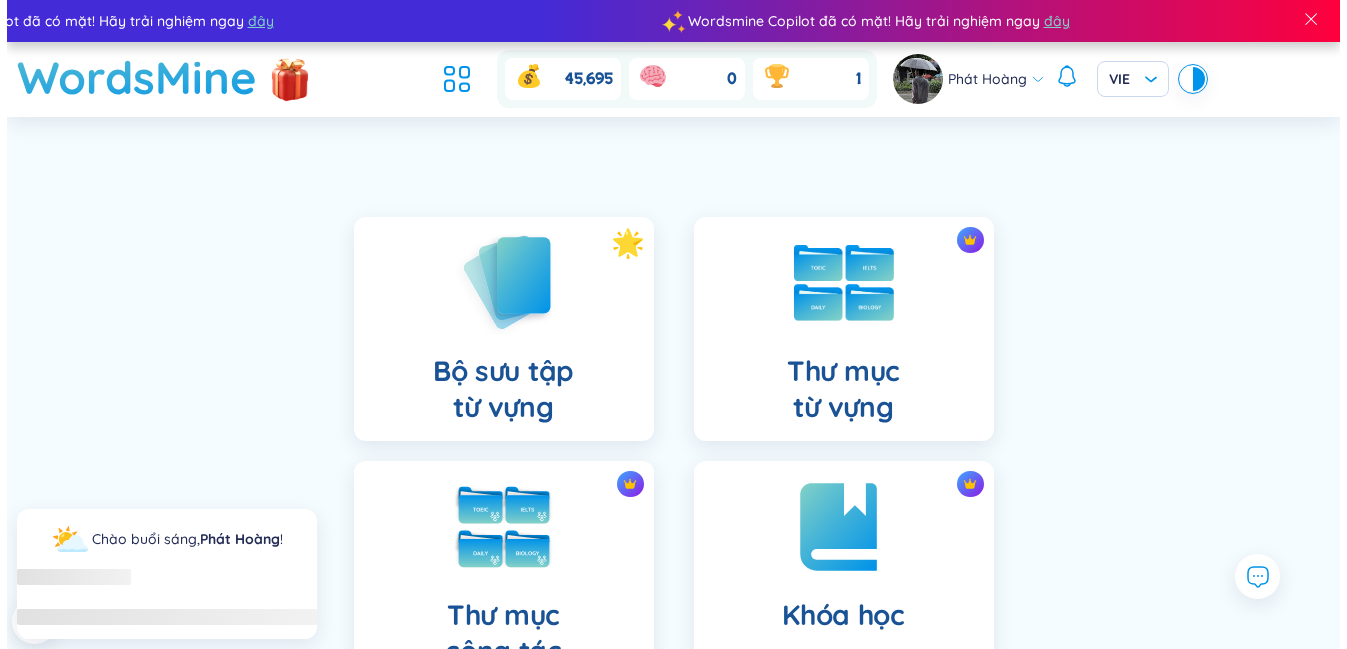 scroll, scrollTop: 0, scrollLeft: 0, axis: both 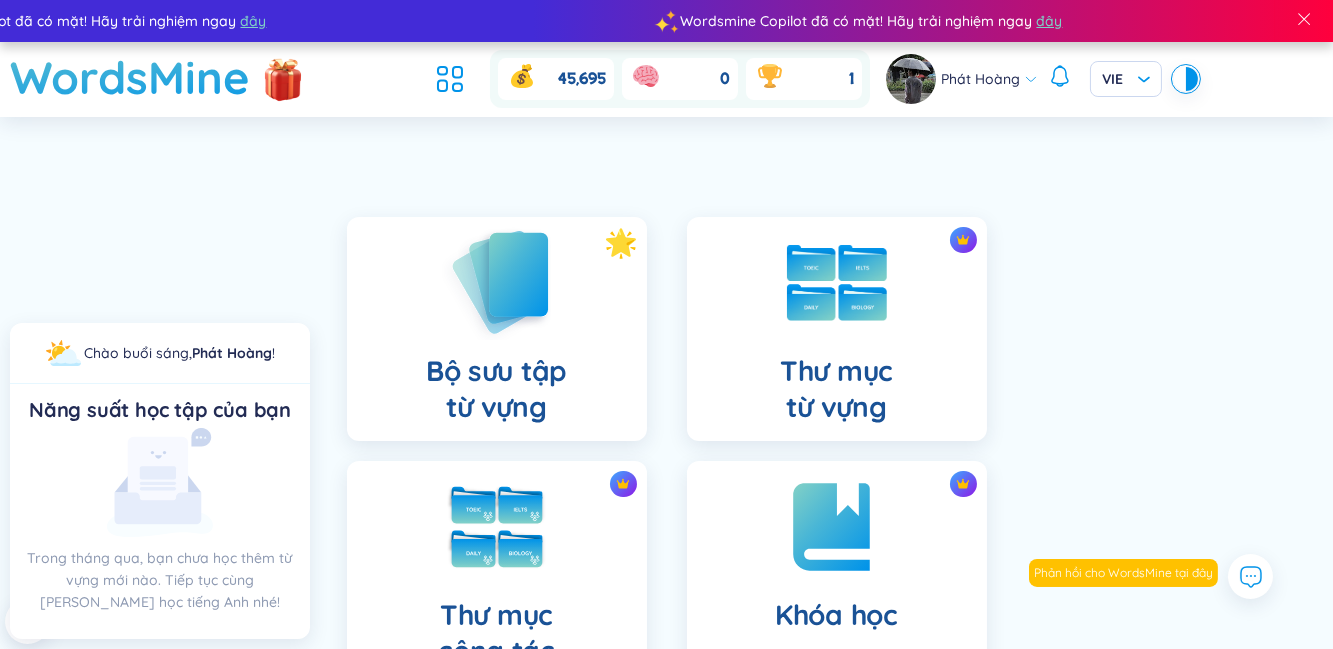 click on "Bộ sưu tập từ vựng" at bounding box center [497, 329] 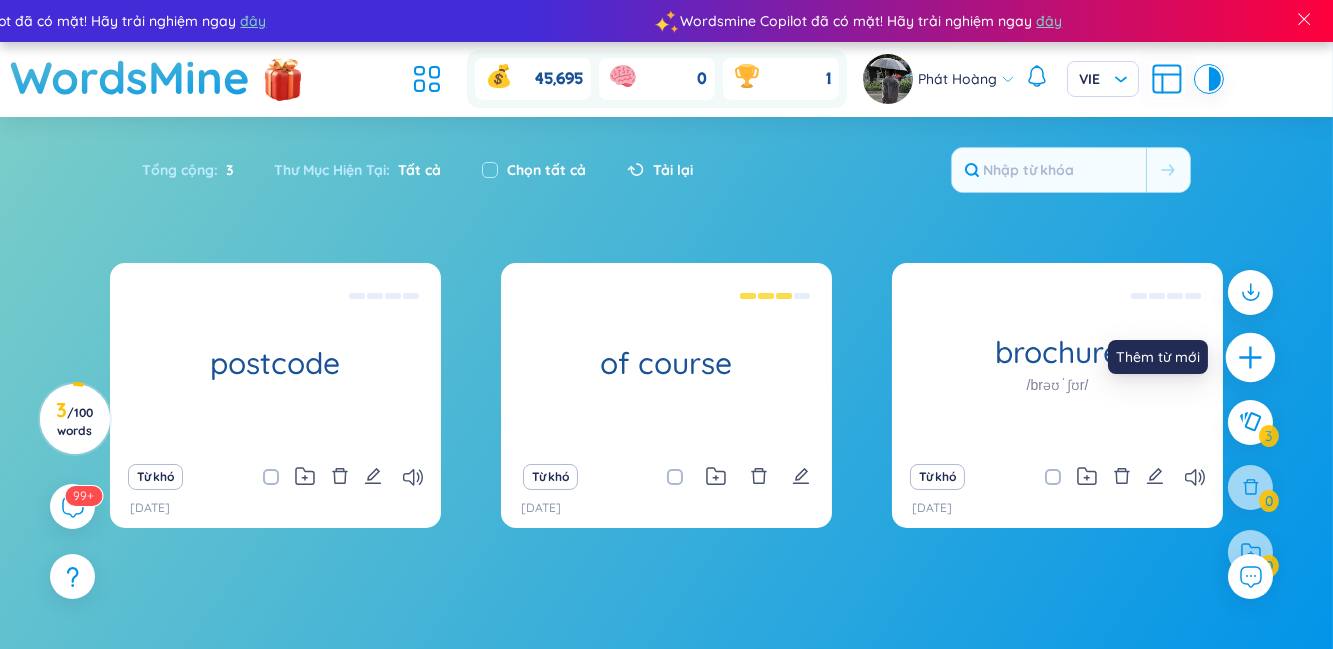 click 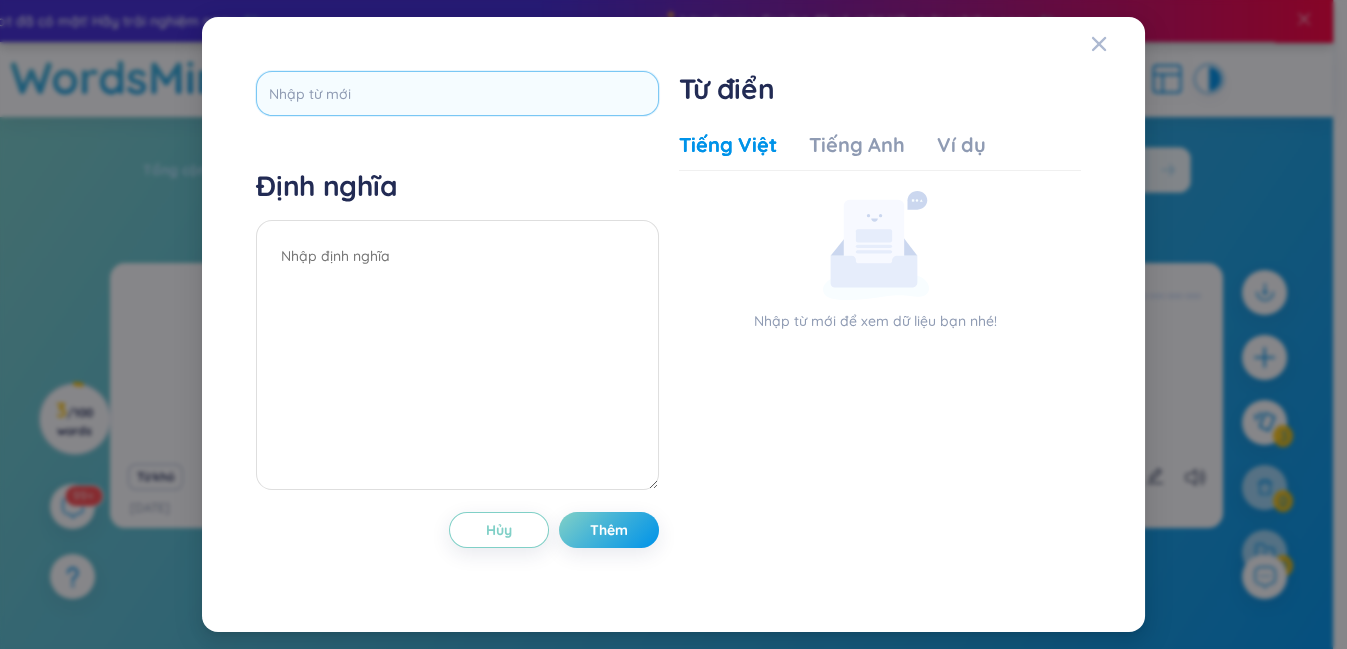 click at bounding box center [457, 93] 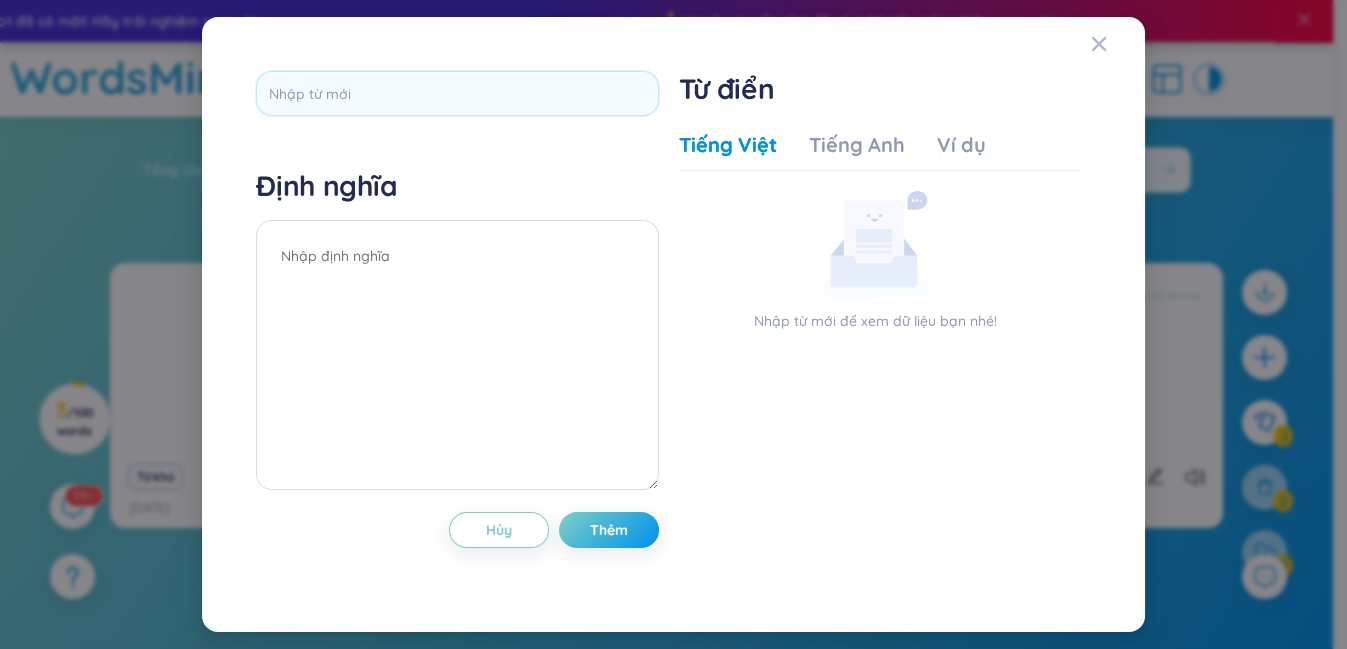 click on "Định nghĩa Hủy Thêm Từ điển Tiếng Việt Tiếng Anh Ví dụ Nhập từ mới để xem dữ liệu bạn nhé! Hủy Thêm" at bounding box center (673, 324) 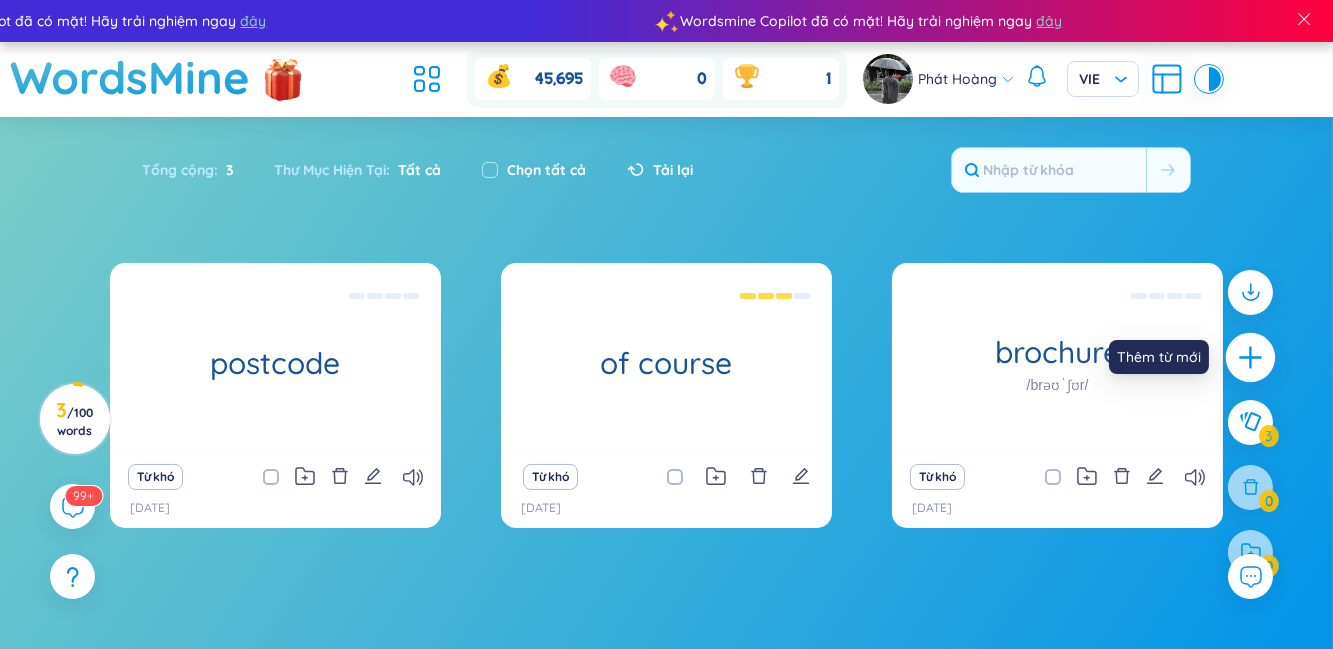 click 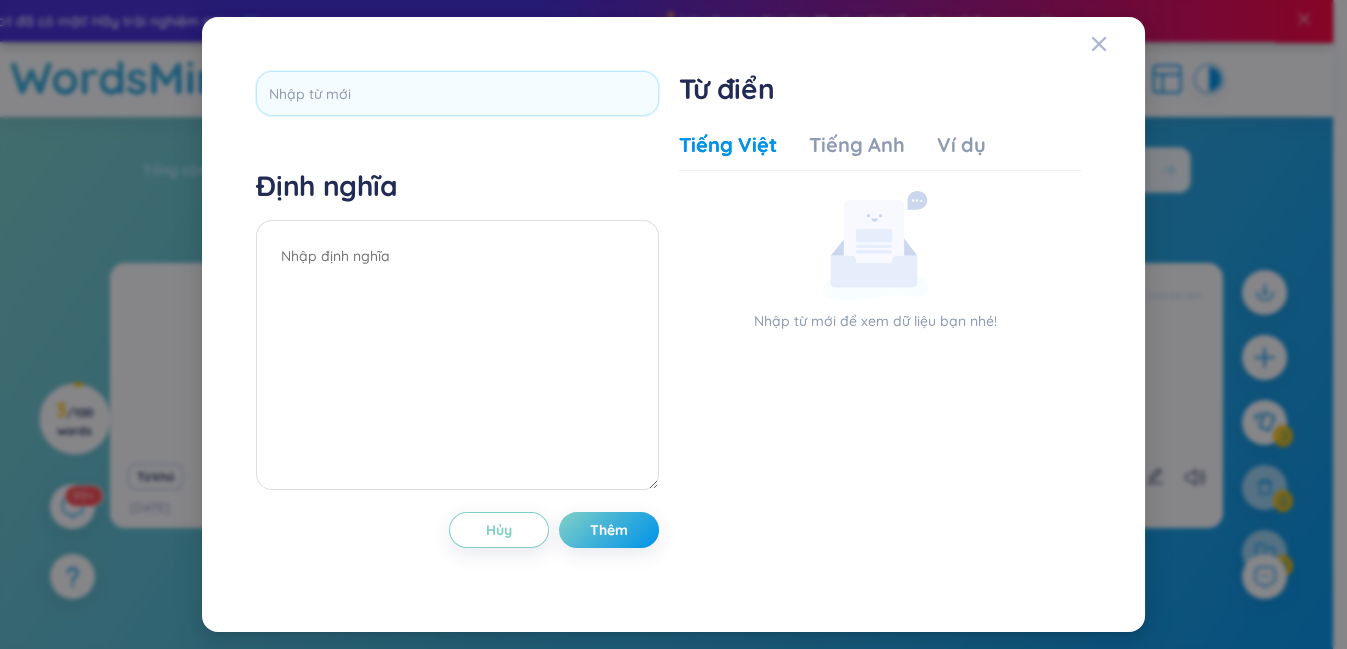 click on "Nhập từ mới để xem dữ liệu bạn nhé!" at bounding box center [880, 363] 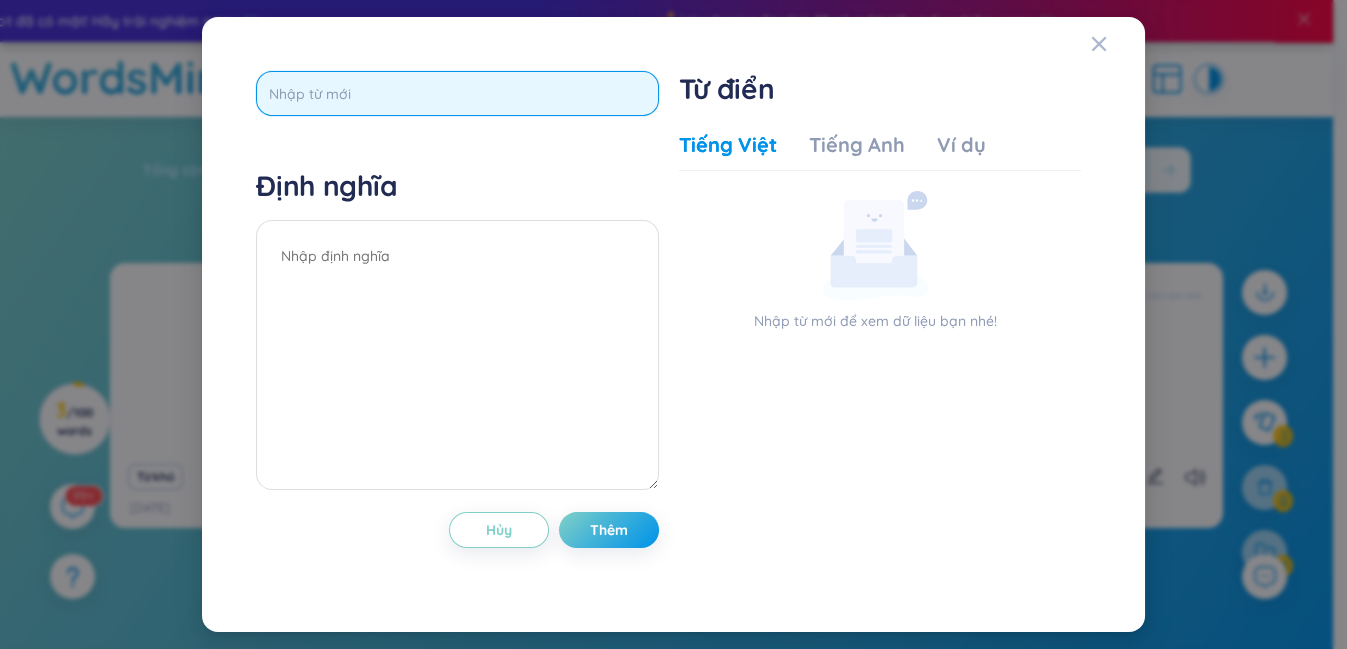click at bounding box center (457, 93) 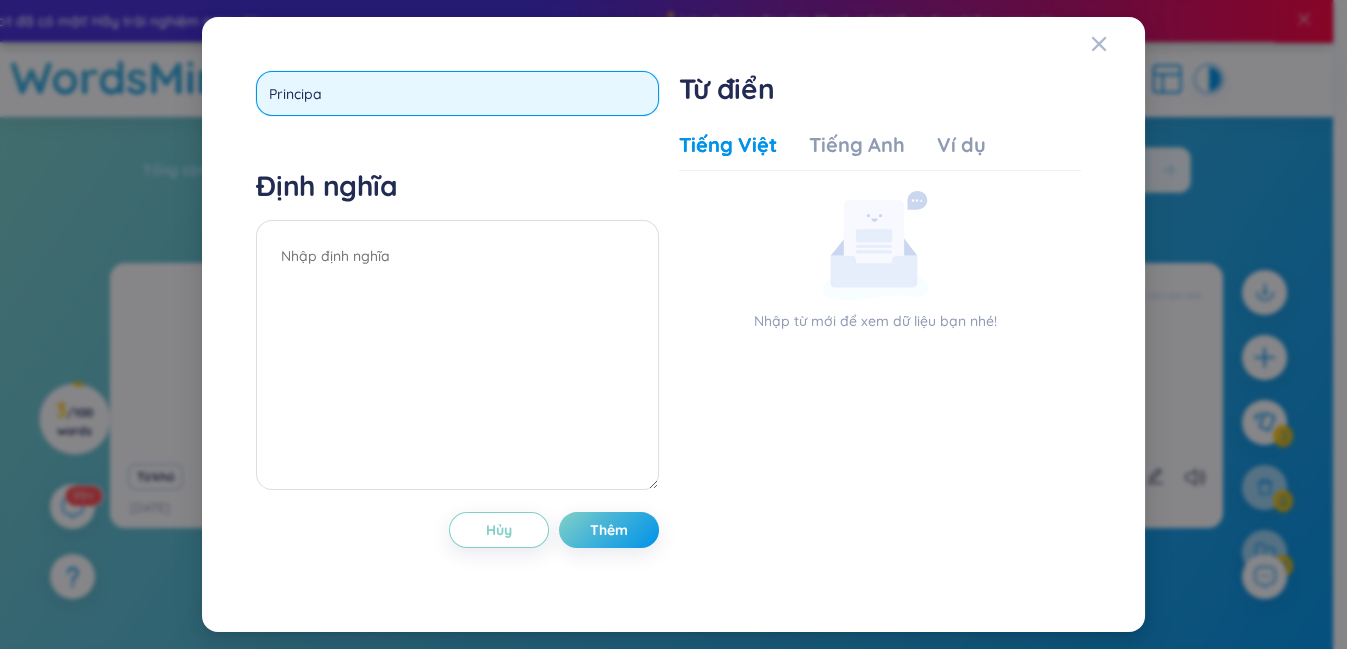 type on "Principal" 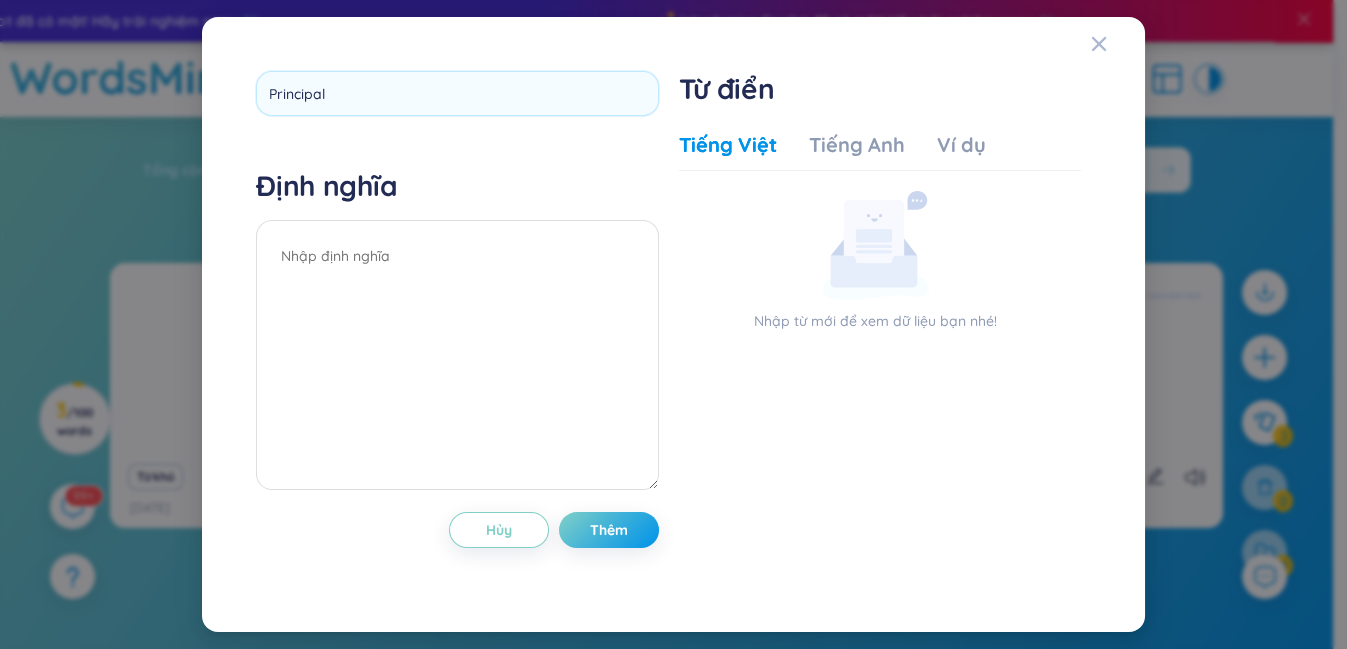 click on "Principal [PERSON_NAME] Hủy Thêm" at bounding box center (457, 324) 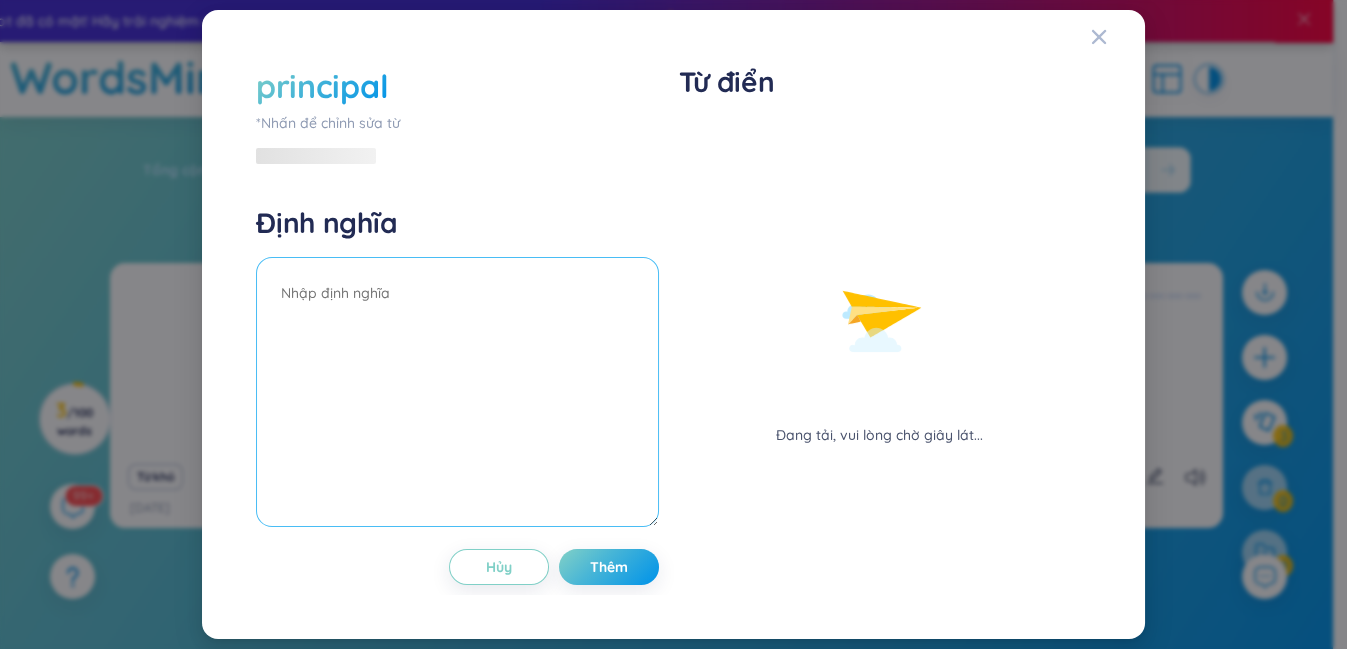 click at bounding box center [457, 392] 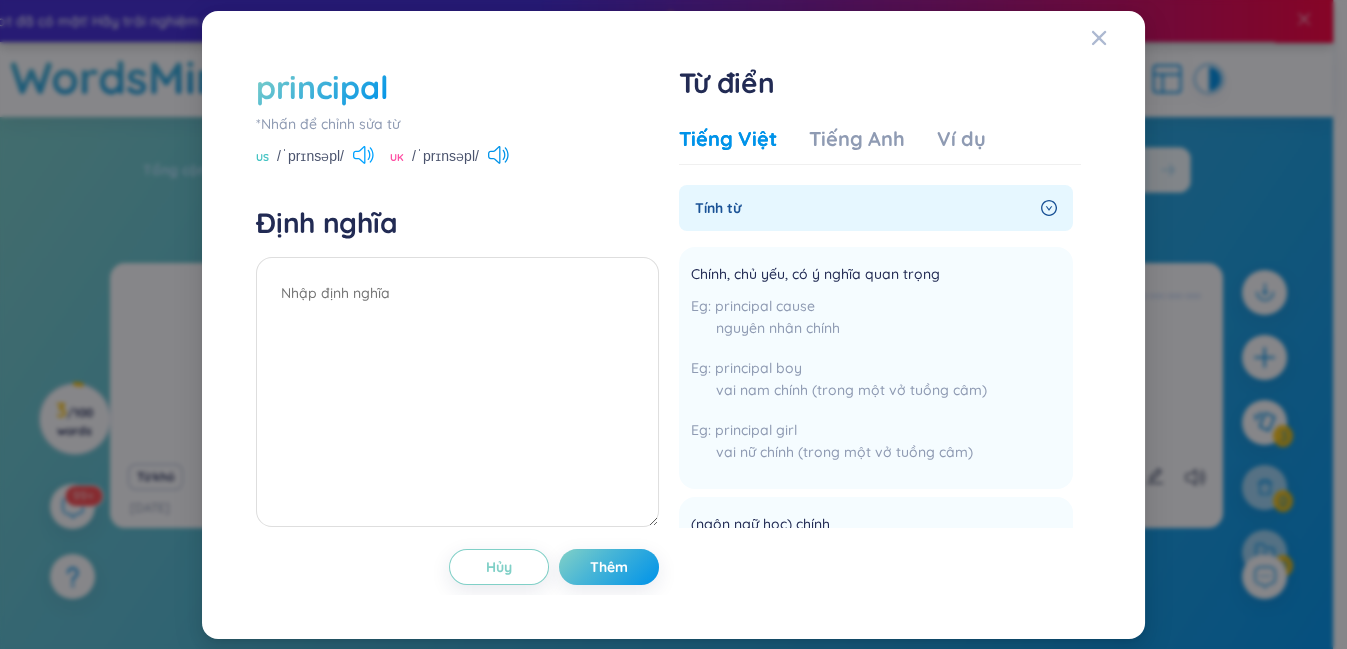 click 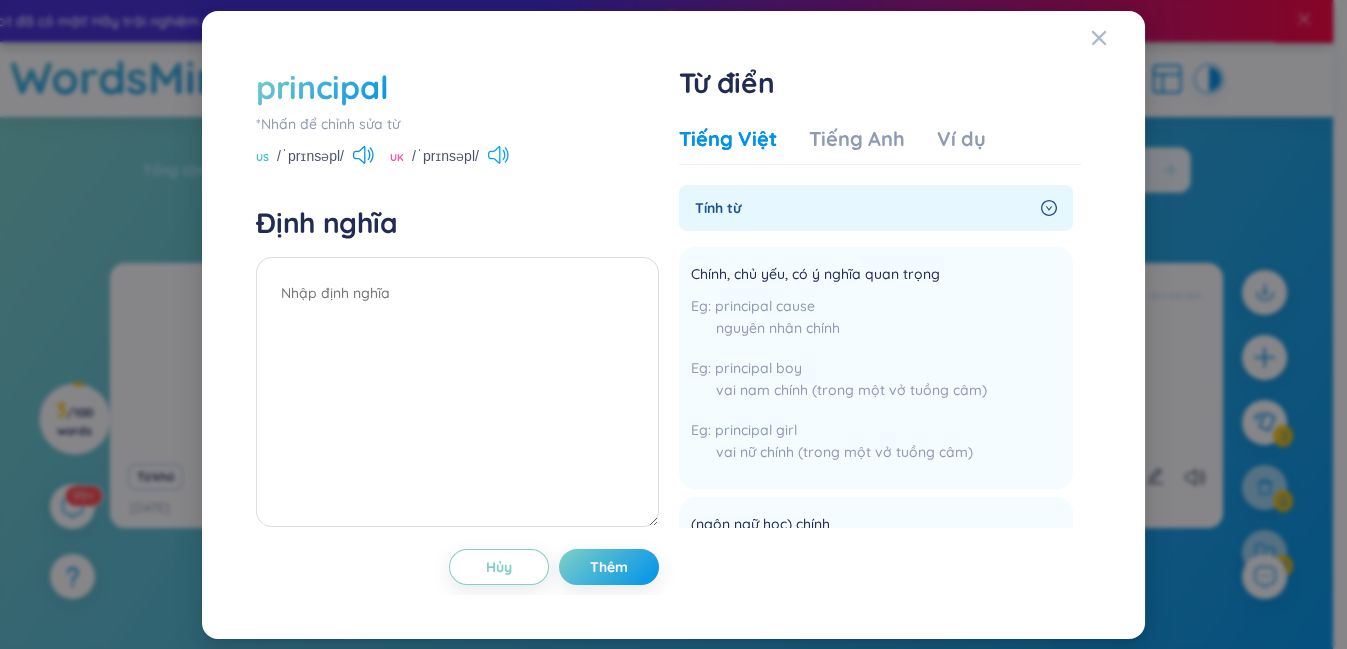 click 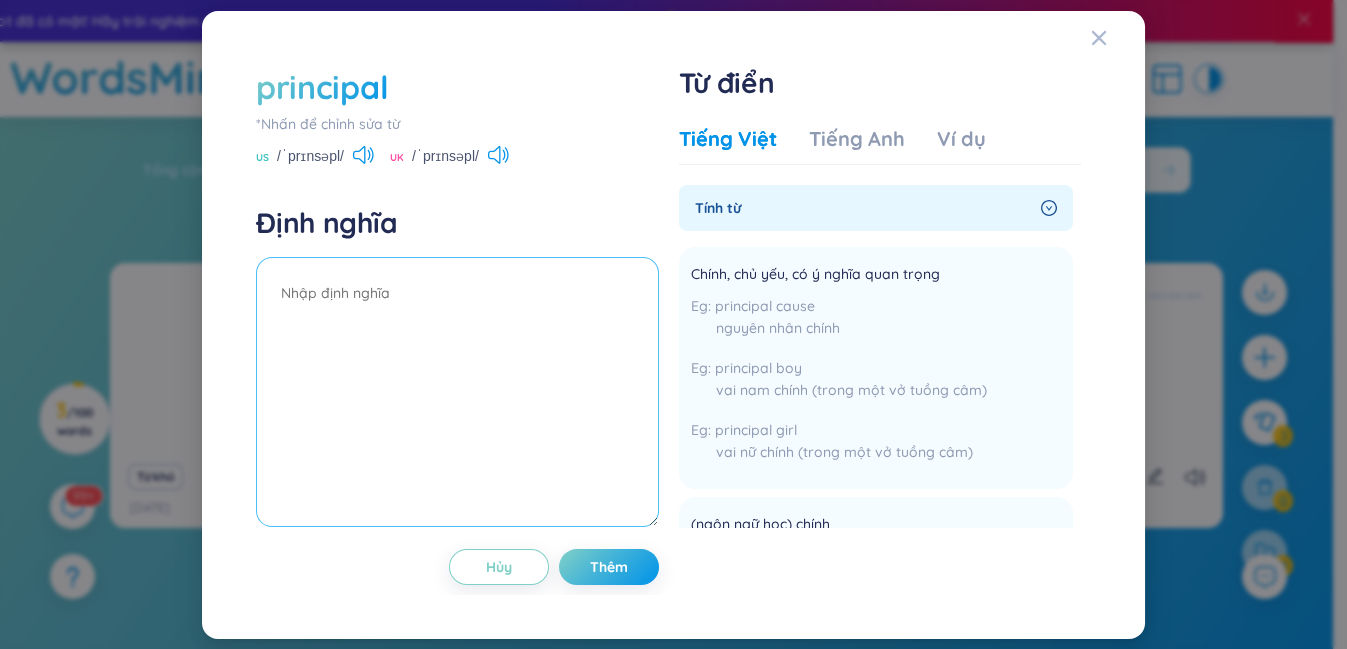 click at bounding box center (457, 392) 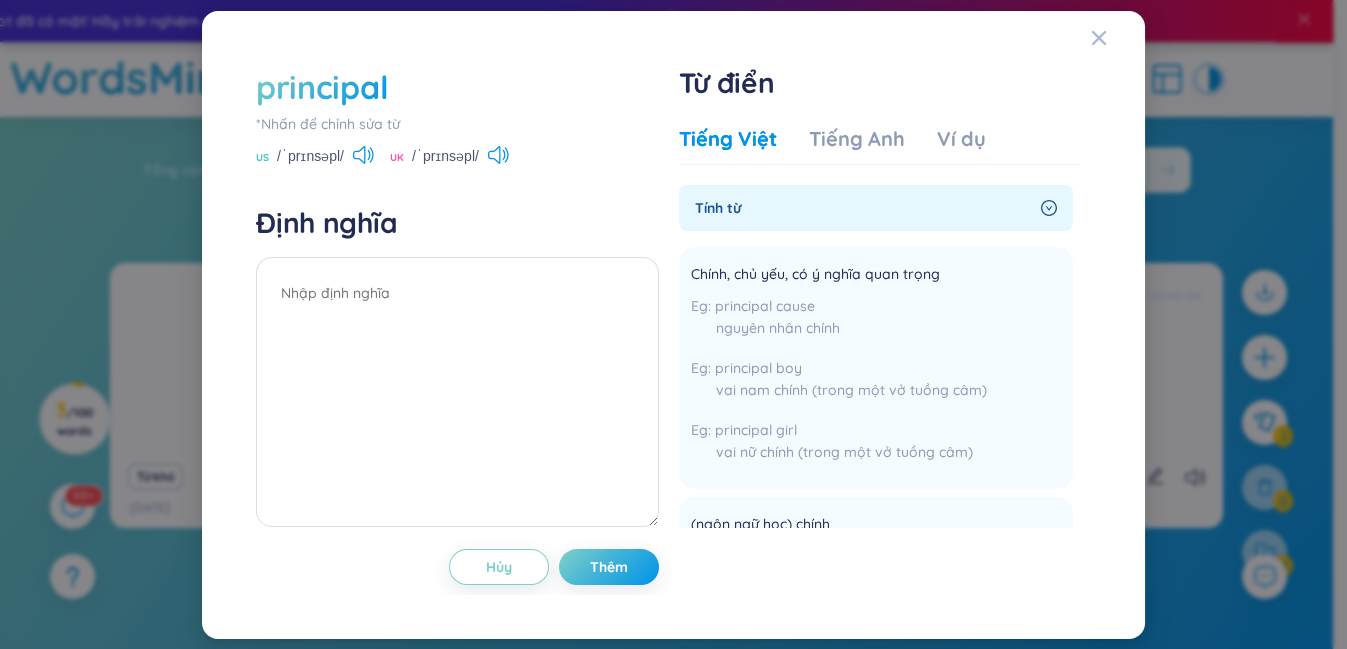 click 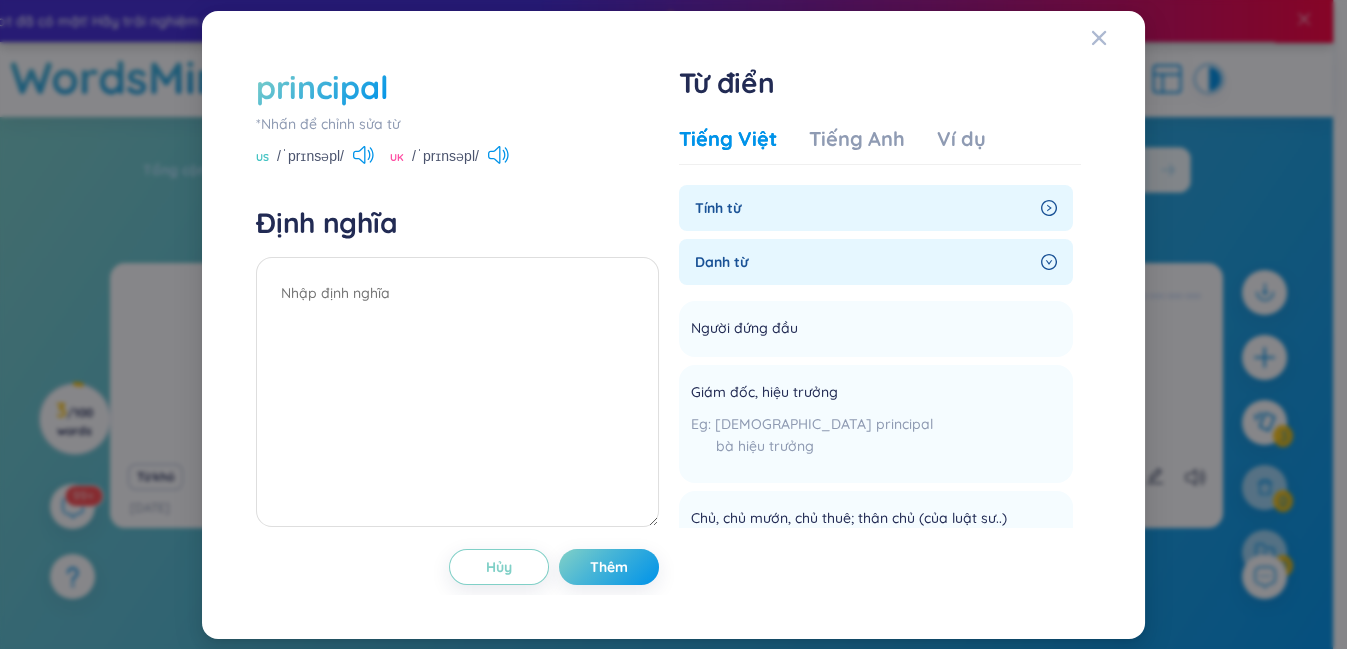 click 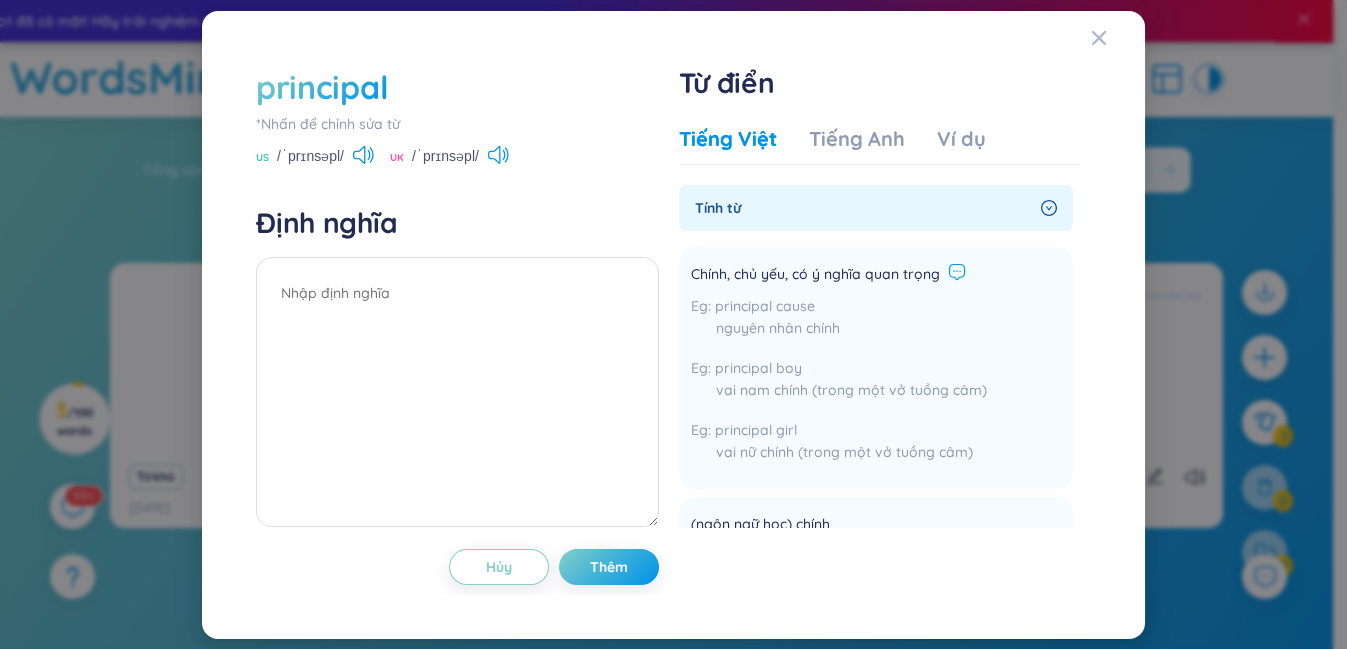 click 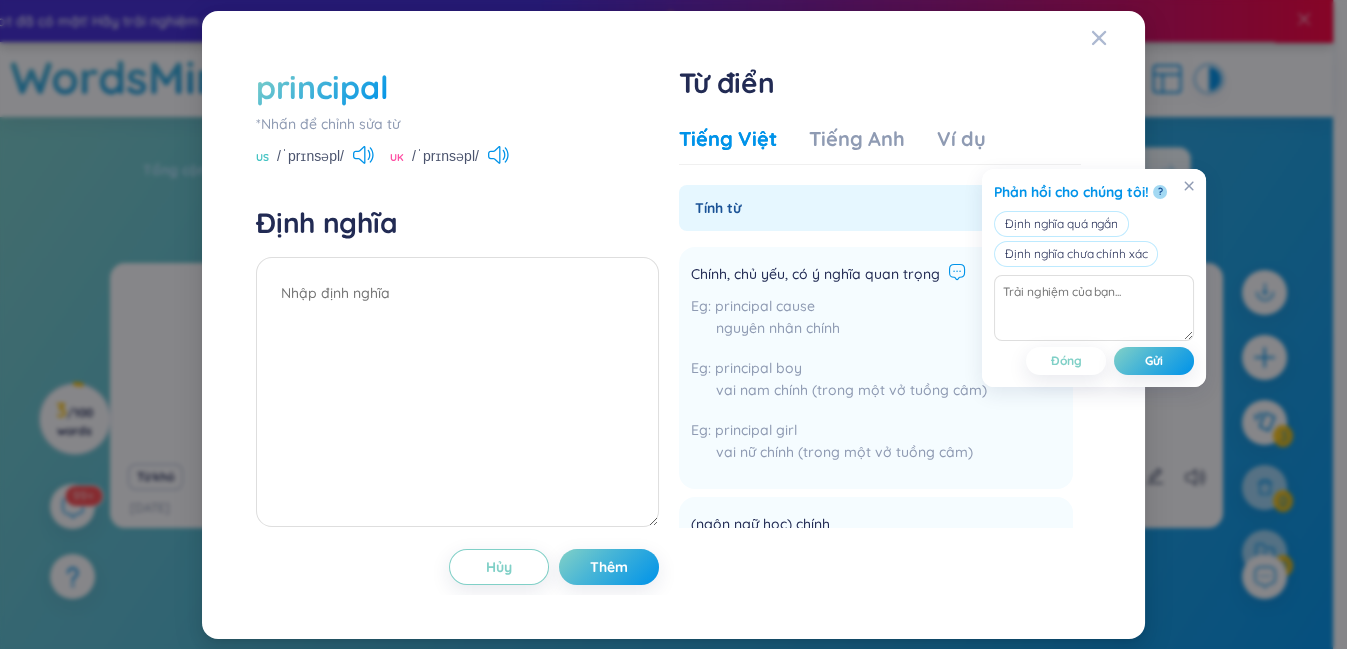 click on "principal cause nguyên nhân chính principal boy vai nam chính (trong một vở tuồng câm) principal girl vai nữ chính (trong một vở tuồng câm)" at bounding box center (839, 384) 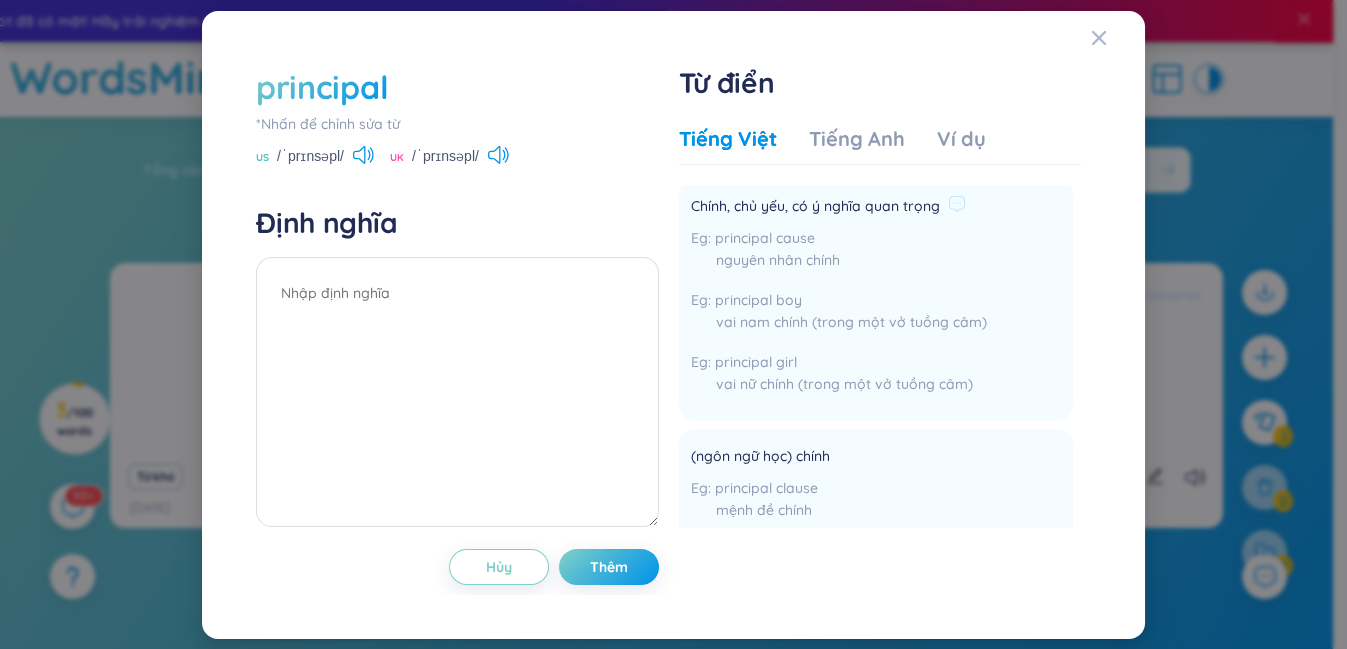 scroll, scrollTop: 363, scrollLeft: 0, axis: vertical 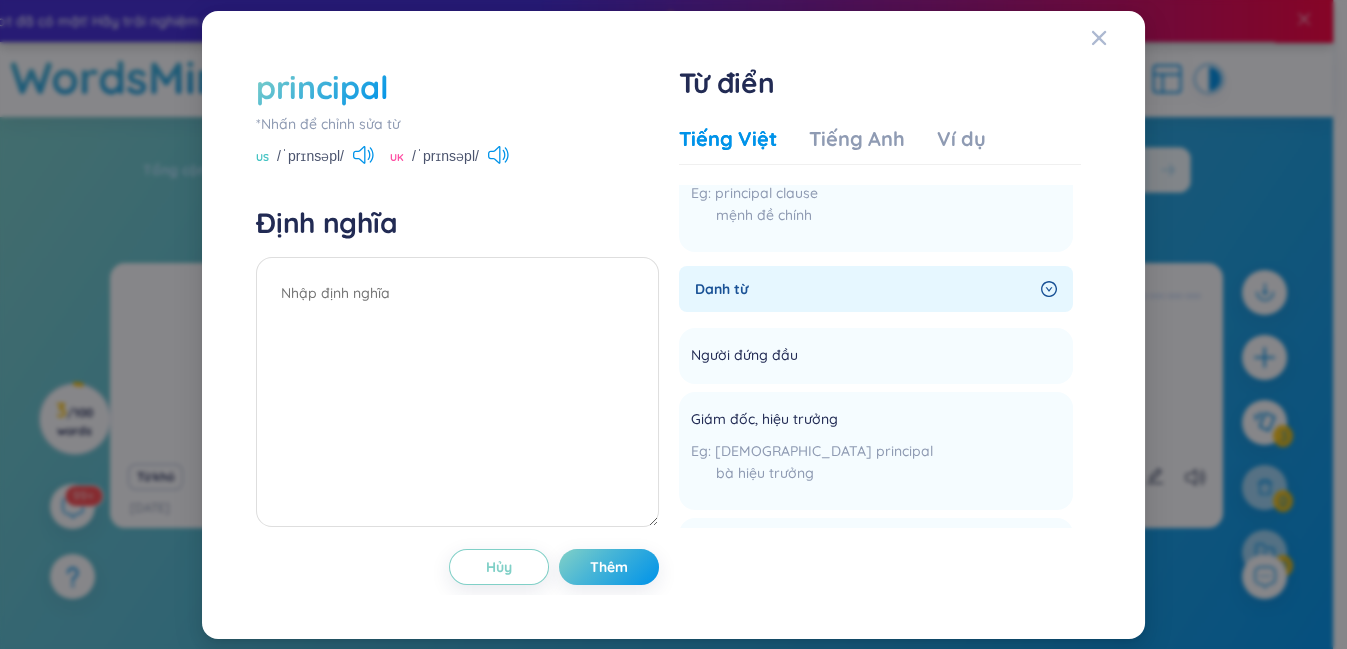 click 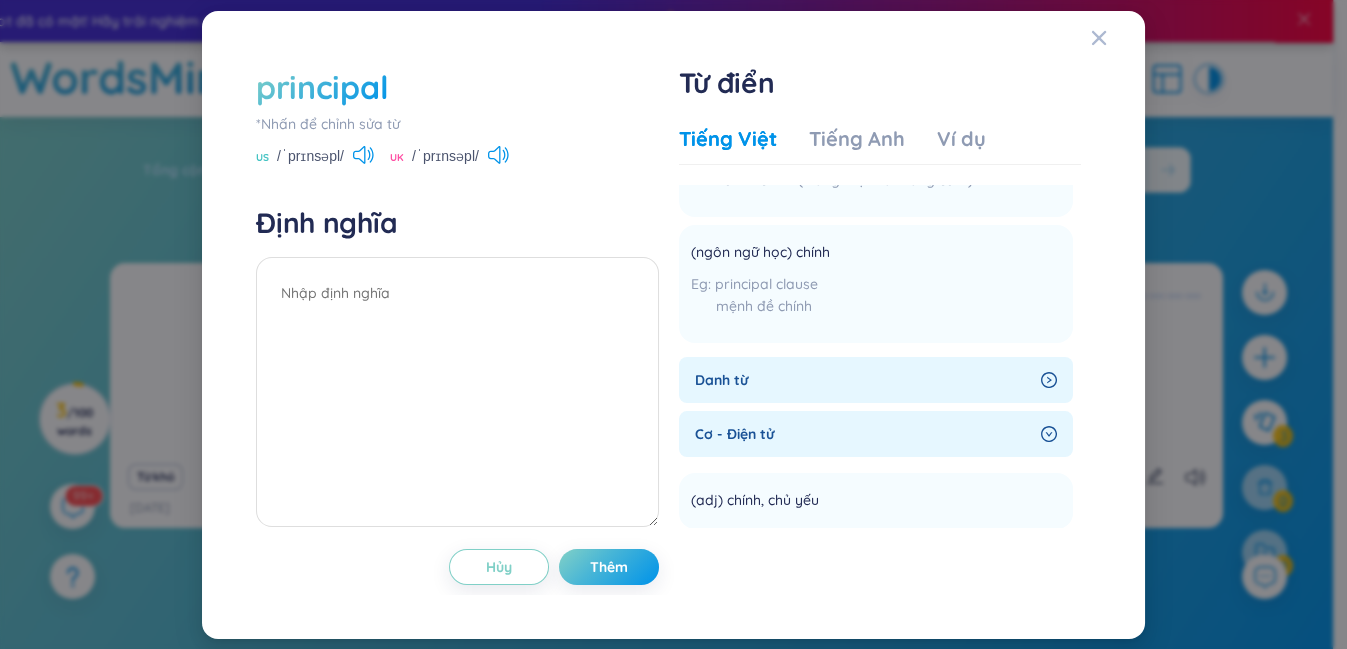 scroll, scrollTop: 0, scrollLeft: 0, axis: both 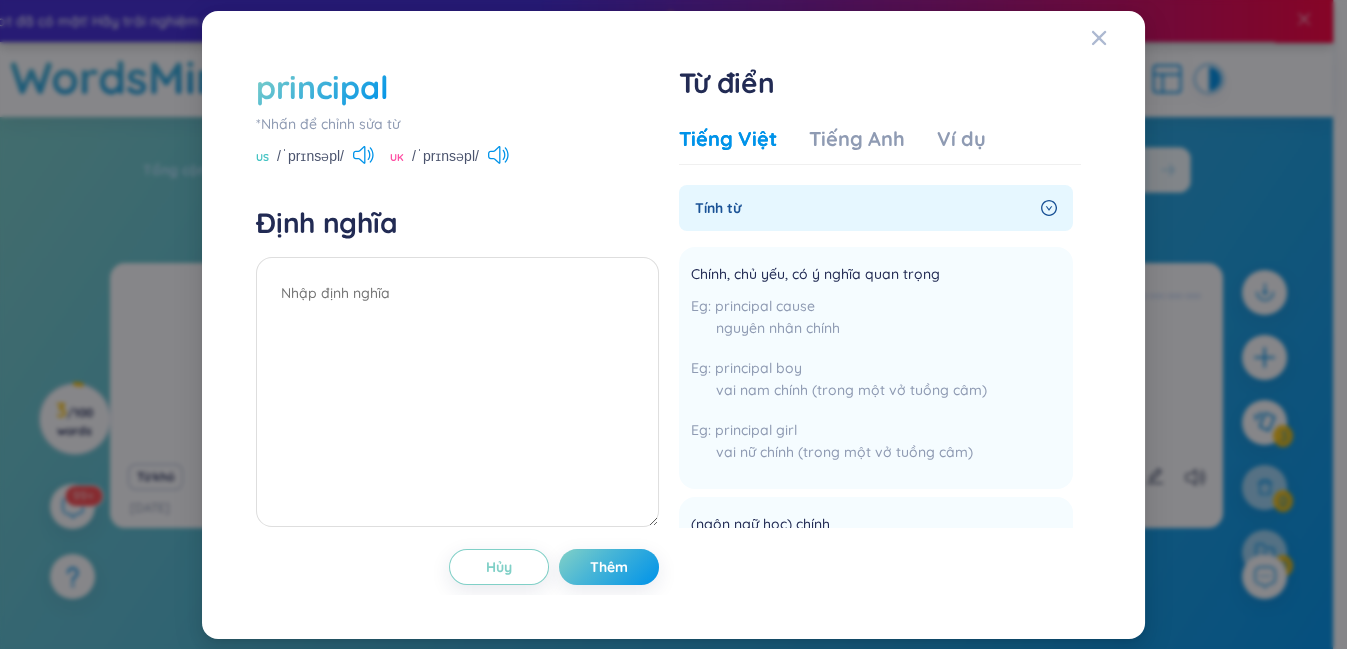 click on "Tiếng Việt Tiếng Anh Ví dụ Tính từ Chính, chủ yếu, có ý nghĩa quan trọng principal cause nguyên nhân chính principal boy vai nam chính (trong một vở tuồng câm) principal girl vai nữ chính (trong một vở tuồng câm) Thêm (ngôn ngữ học) chính principal clause mệnh đề chính Thêm Danh từ Người đứng đầu Thêm Giám đốc, hiệu trưởng [DEMOGRAPHIC_DATA] principal bà hiệu trưởng Thêm Chủ, chủ mướn, chủ thuê; thân chủ (của luật sư..) Thêm (pháp lý) thủ phạm chính Thêm Nhân vật chính (phim, truyện..) Thêm Người uỷ nhiệm Thêm Người đọ súng (đọ gươm) tay đôi Thêm (thương nghiệp) tiền vốn; vốn chính, vốn nguyên thuỷ Thêm (kiến trúc) xà cái, xà chính Thêm Cơ - Điện tử (adj) chính, chủ yếu Thêm Cơ khí & công trình tiền vốn Thêm vốn chính Thêm vốn gốc Thêm Hóa học & vật liệu vốn khởi đầu Thêm Toán & [PERSON_NAME] chính, vốn, tiền gốc" at bounding box center [880, 344] 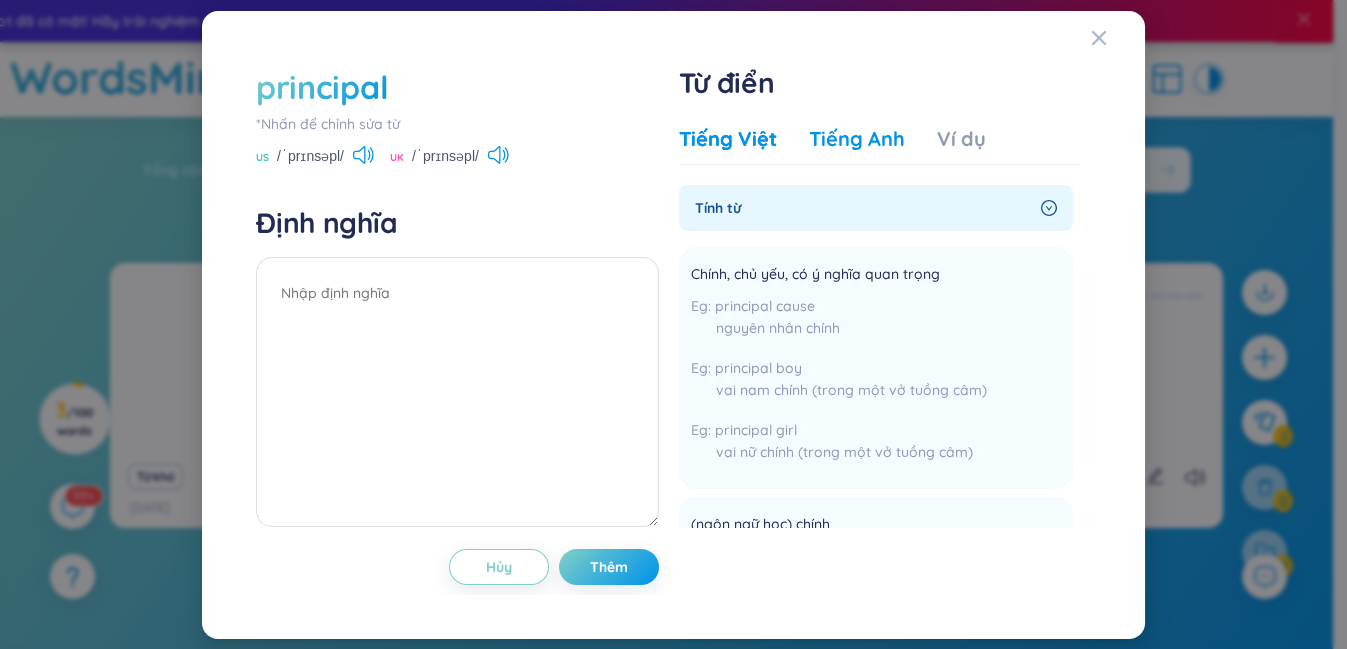 click on "Tiếng Anh" at bounding box center (857, 139) 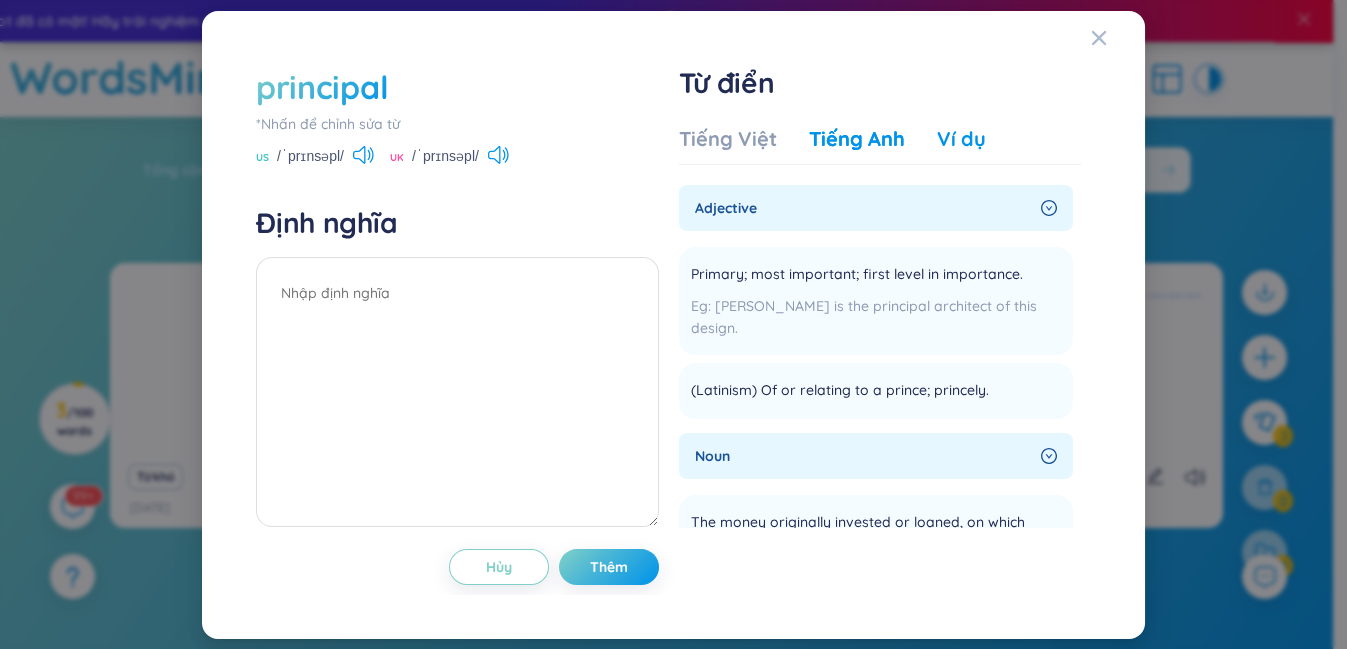 click on "Ví dụ" at bounding box center (961, 139) 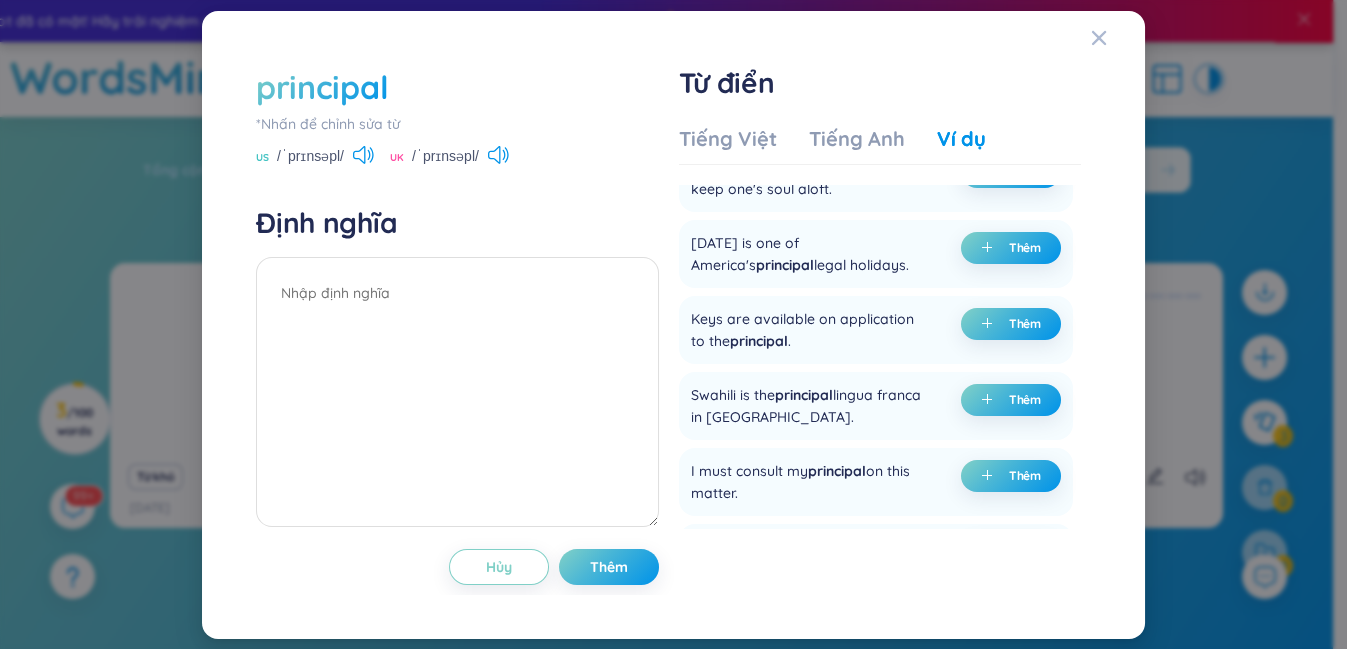 scroll, scrollTop: 0, scrollLeft: 0, axis: both 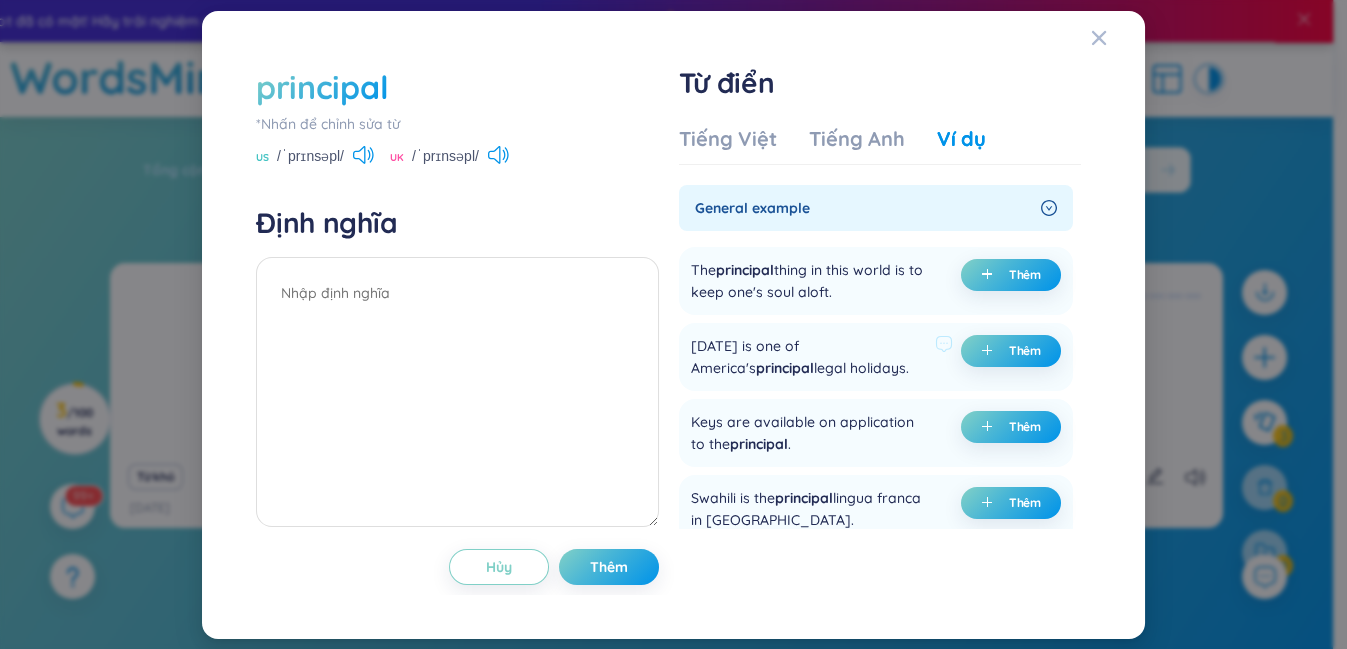 drag, startPoint x: 912, startPoint y: 364, endPoint x: 684, endPoint y: 348, distance: 228.56071 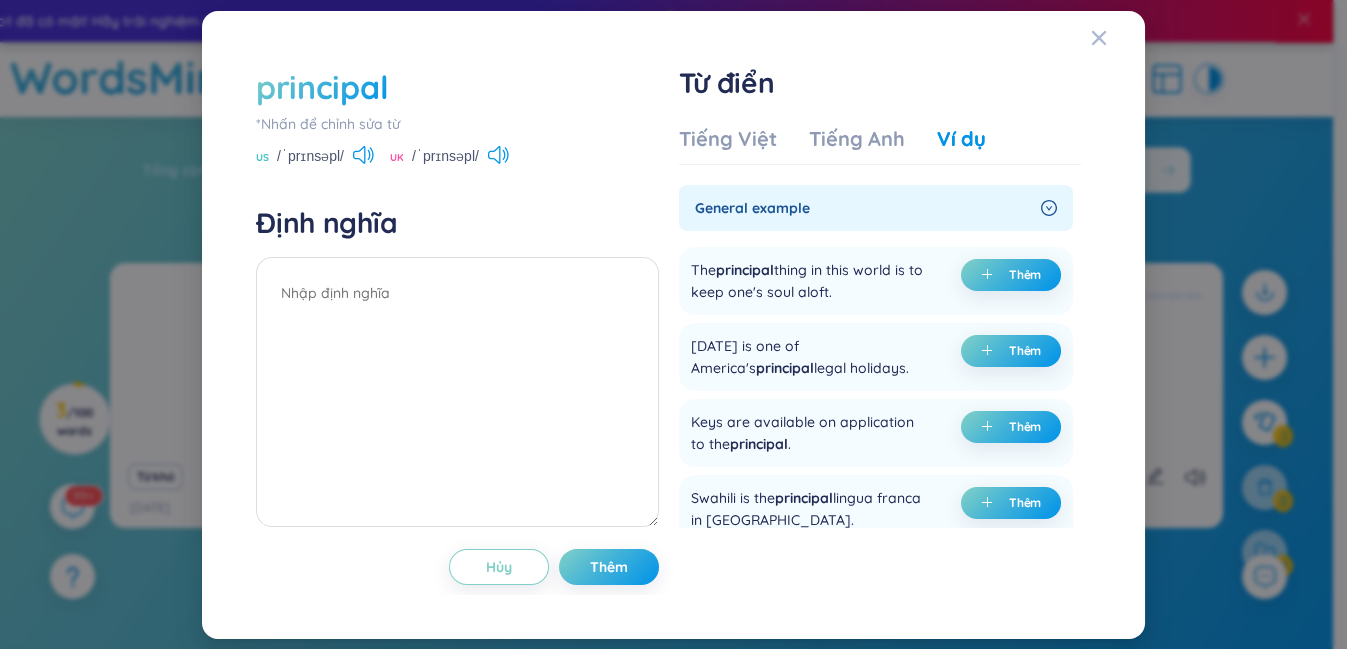 click at bounding box center (671, 308) 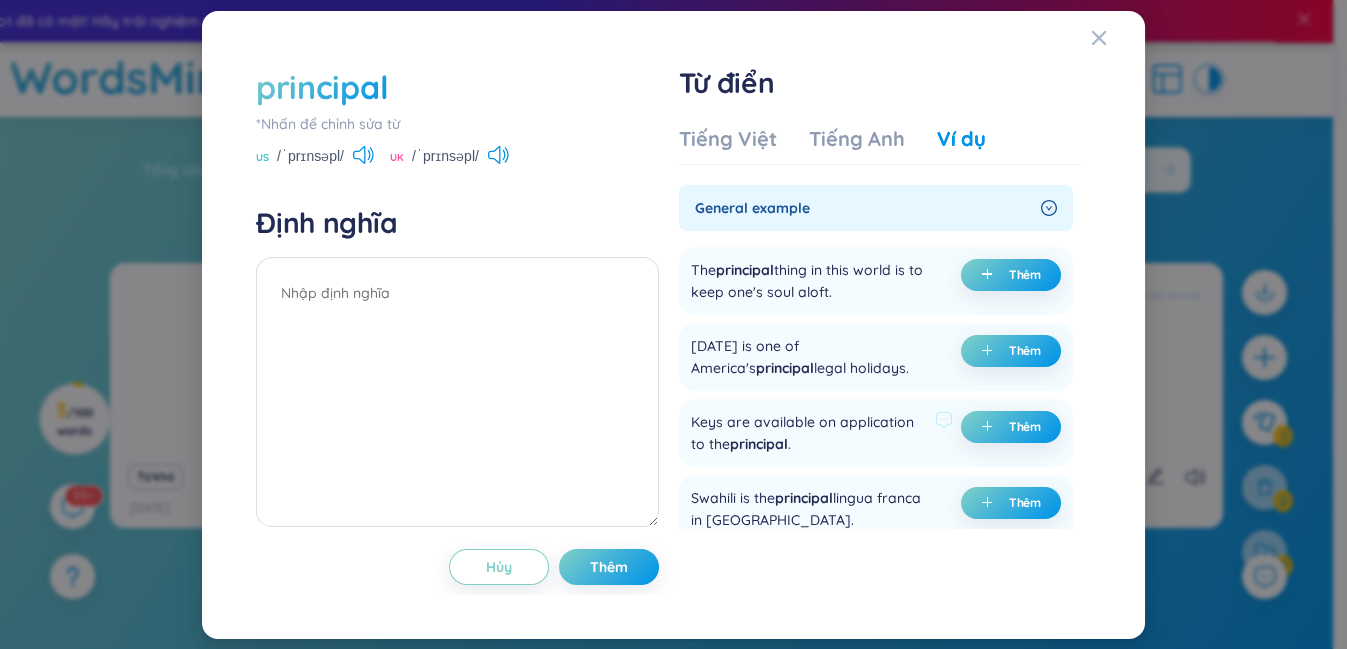 click on "principal" at bounding box center [759, 444] 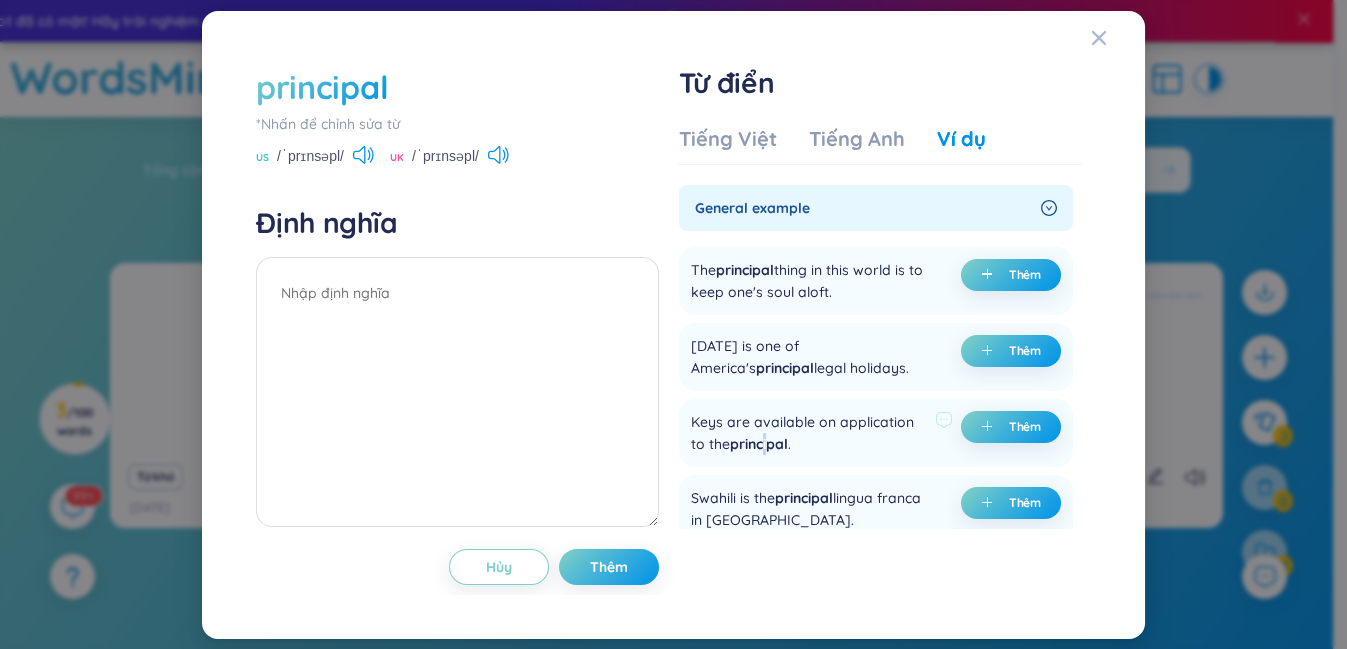 click on "principal" at bounding box center [759, 444] 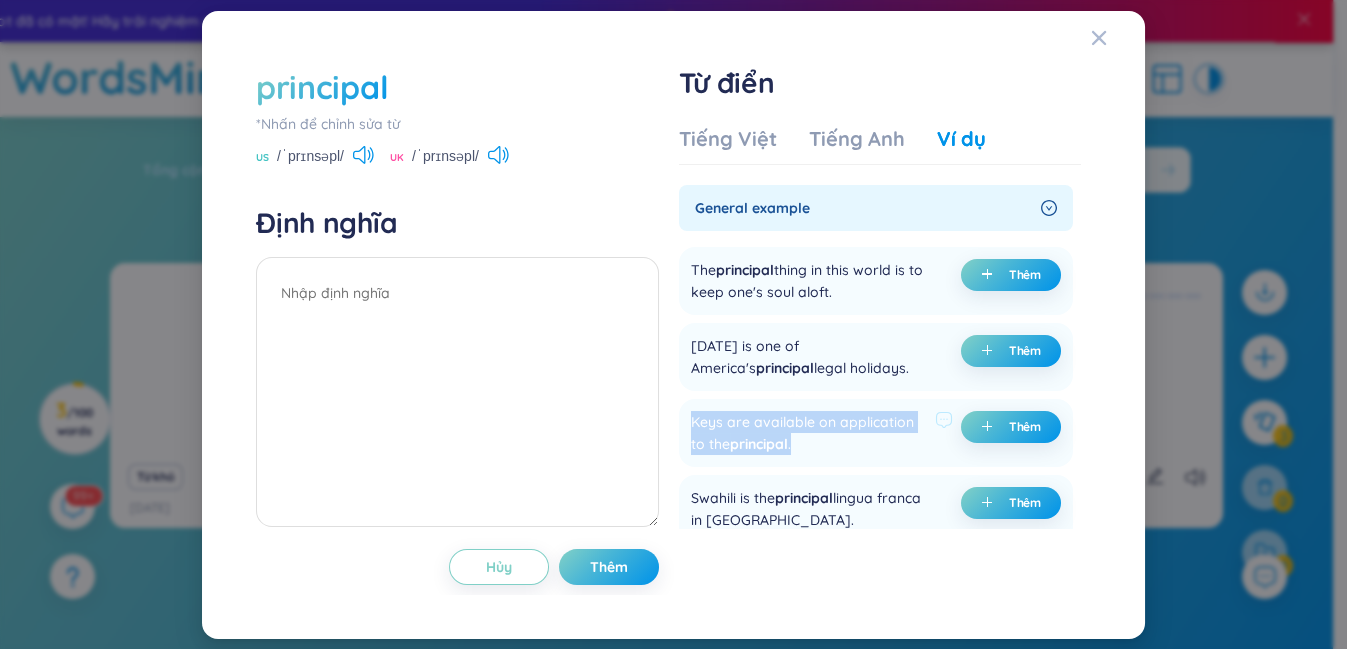 drag, startPoint x: 794, startPoint y: 445, endPoint x: 685, endPoint y: 428, distance: 110.317726 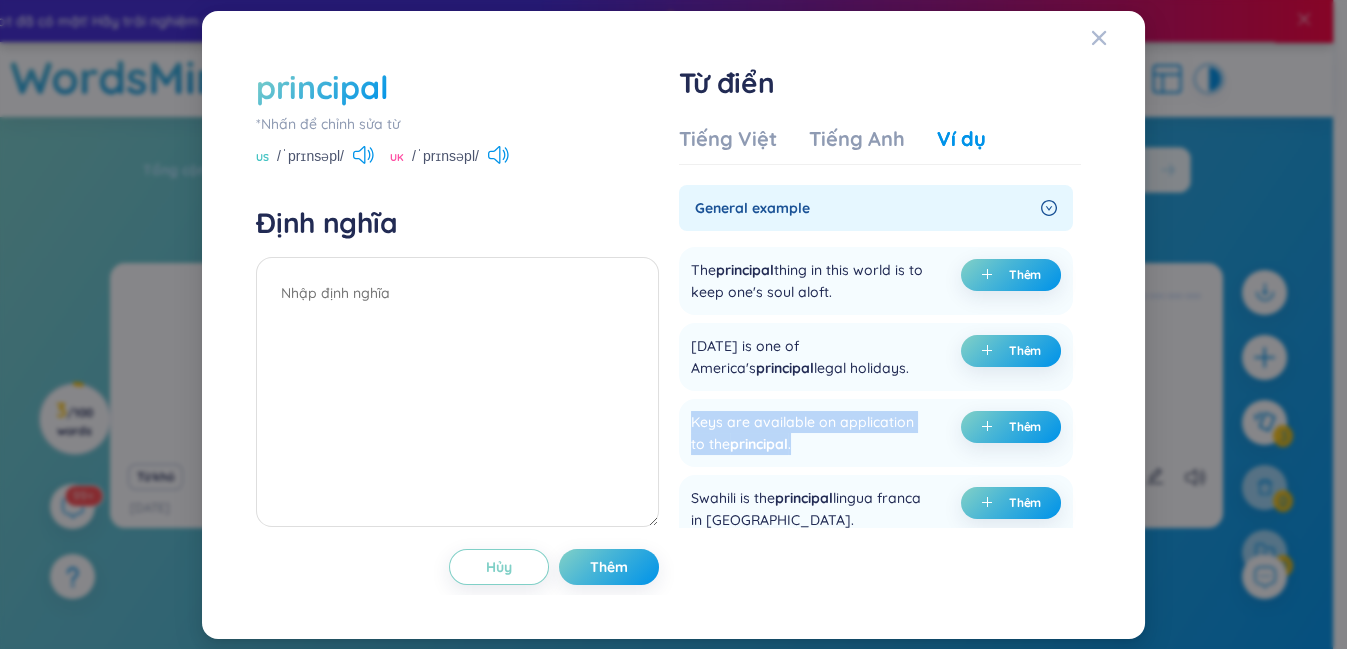 click at bounding box center (672, 384) 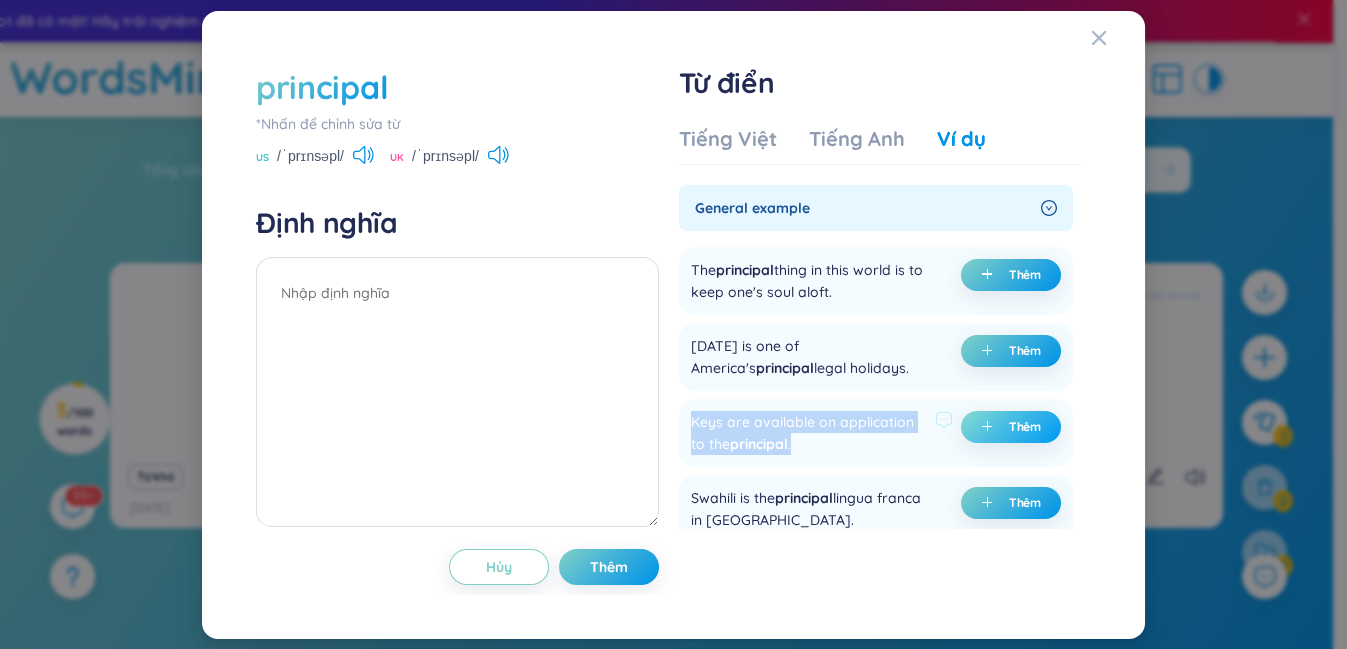 click on "Thêm" at bounding box center (1025, 427) 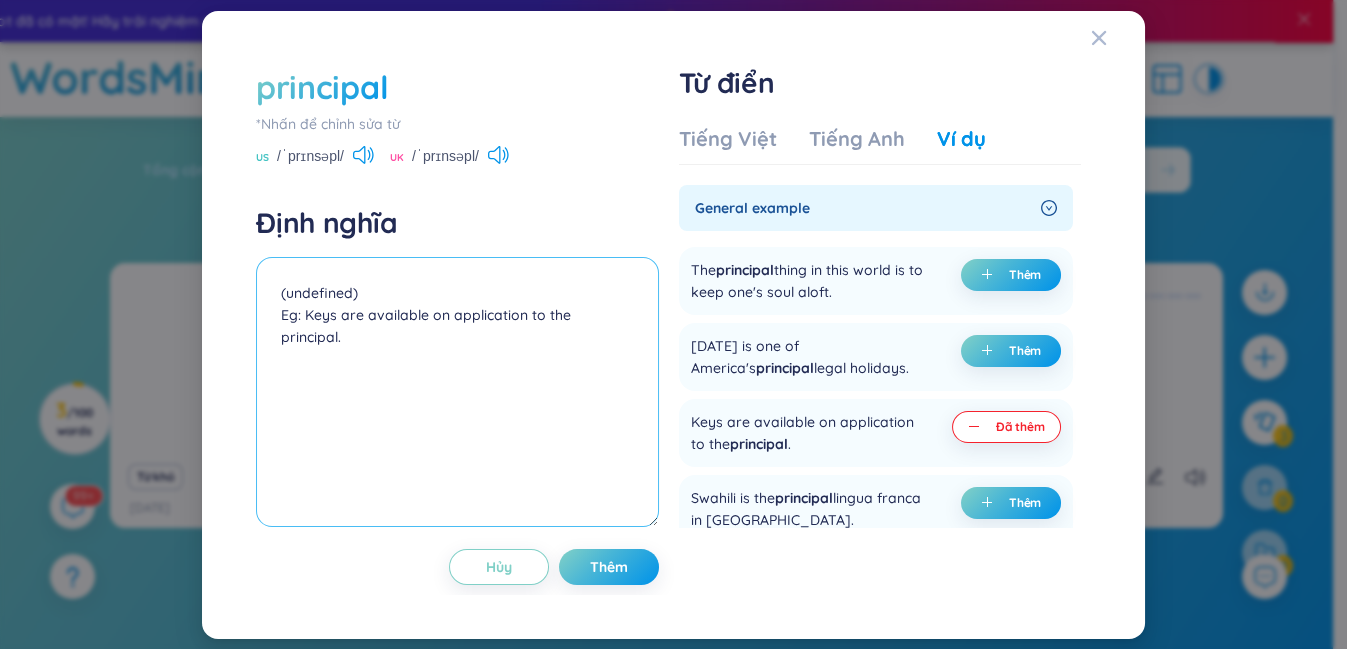 click on "(undefined)
Eg: Keys are available on application to the principal." at bounding box center (457, 392) 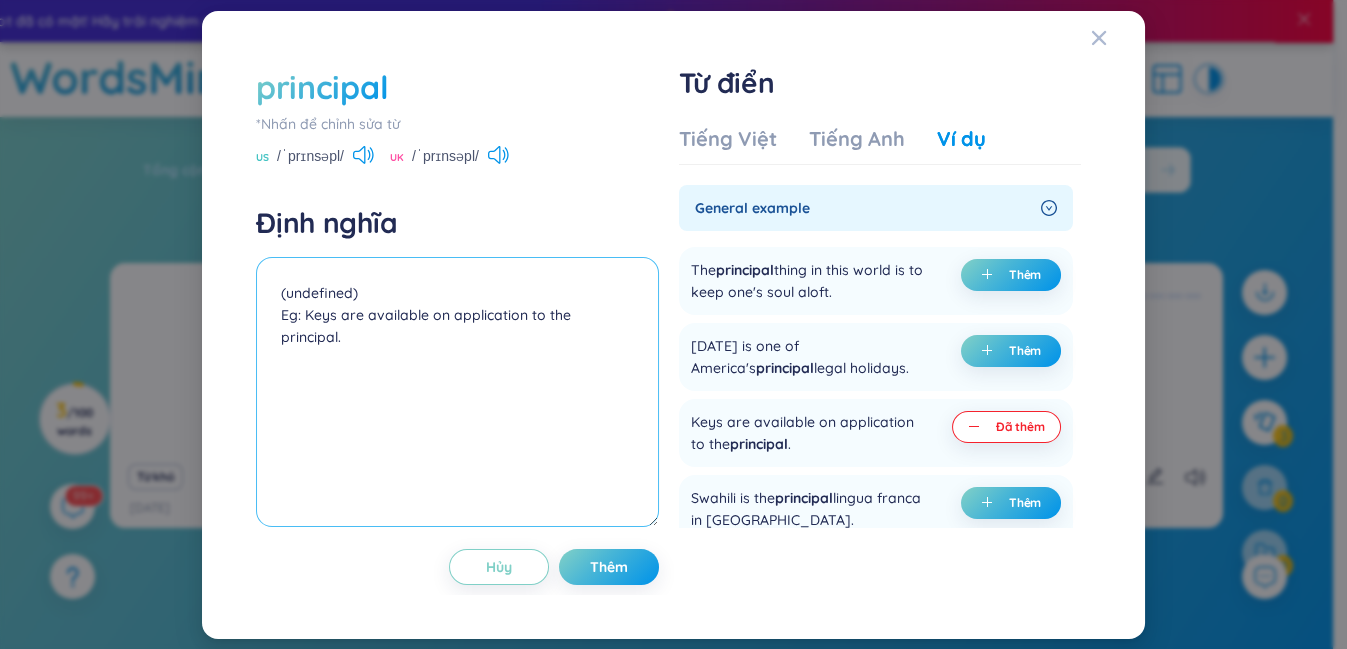 click on "(undefined)
Eg: Keys are available on application to the principal." at bounding box center [457, 392] 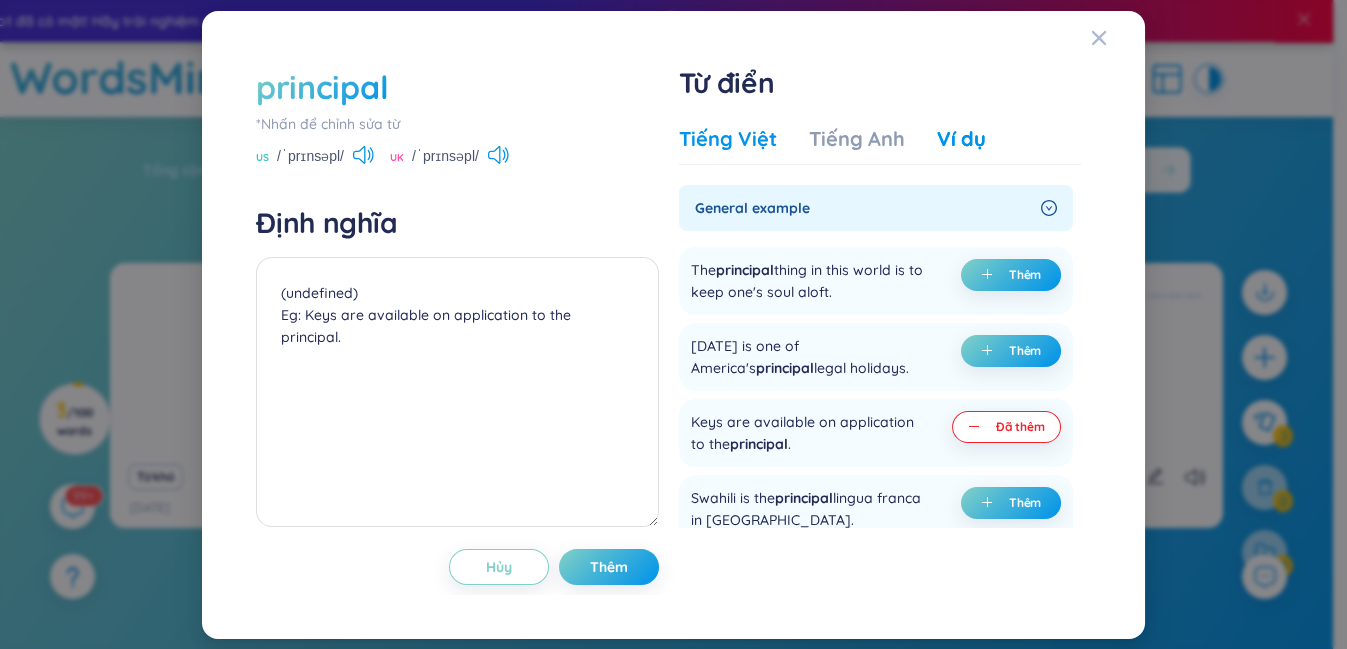 click on "Tiếng Việt" at bounding box center [728, 139] 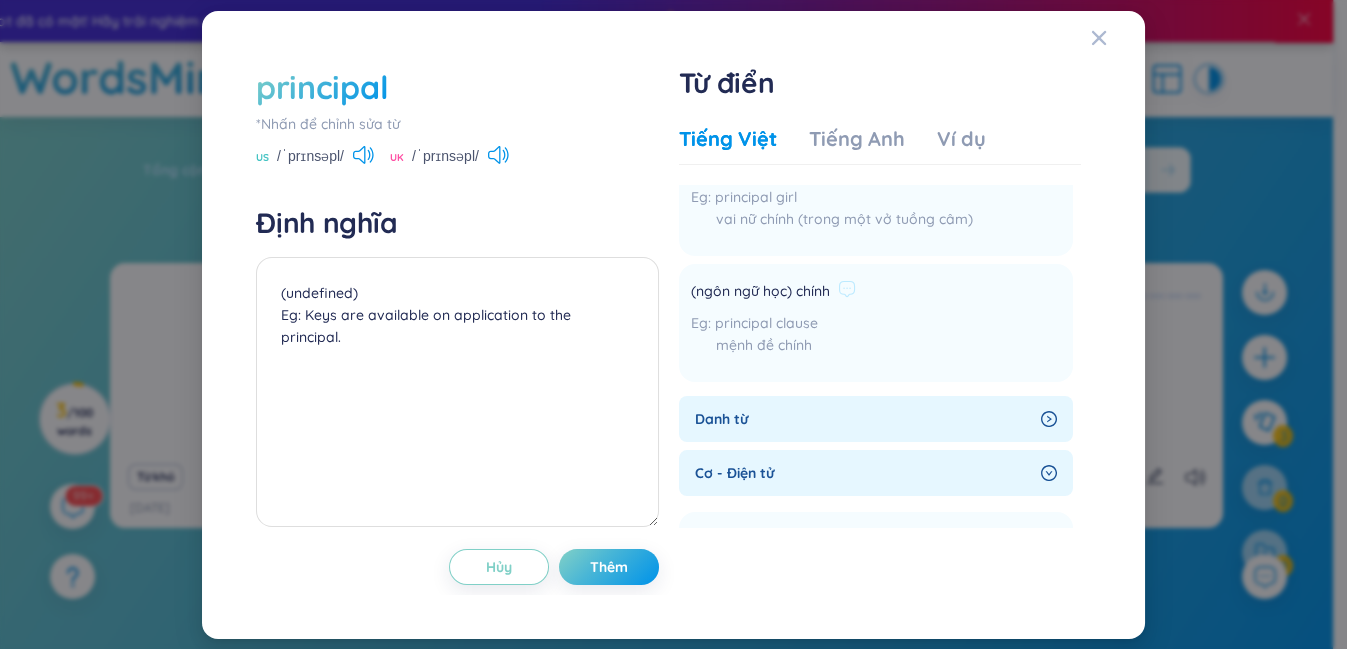 scroll, scrollTop: 272, scrollLeft: 0, axis: vertical 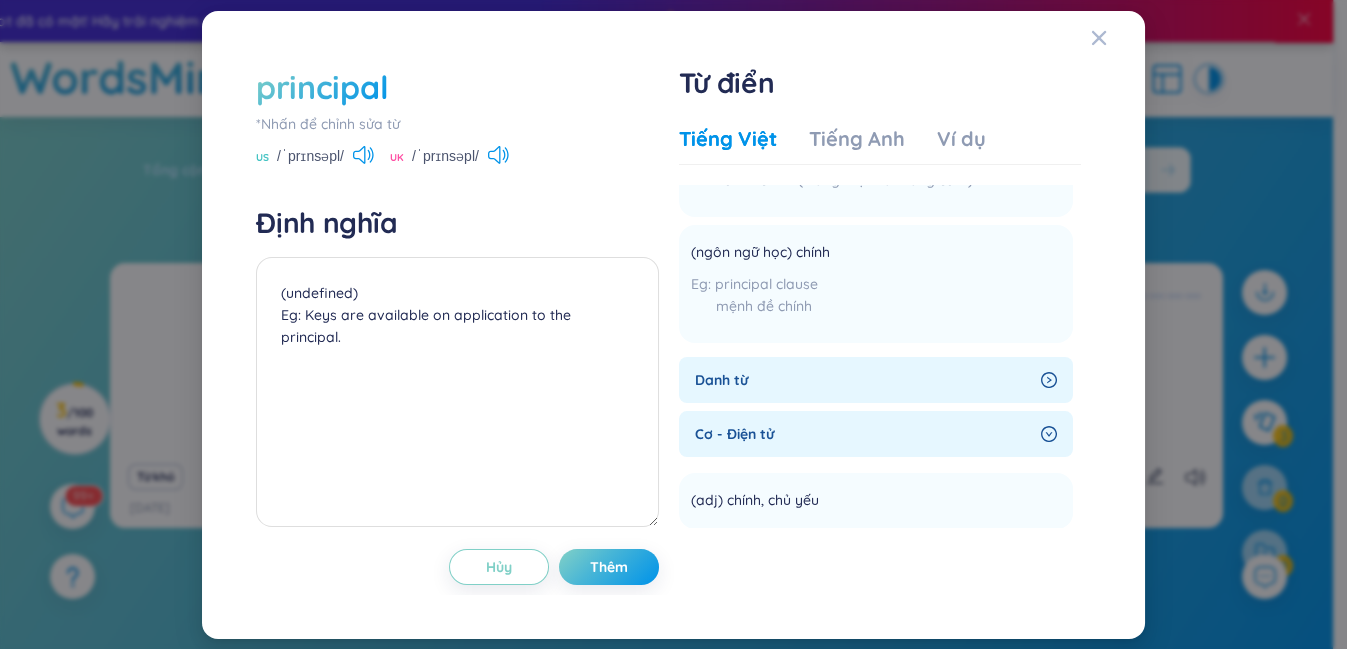click on "Danh từ" at bounding box center [864, 380] 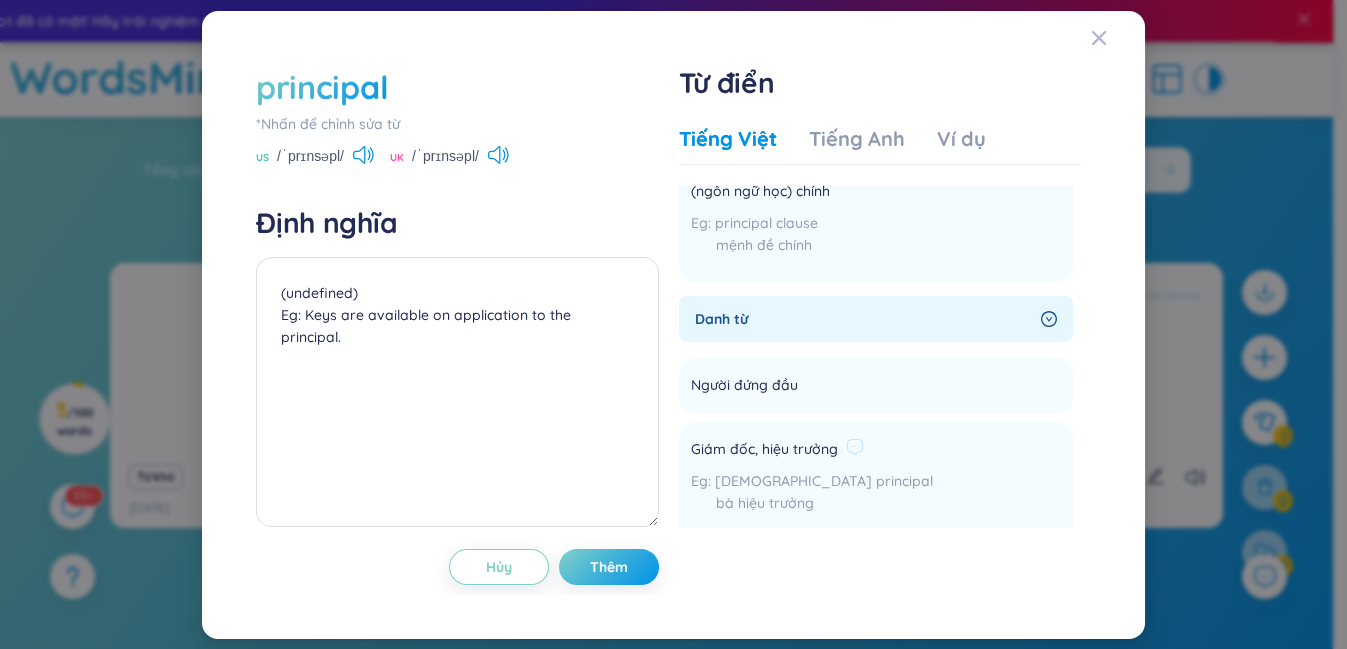 scroll, scrollTop: 363, scrollLeft: 0, axis: vertical 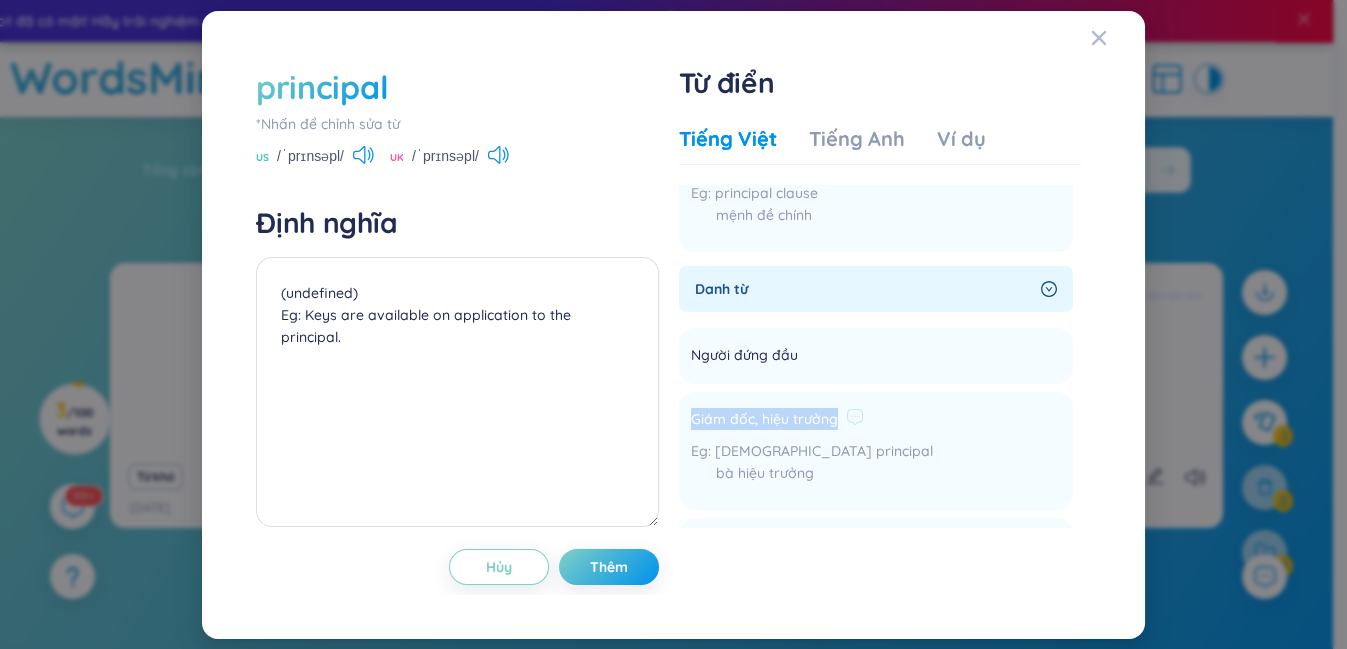 drag, startPoint x: 688, startPoint y: 419, endPoint x: 833, endPoint y: 420, distance: 145.00345 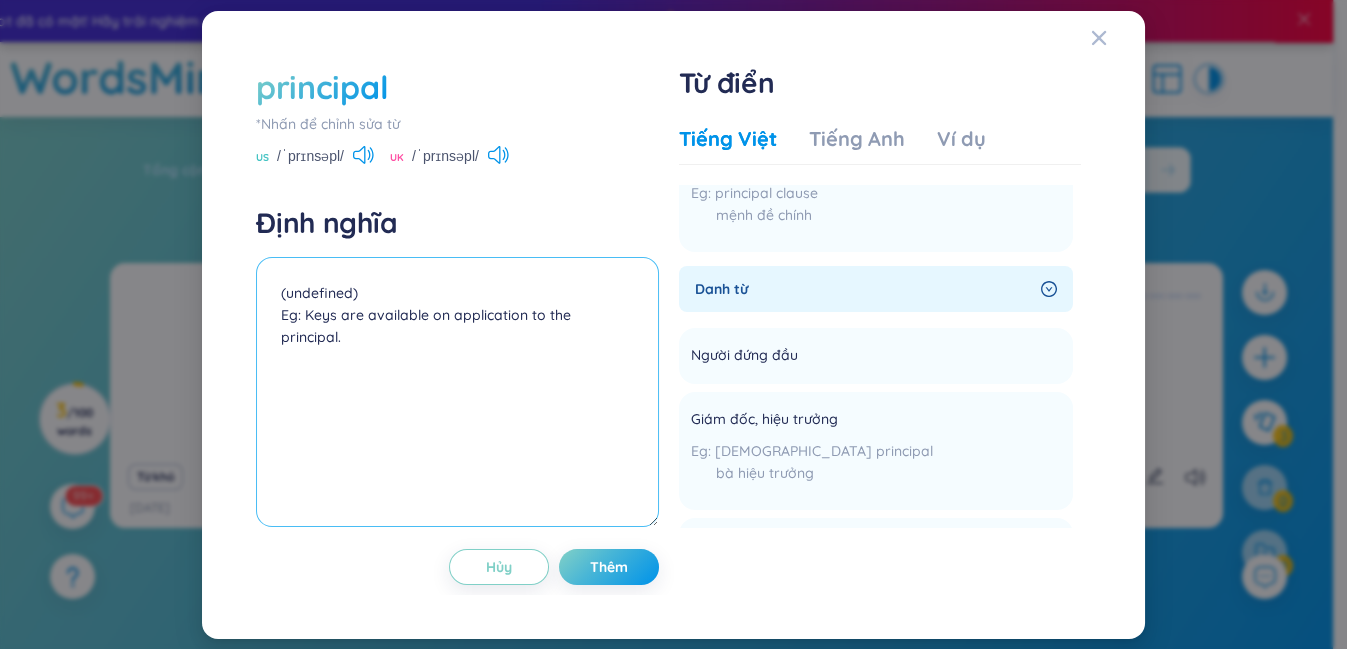 click on "(undefined)
Eg: Keys are available on application to the principal." at bounding box center [457, 392] 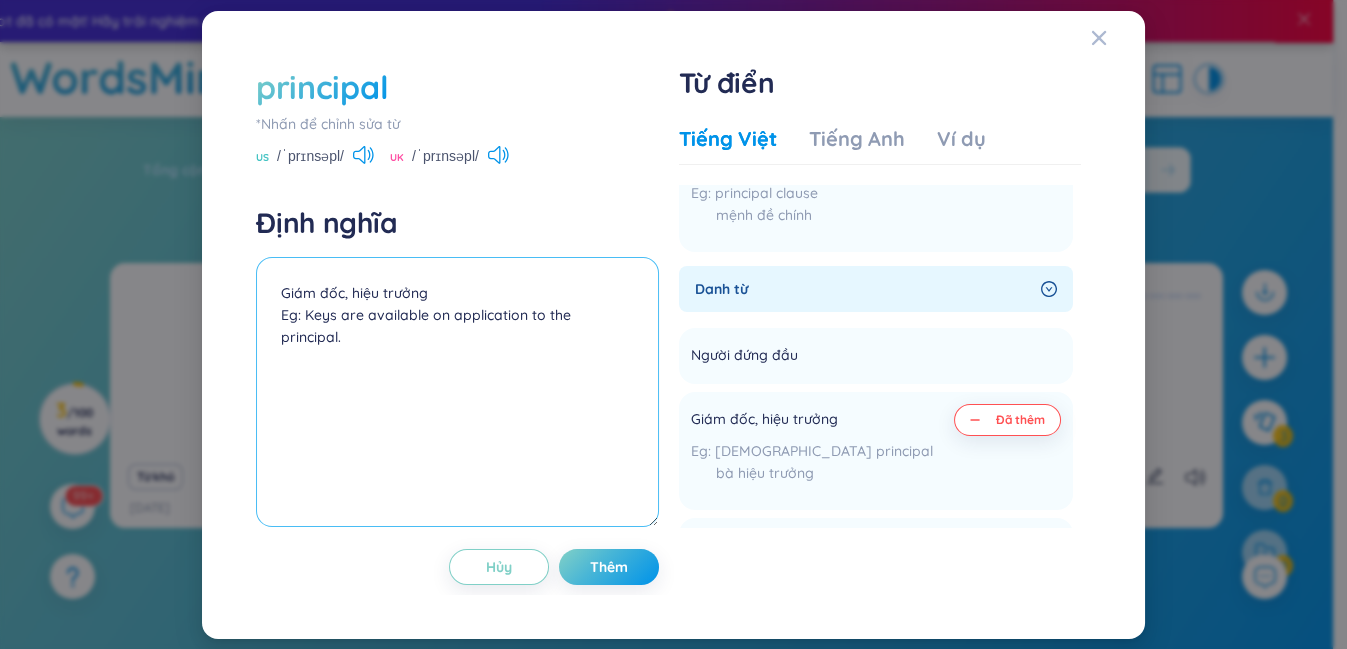 click on "Giám đốc, hiệu trưởng
Eg: Keys are available on application to the principal." at bounding box center [457, 392] 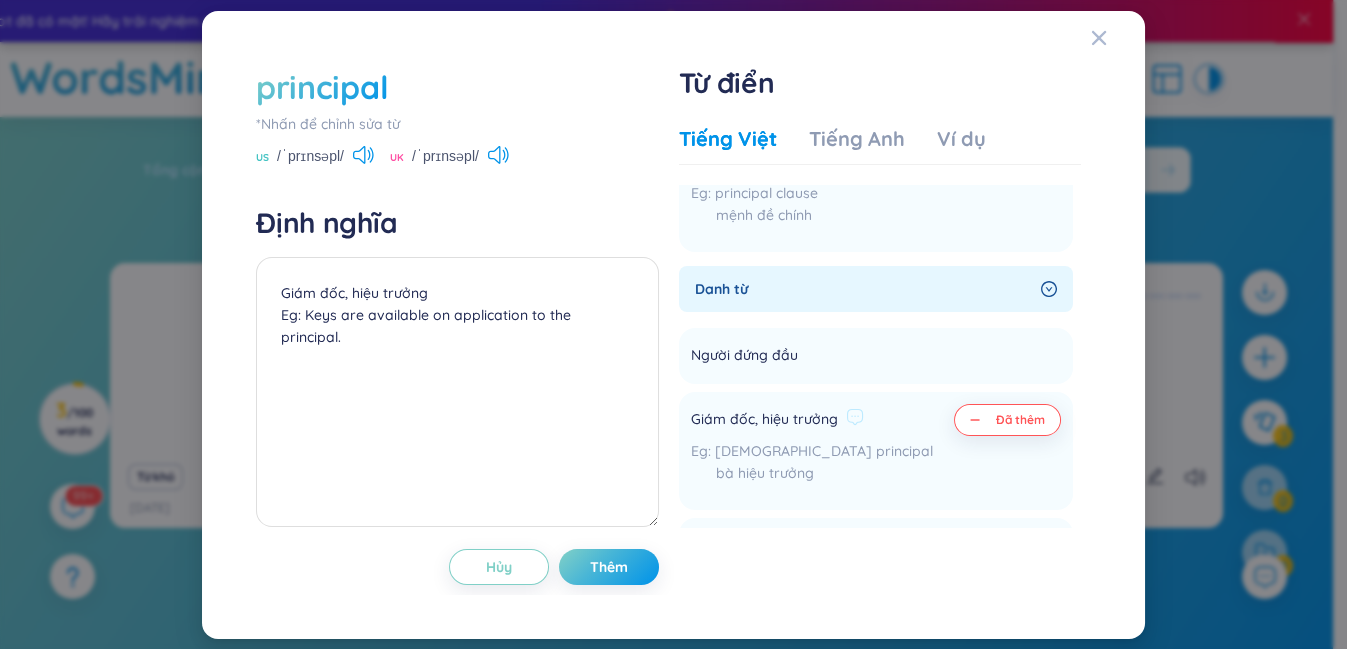 click on "Đã thêm" at bounding box center (1020, 420) 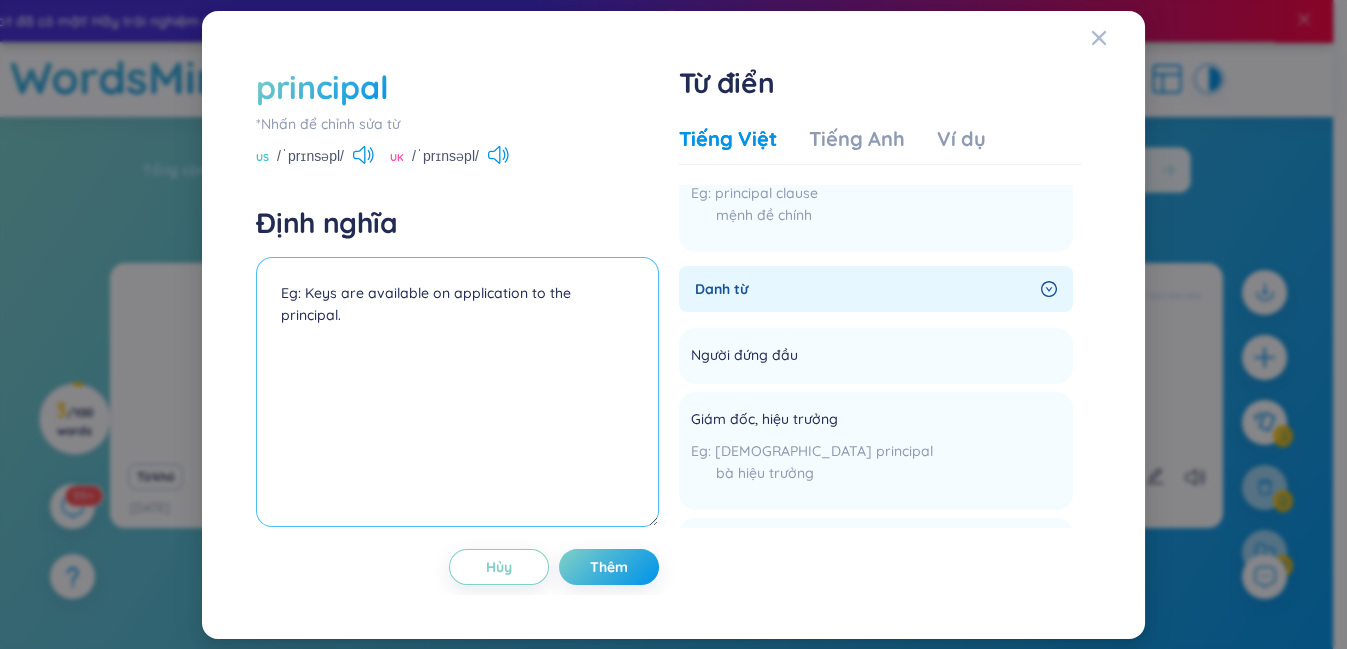 click on "Eg: Keys are available on application to the principal." at bounding box center [457, 392] 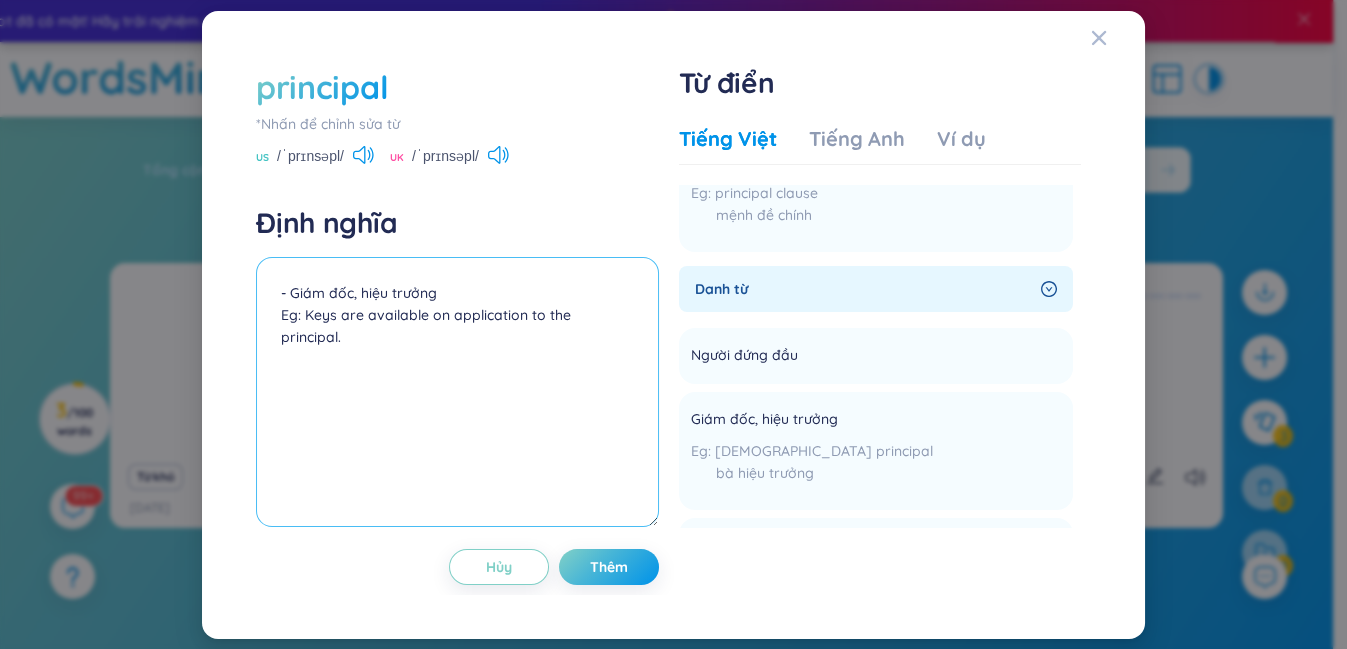 click on "- Giám đốc, hiệu trưởng
Eg: Keys are available on application to the principal." at bounding box center [457, 392] 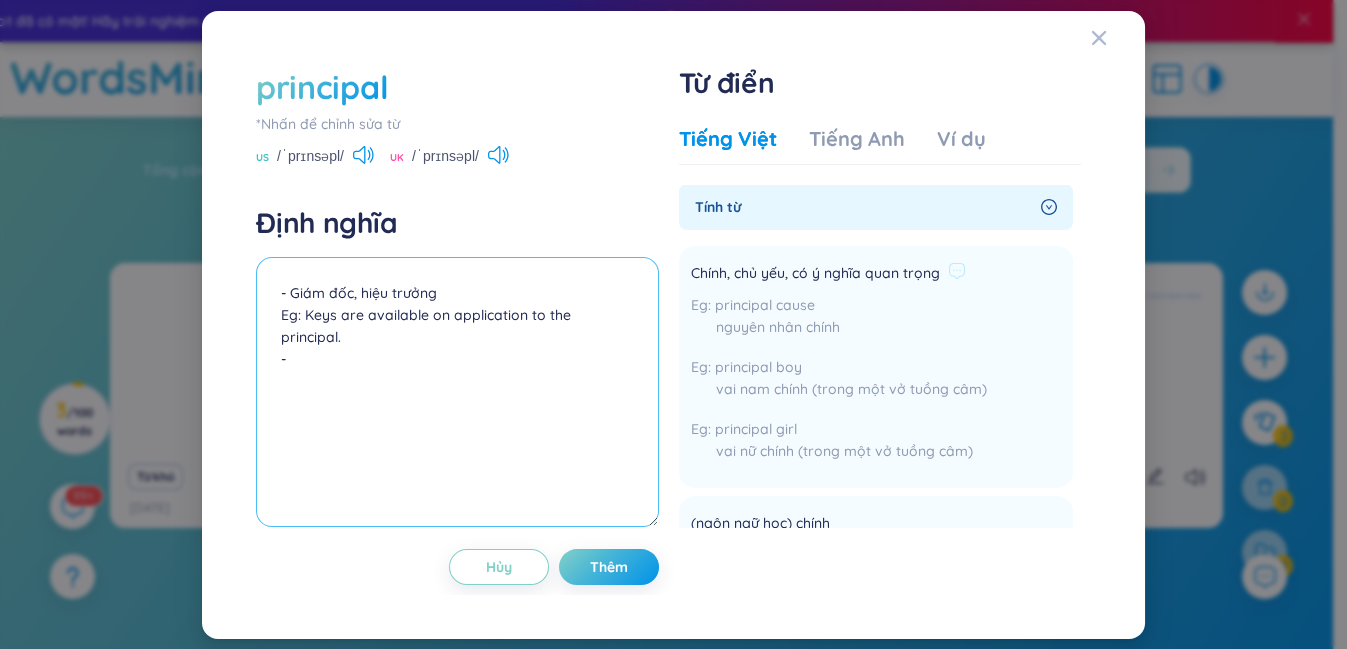 scroll, scrollTop: 0, scrollLeft: 0, axis: both 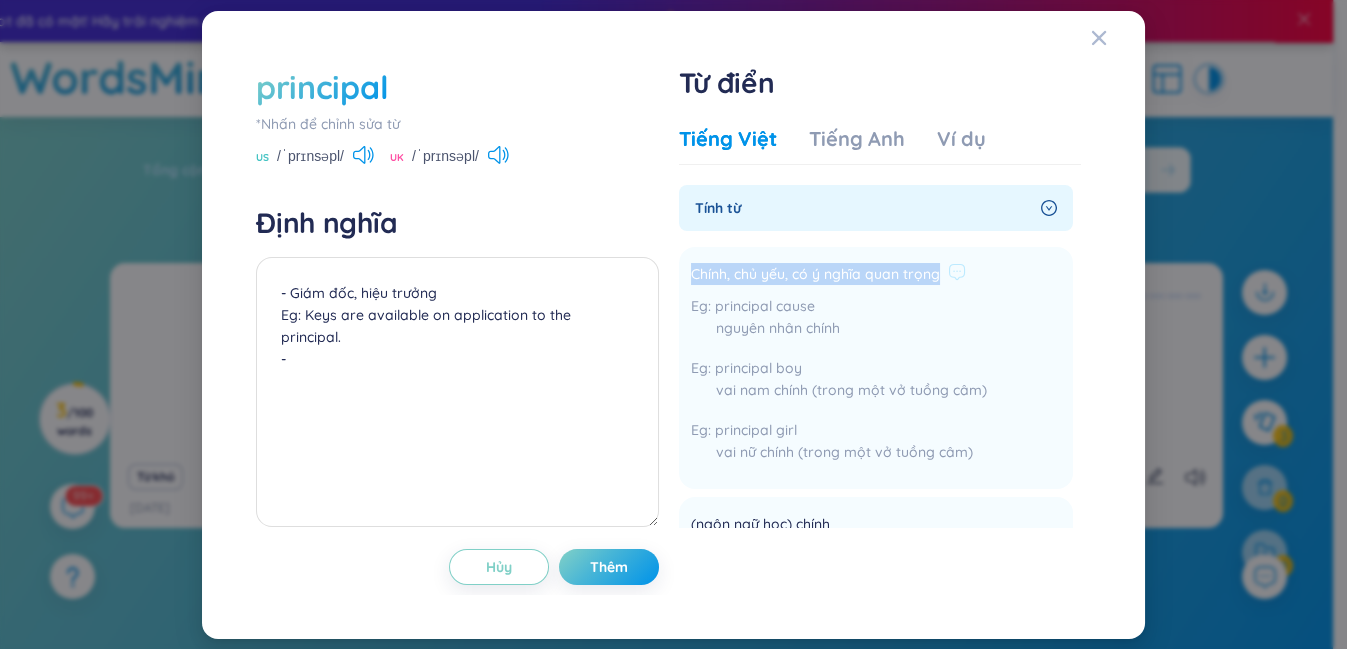 drag, startPoint x: 685, startPoint y: 270, endPoint x: 938, endPoint y: 276, distance: 253.07114 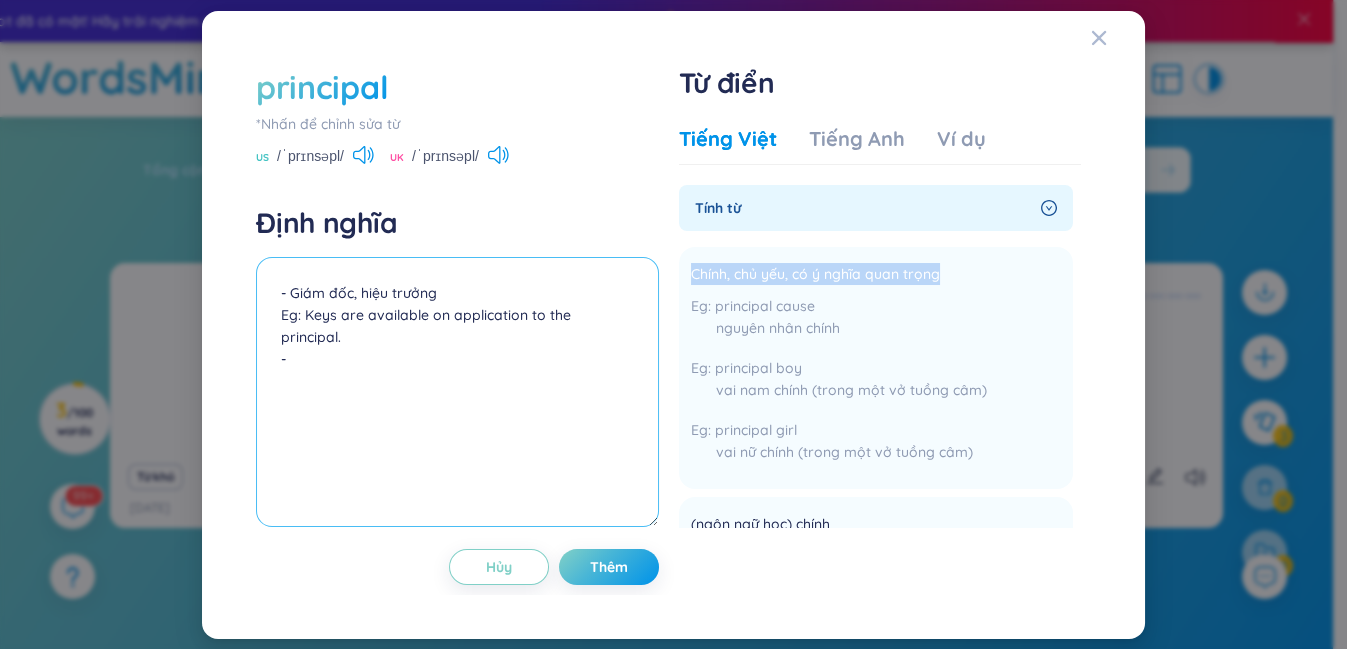 copy on "Chính, chủ yếu, có ý nghĩa quan trọng" 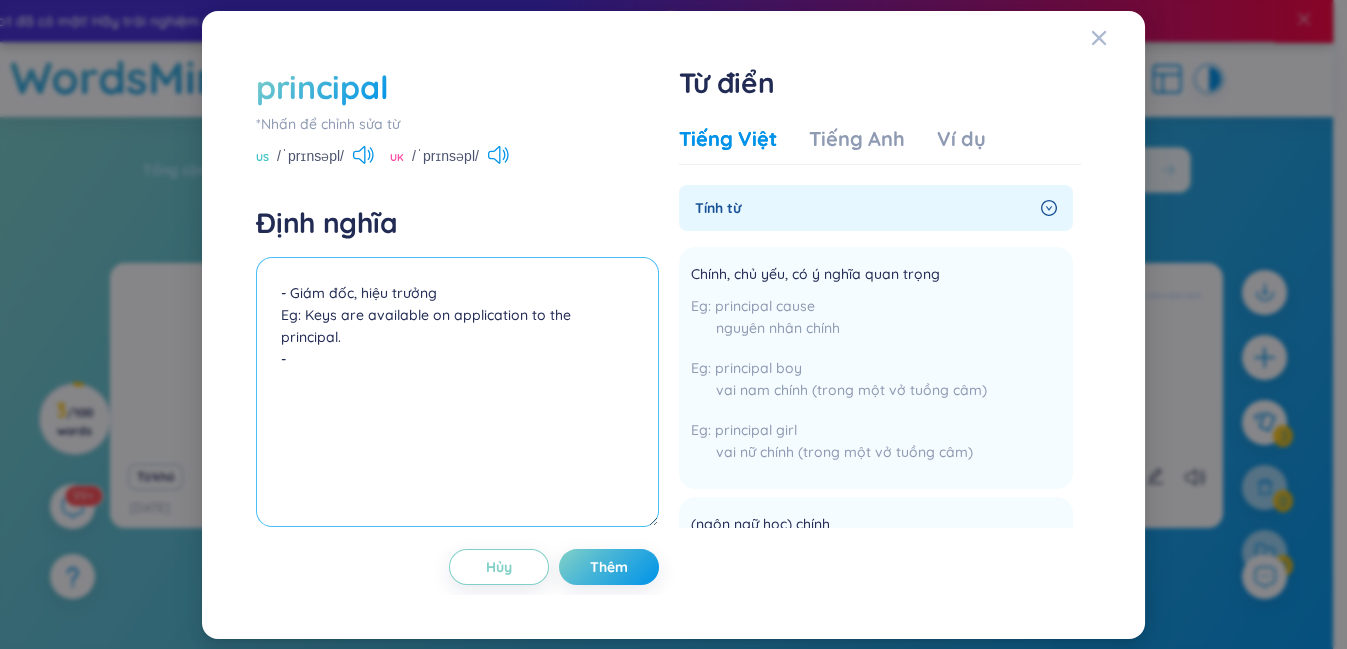 click on "- Giám đốc, hiệu trưởng
Eg: Keys are available on application to the principal.
-" at bounding box center [457, 392] 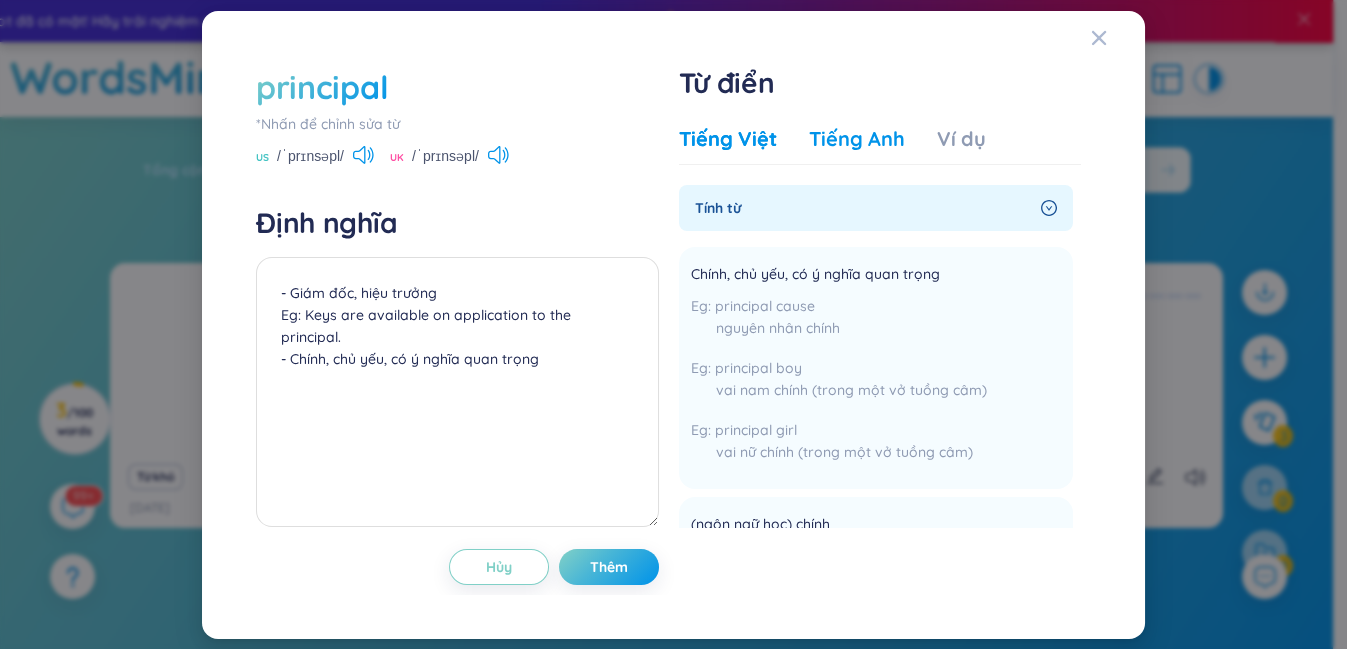 click on "Tiếng Anh" at bounding box center (857, 139) 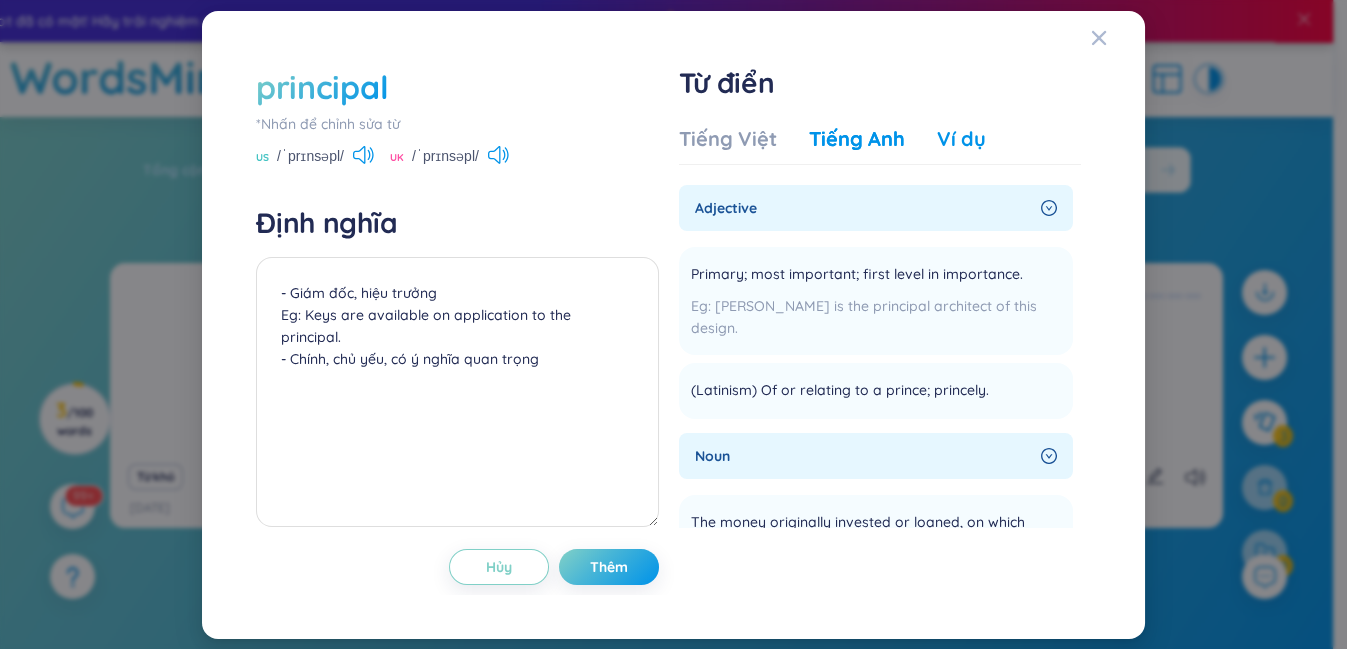 click on "Ví dụ" at bounding box center [961, 139] 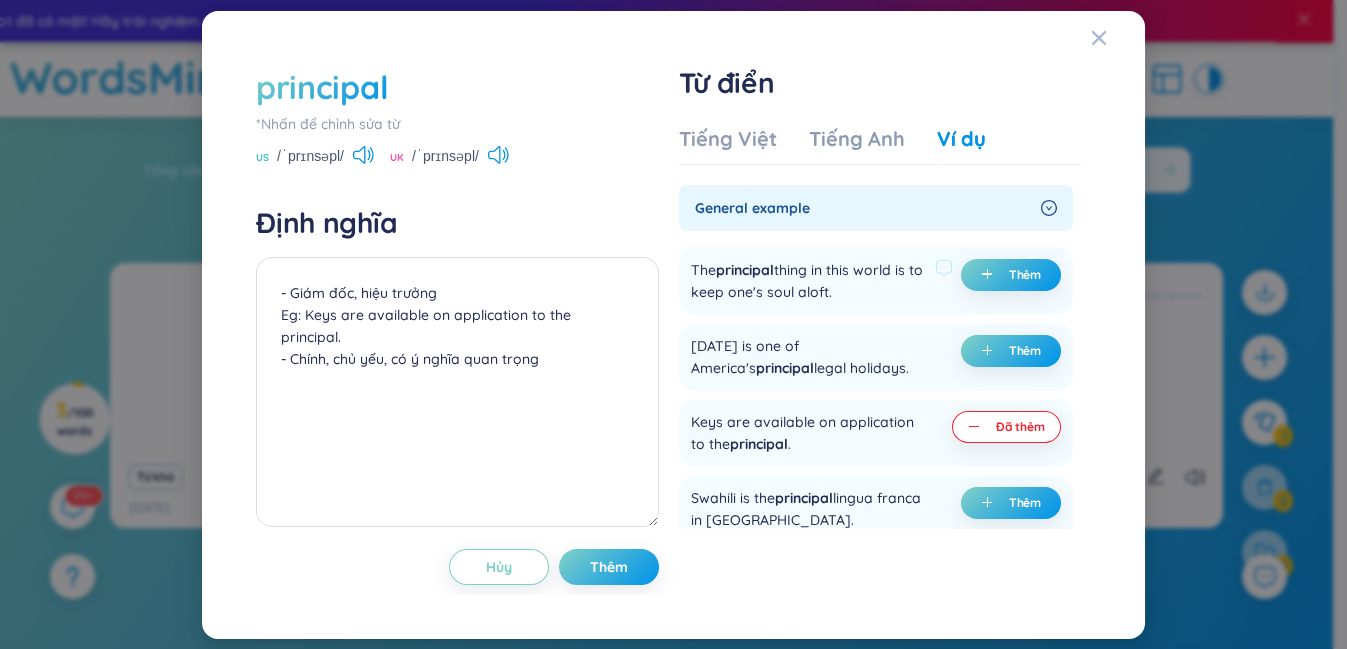drag, startPoint x: 856, startPoint y: 293, endPoint x: 688, endPoint y: 272, distance: 169.30742 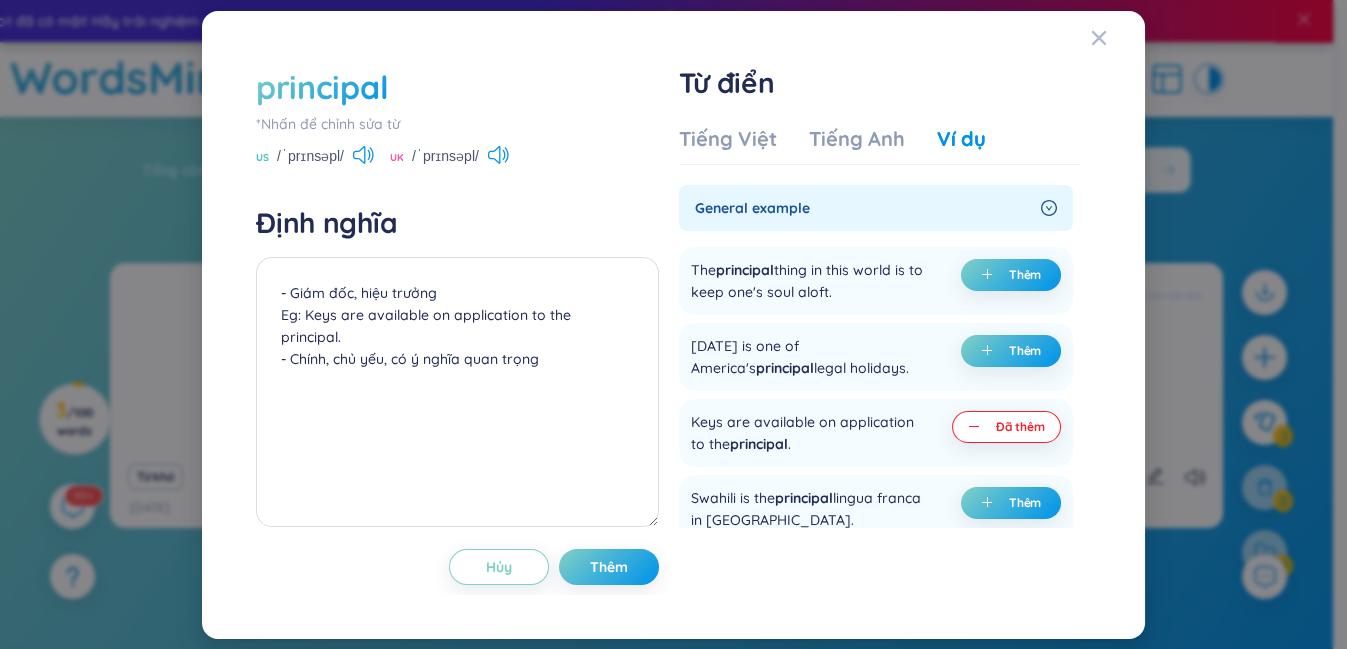 click at bounding box center (675, 232) 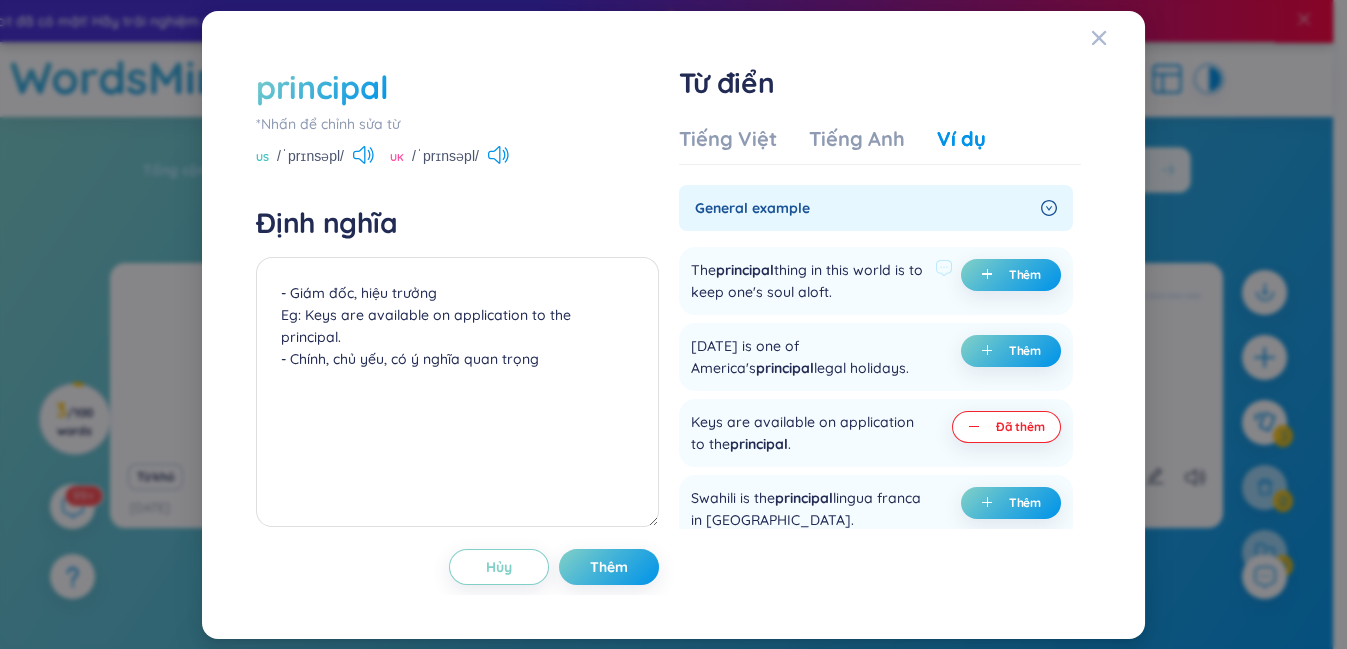 click on "The  principal  thing in this world is to keep one's soul aloft." at bounding box center (809, 281) 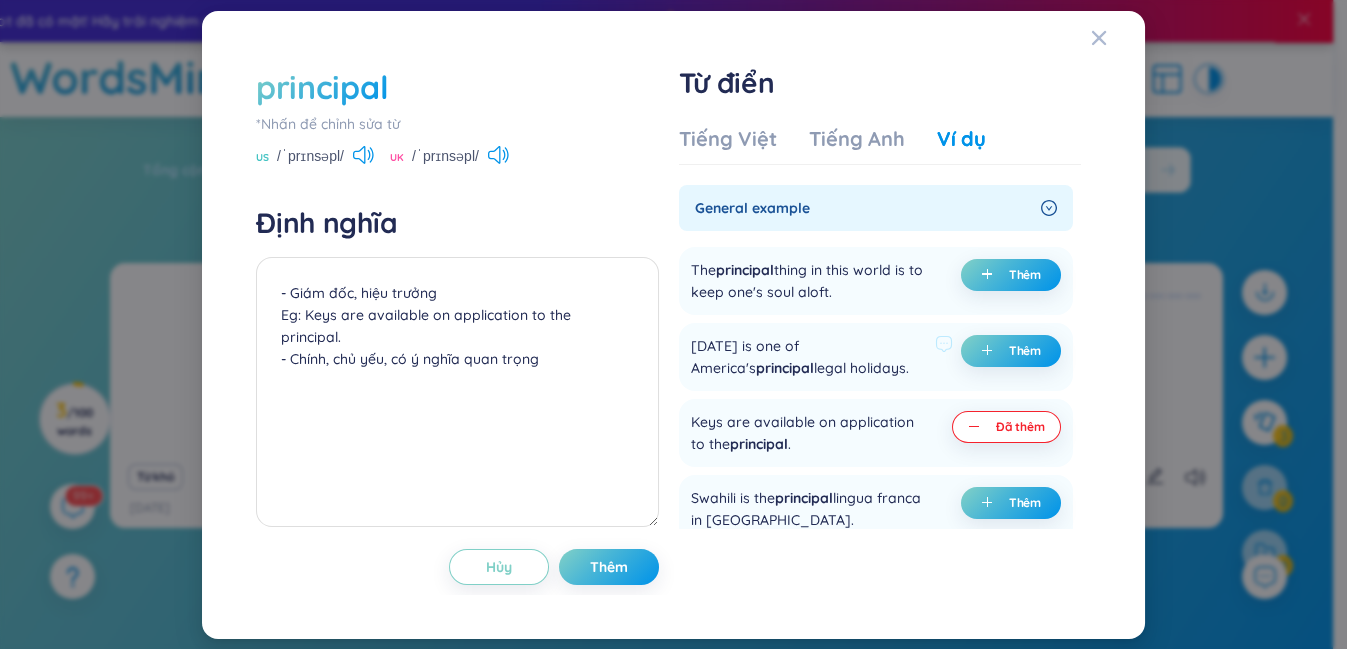 drag, startPoint x: 906, startPoint y: 365, endPoint x: 681, endPoint y: 350, distance: 225.49945 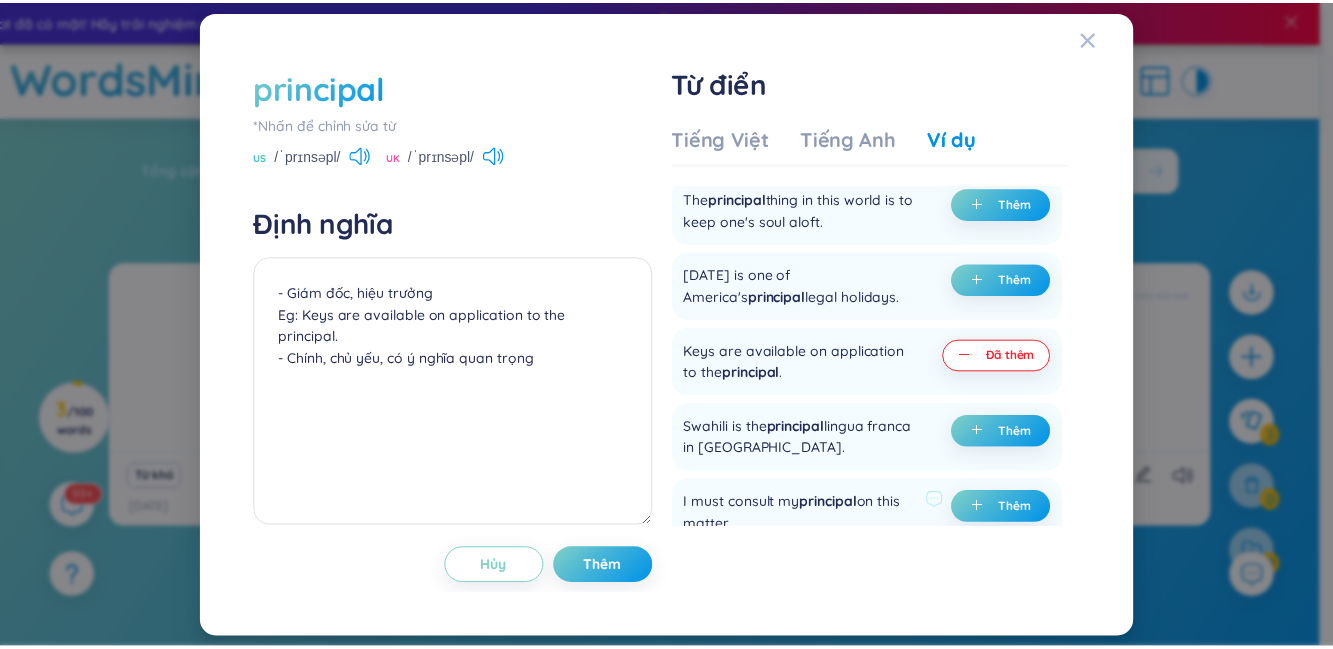 scroll, scrollTop: 90, scrollLeft: 0, axis: vertical 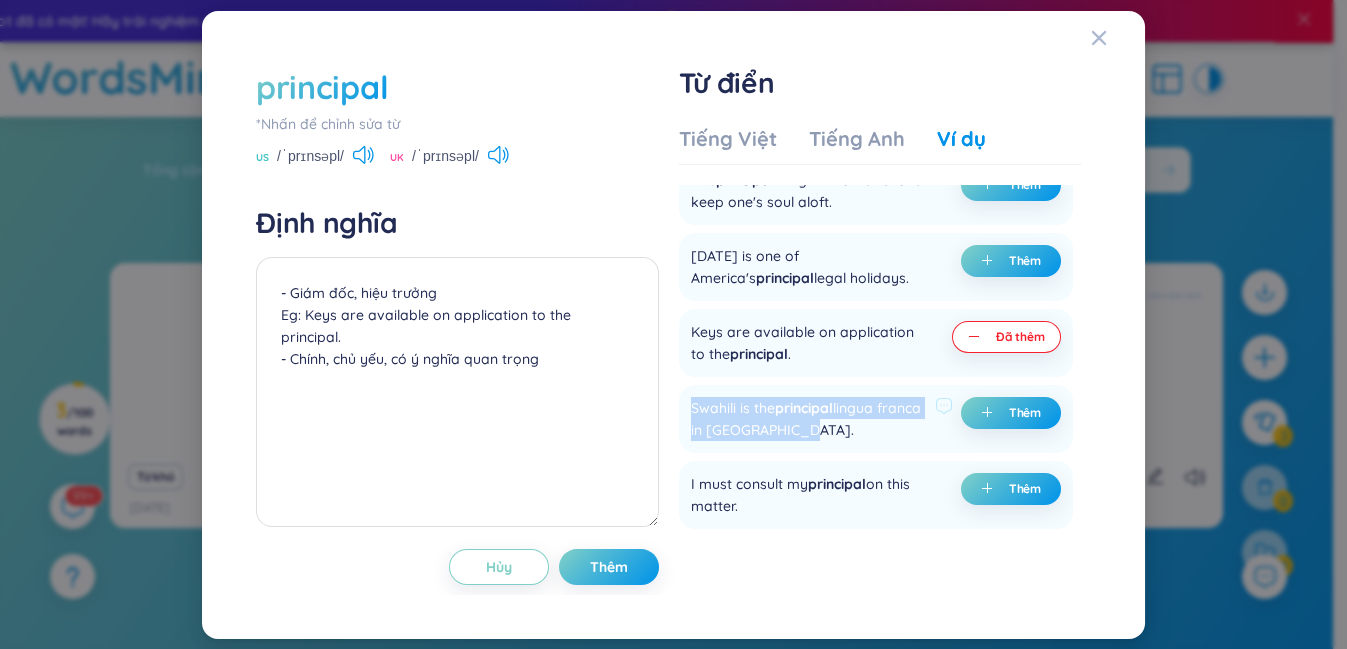 click on "Swahili is the  principal  lingua franca in [GEOGRAPHIC_DATA]. Thêm" at bounding box center (876, 419) 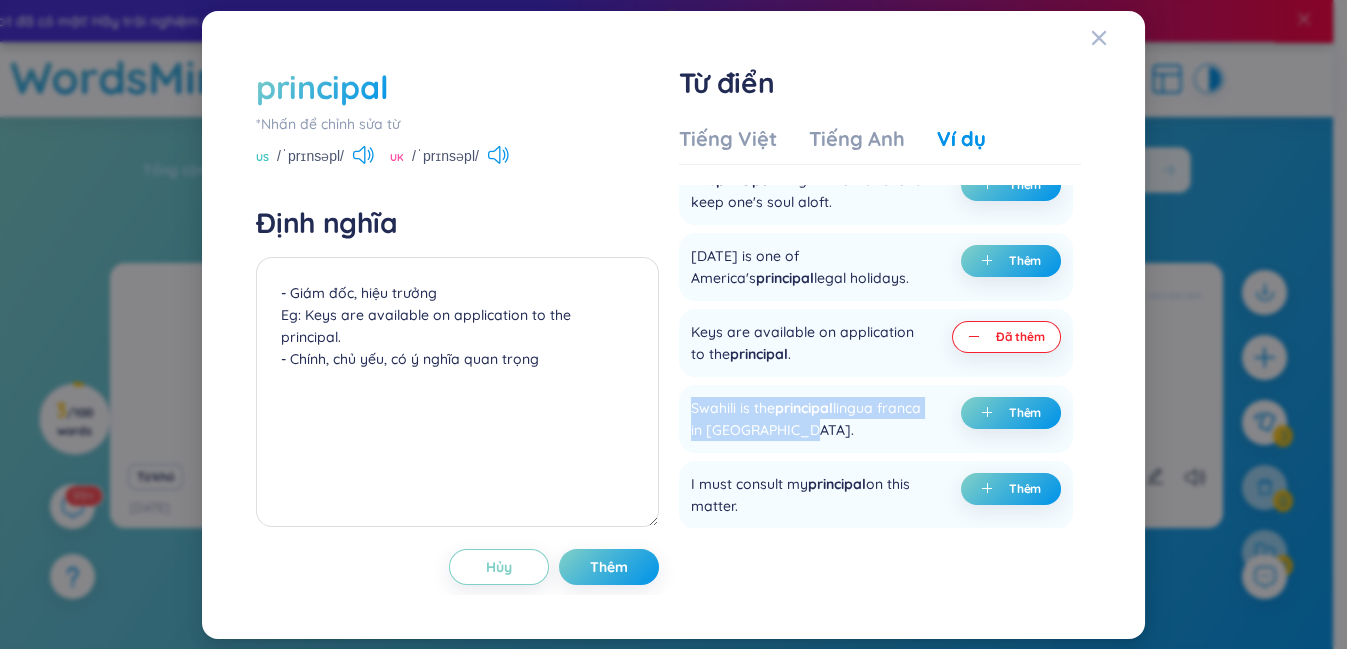 click at bounding box center (669, 369) 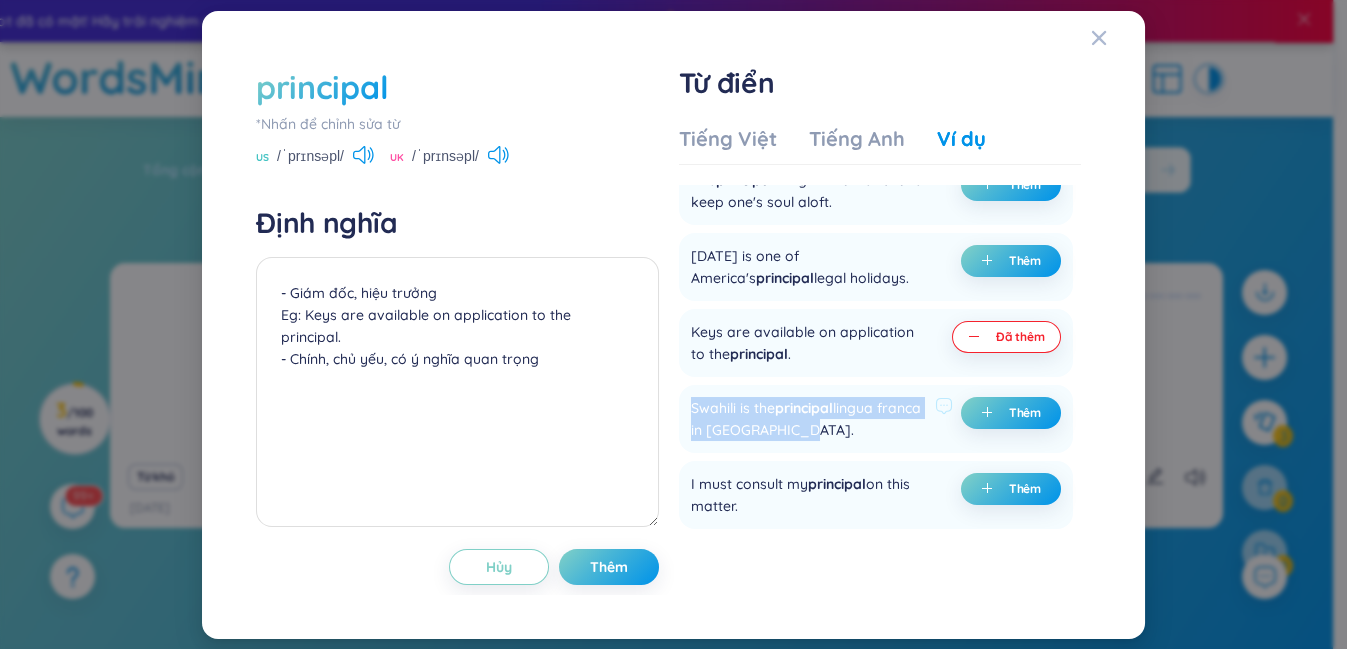 click on "Swahili is the  principal  lingua franca in [GEOGRAPHIC_DATA]." at bounding box center [809, 419] 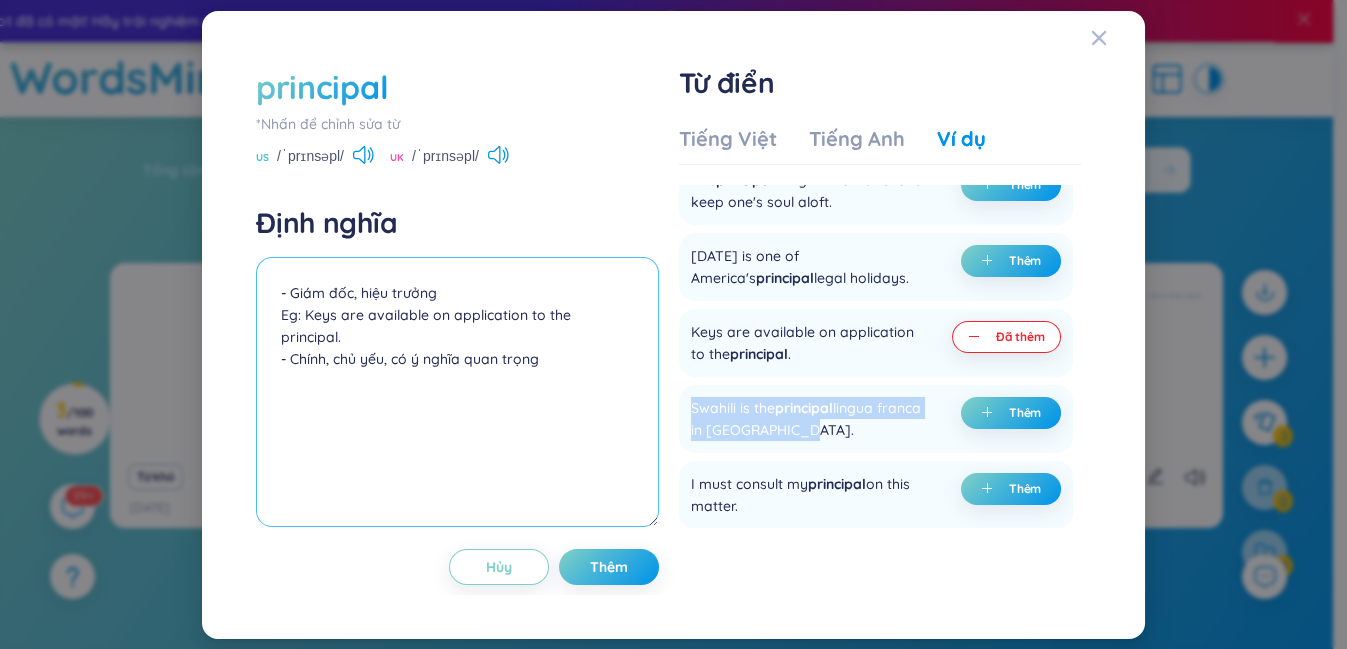 copy on "Swahili is the  principal  lingua franca in [GEOGRAPHIC_DATA]." 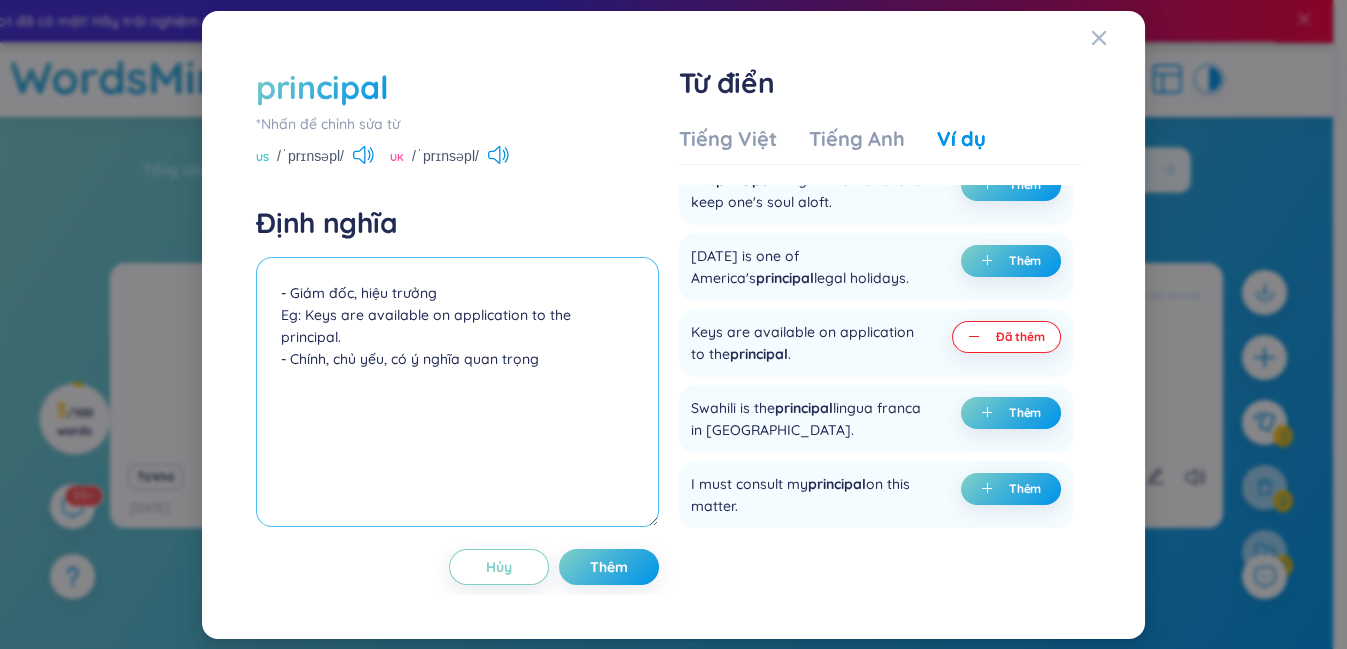 click on "- Giám đốc, hiệu trưởng
Eg: Keys are available on application to the principal.
- Chính, chủ yếu, có ý nghĩa quan trọng" at bounding box center (457, 392) 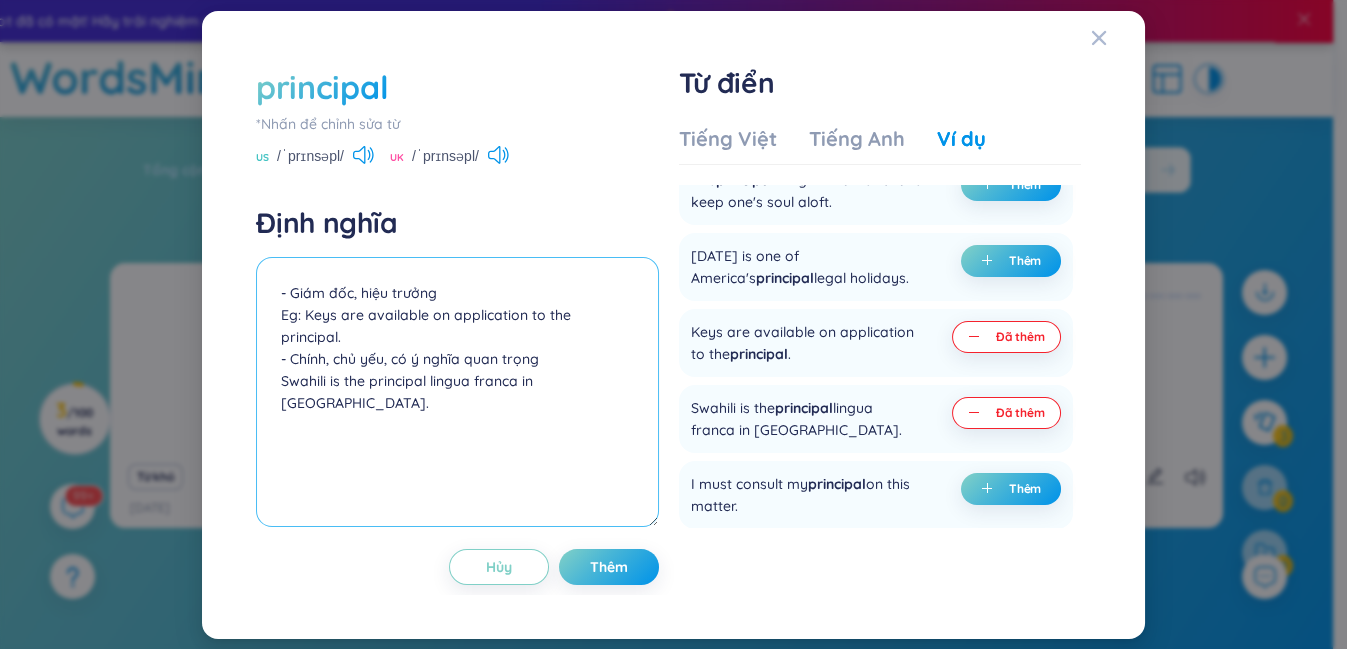 click on "- Giám đốc, hiệu trưởng
Eg: Keys are available on application to the principal.
- Chính, chủ yếu, có ý nghĩa quan trọng
Swahili is the principal lingua franca in [GEOGRAPHIC_DATA]." at bounding box center [457, 392] 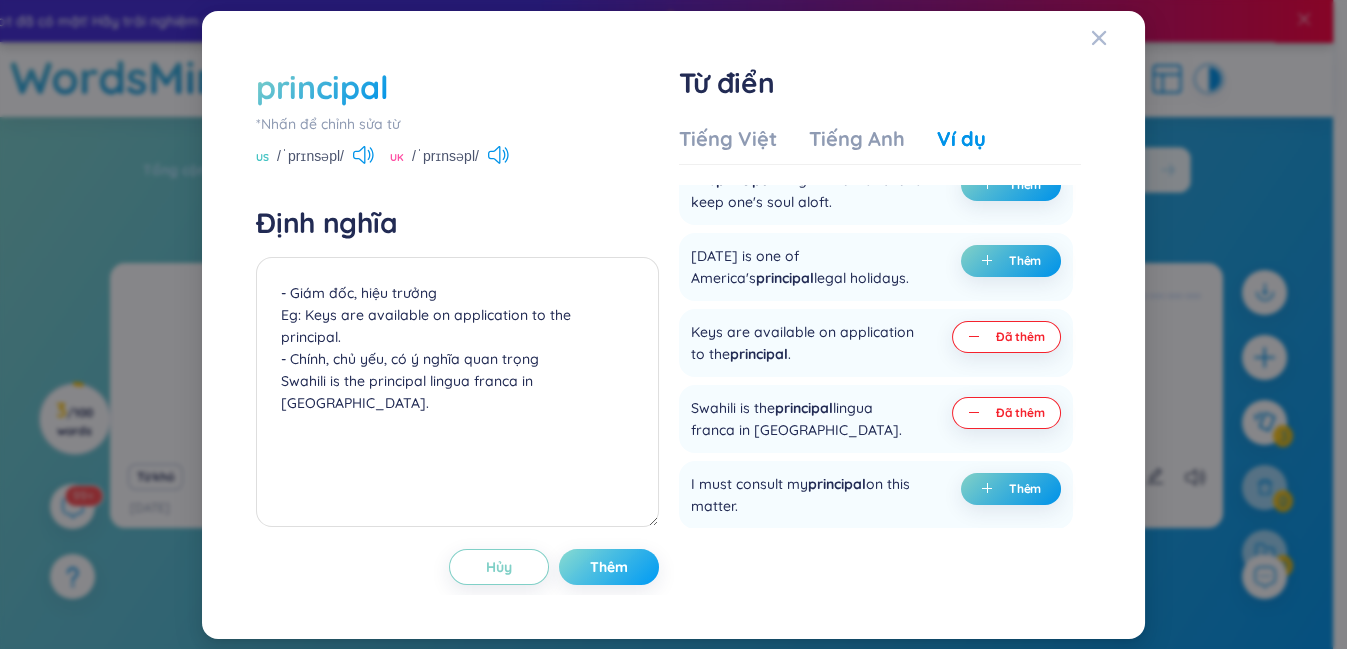 click on "Thêm" at bounding box center (609, 567) 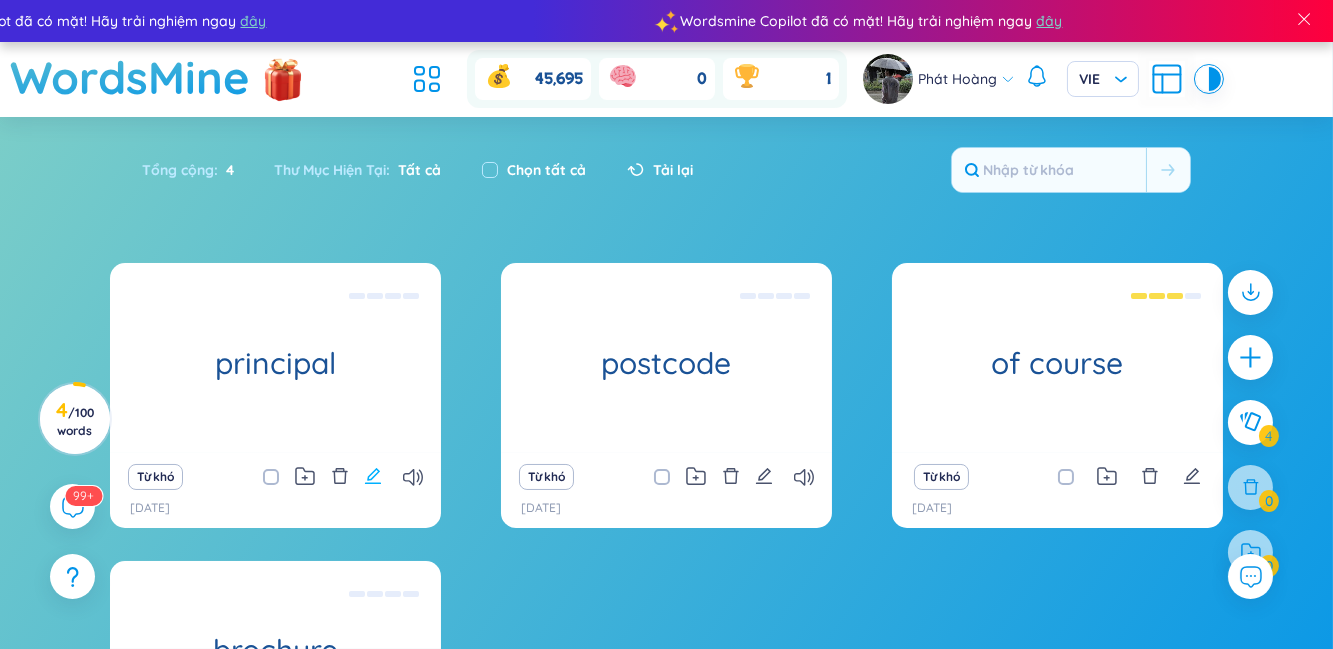 click 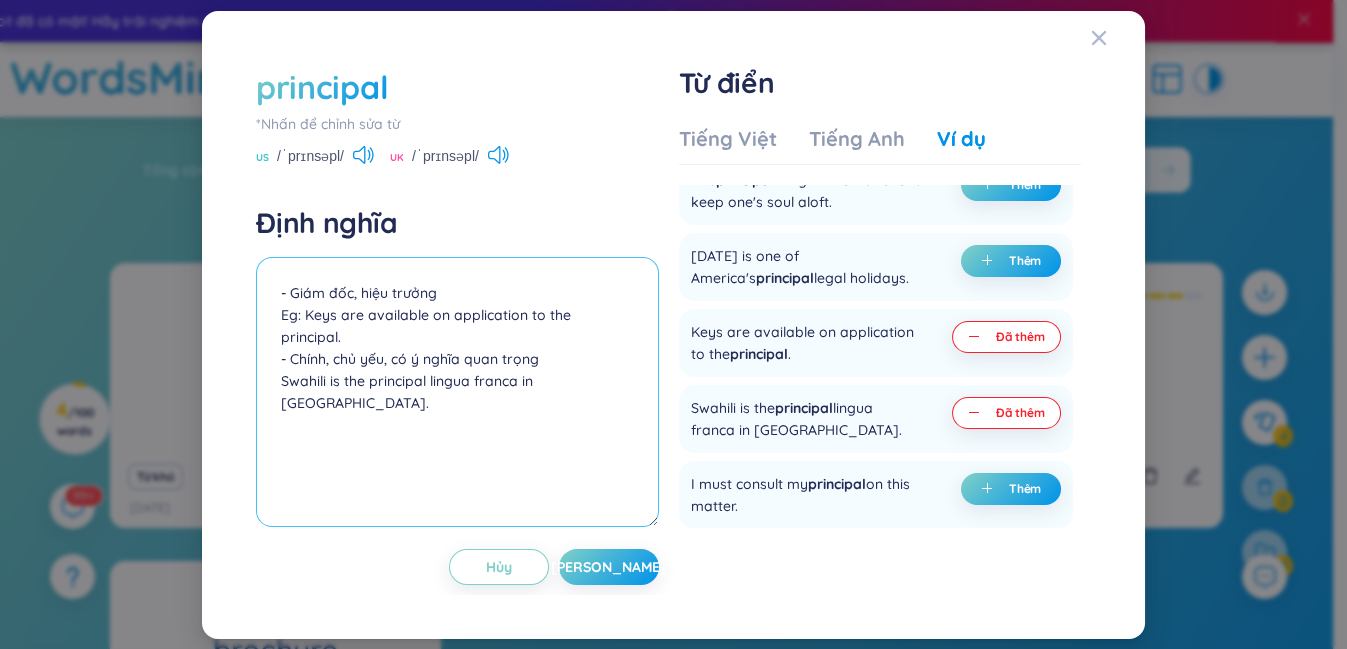 drag, startPoint x: 602, startPoint y: 359, endPoint x: 253, endPoint y: 362, distance: 349.0129 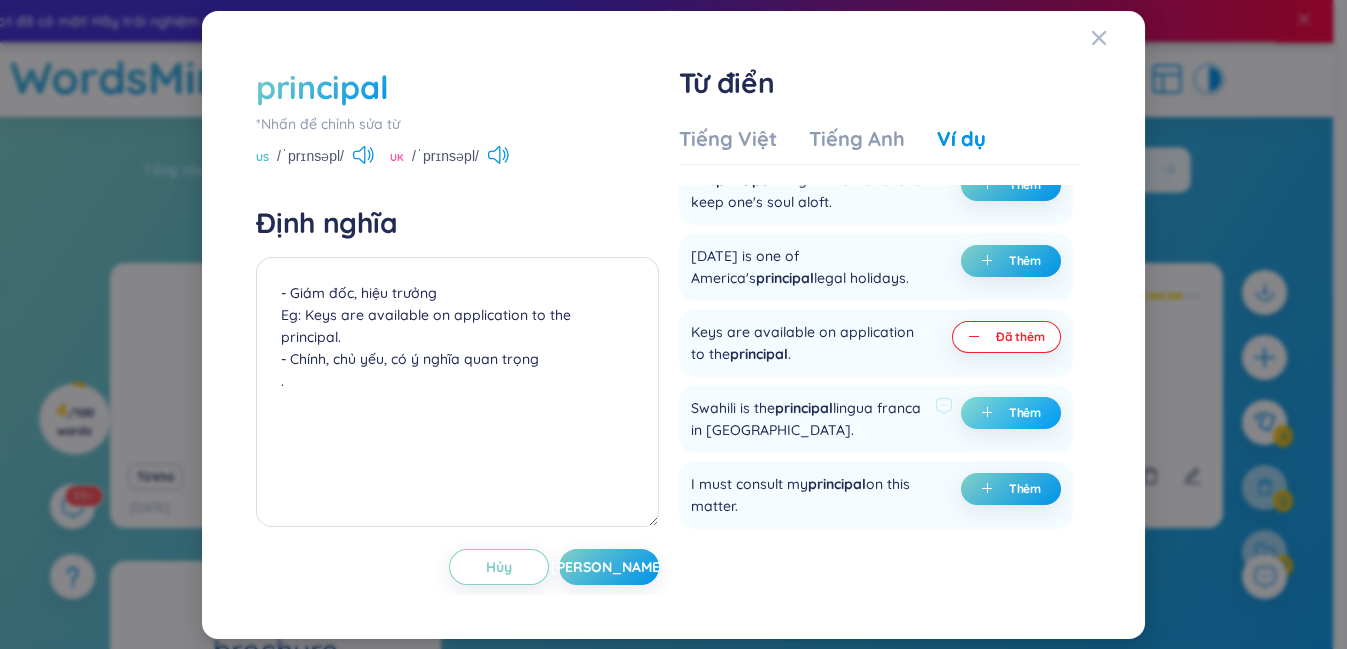 click on "Thêm" at bounding box center [1025, 413] 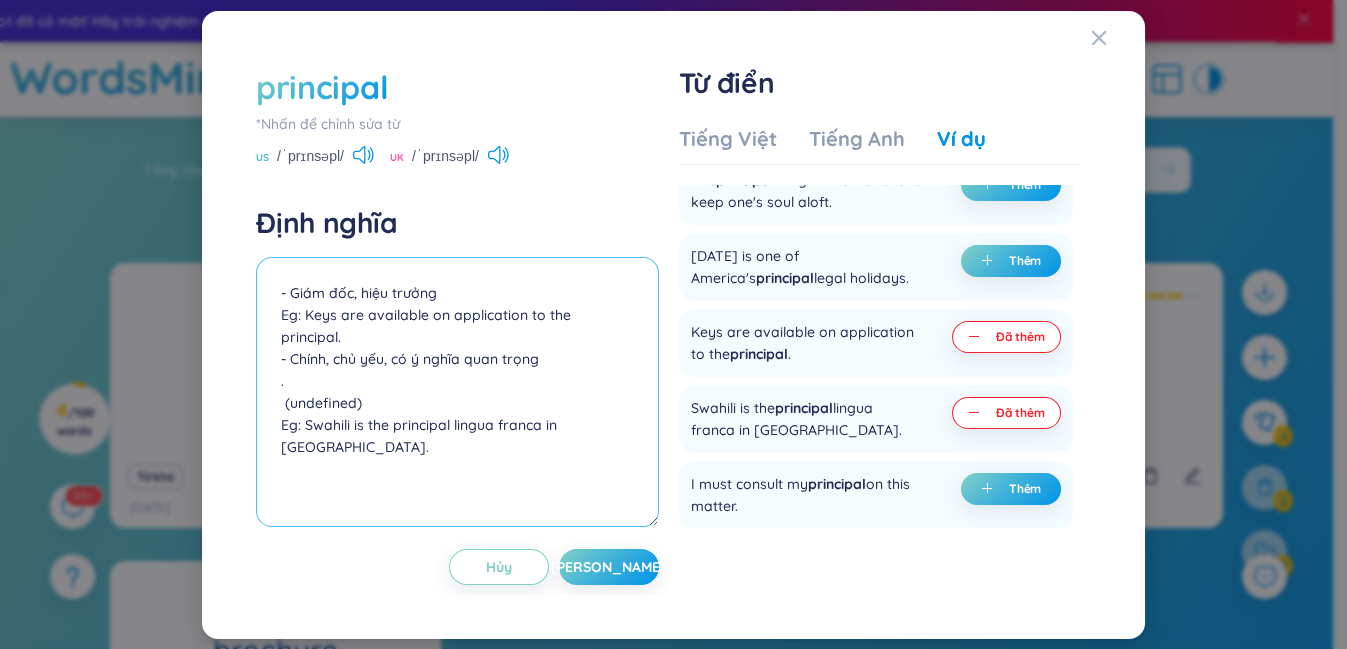 drag, startPoint x: 370, startPoint y: 368, endPoint x: 331, endPoint y: 374, distance: 39.45884 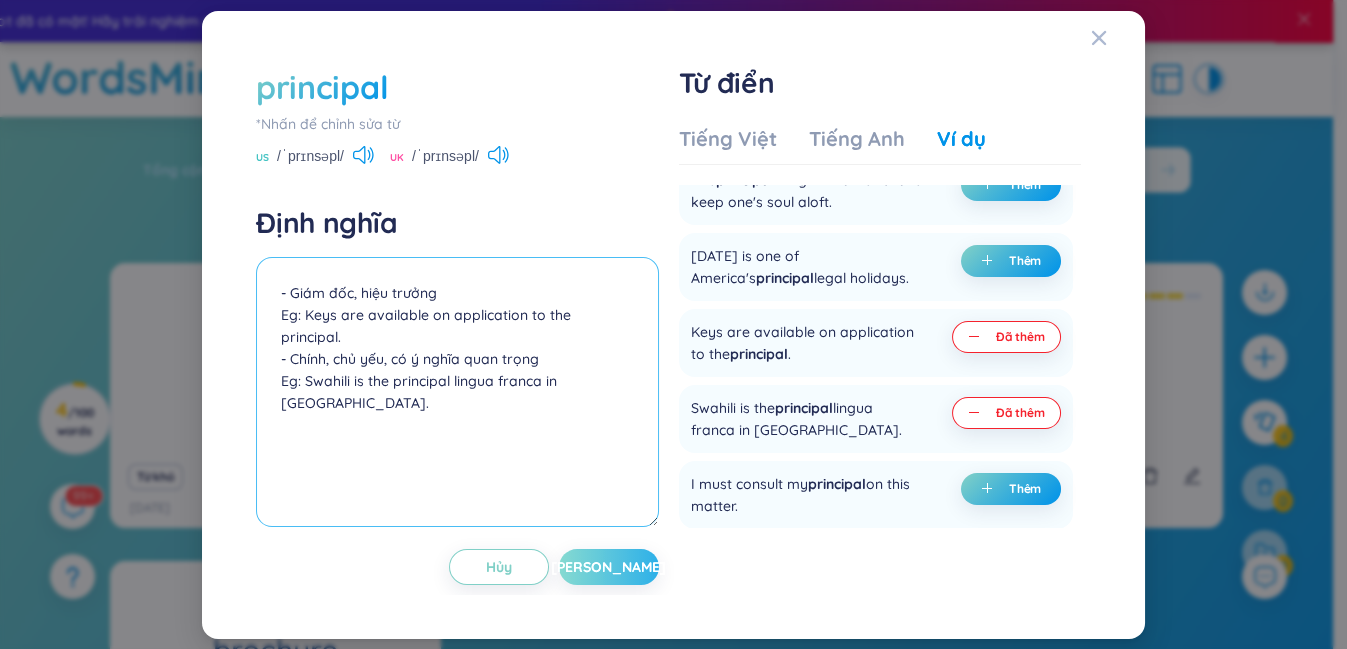 type on "- Giám đốc, hiệu trưởng
Eg: Keys are available on application to the principal.
- Chính, chủ yếu, có ý nghĩa quan trọng
Eg: Swahili is the principal lingua franca in [GEOGRAPHIC_DATA]." 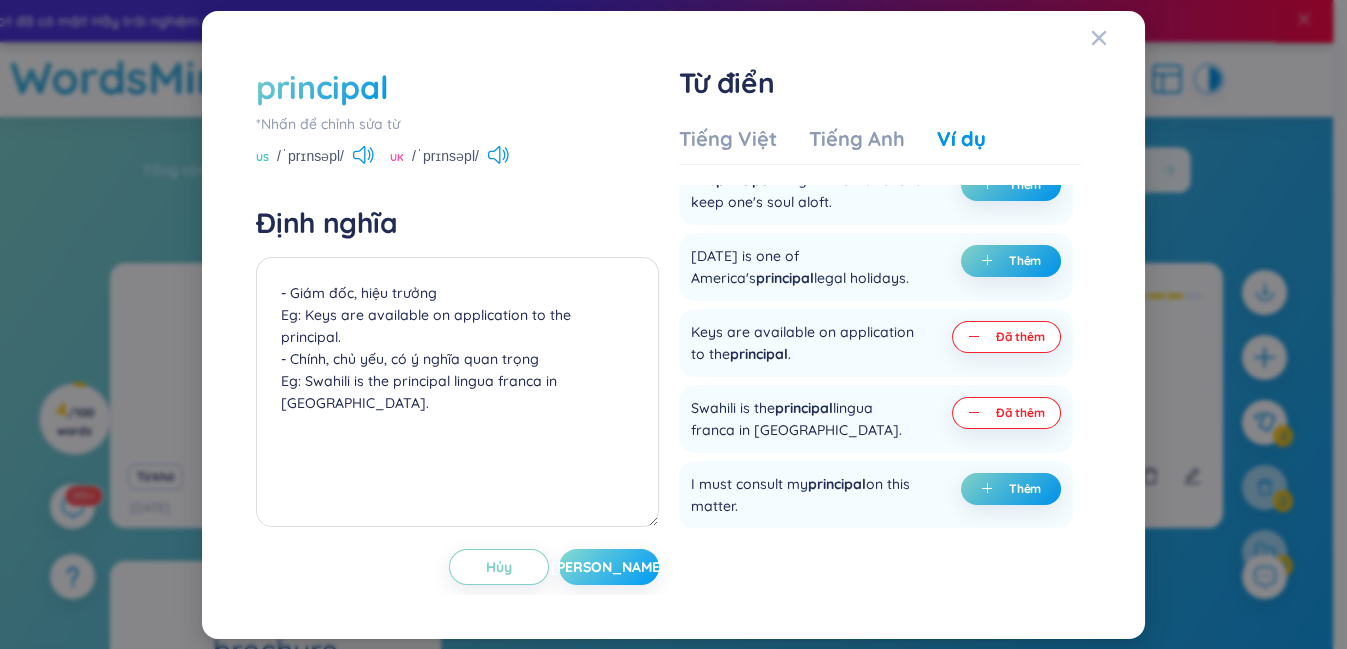 click on "[PERSON_NAME]" at bounding box center (609, 567) 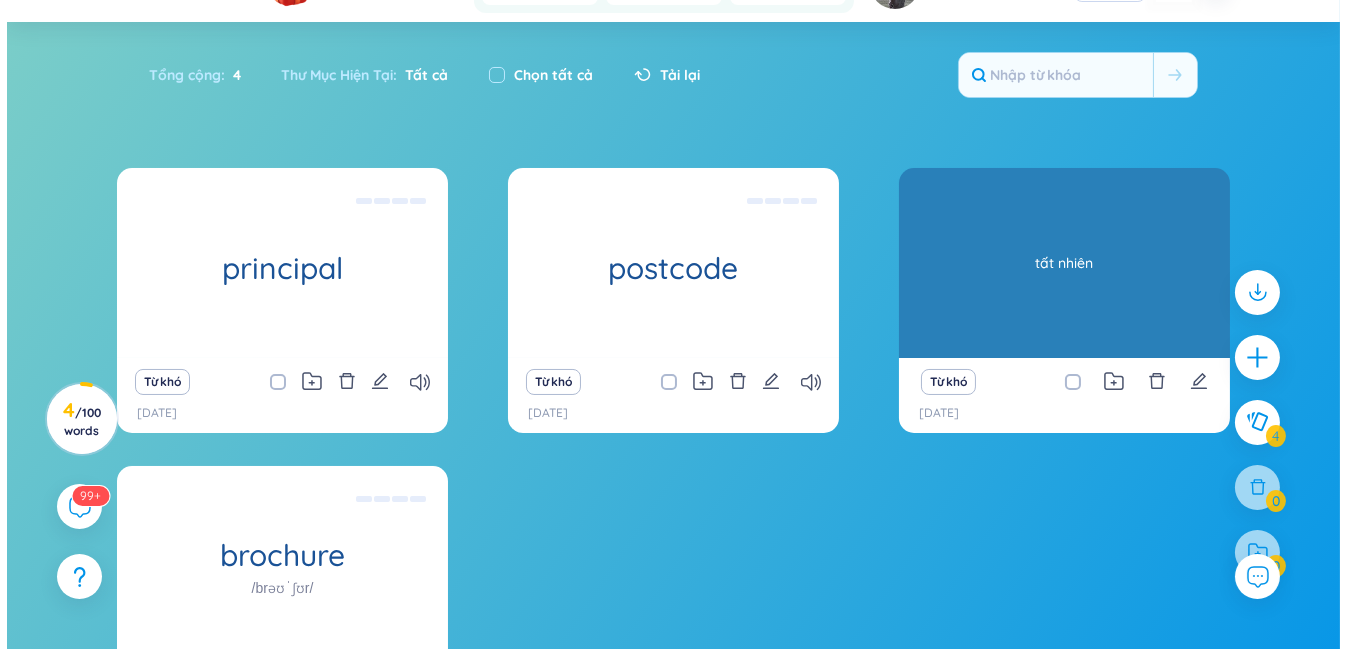 scroll, scrollTop: 0, scrollLeft: 0, axis: both 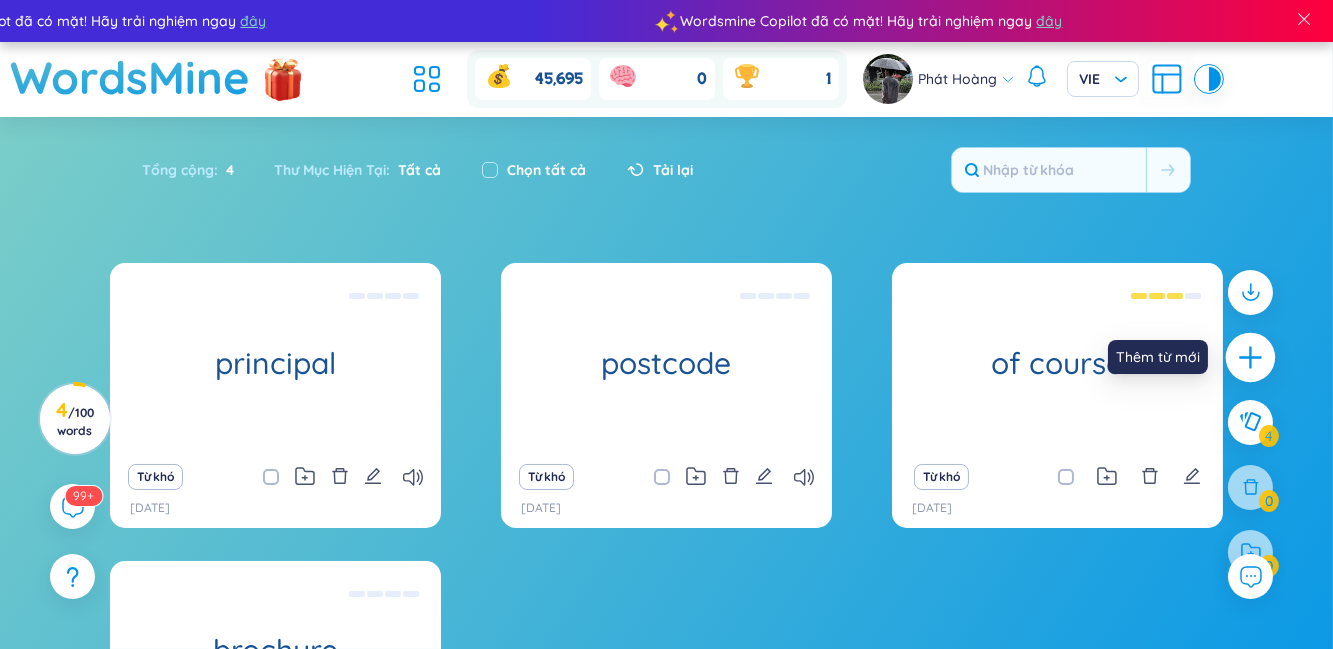 click 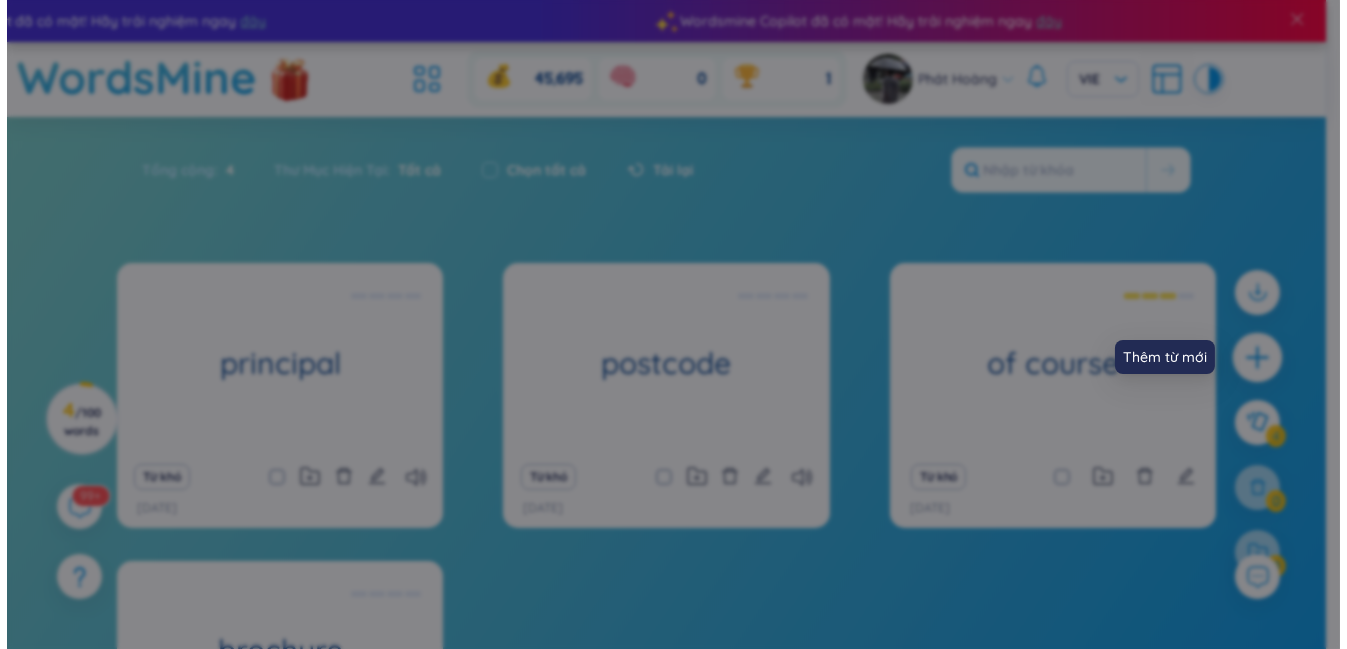 scroll, scrollTop: 5, scrollLeft: 0, axis: vertical 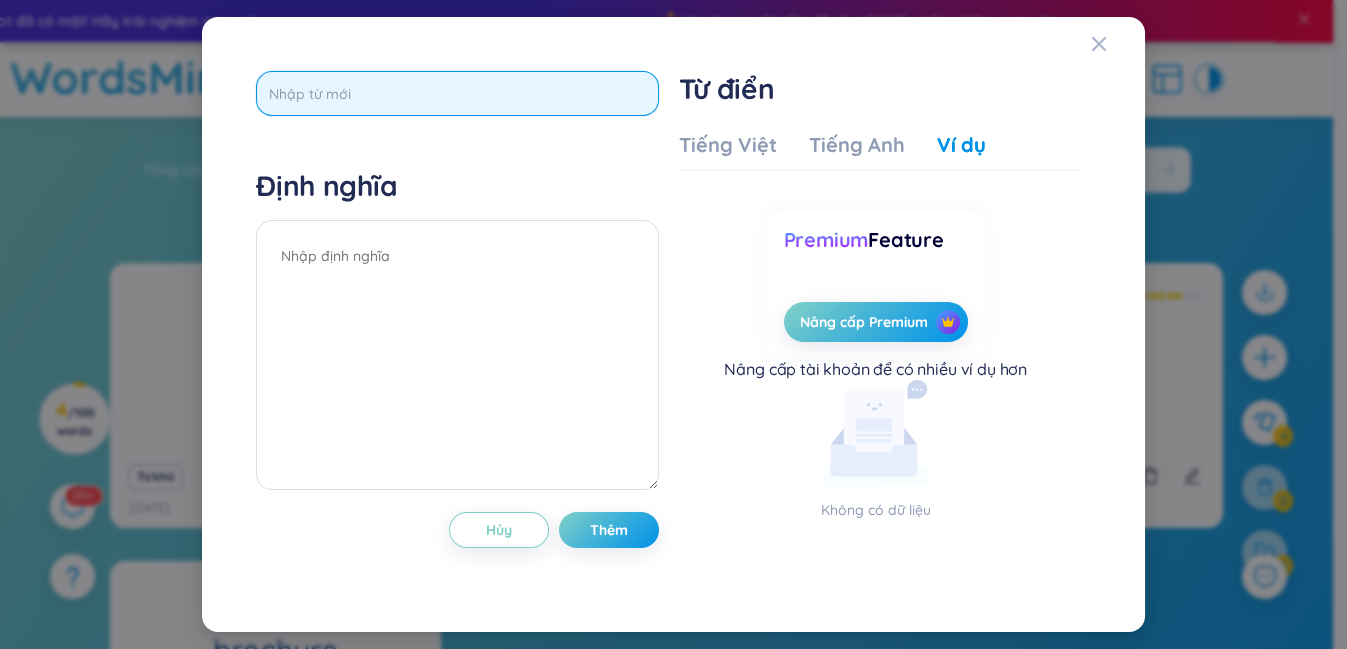 click at bounding box center (457, 93) 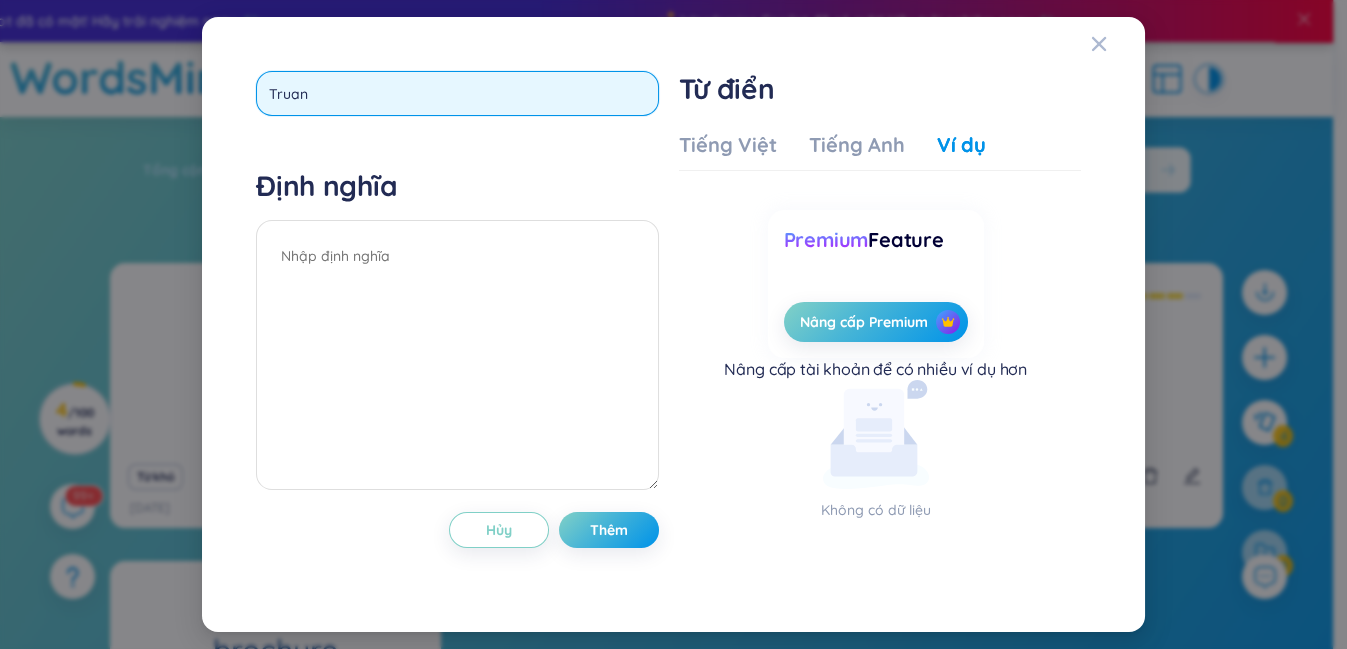 type on "Truant" 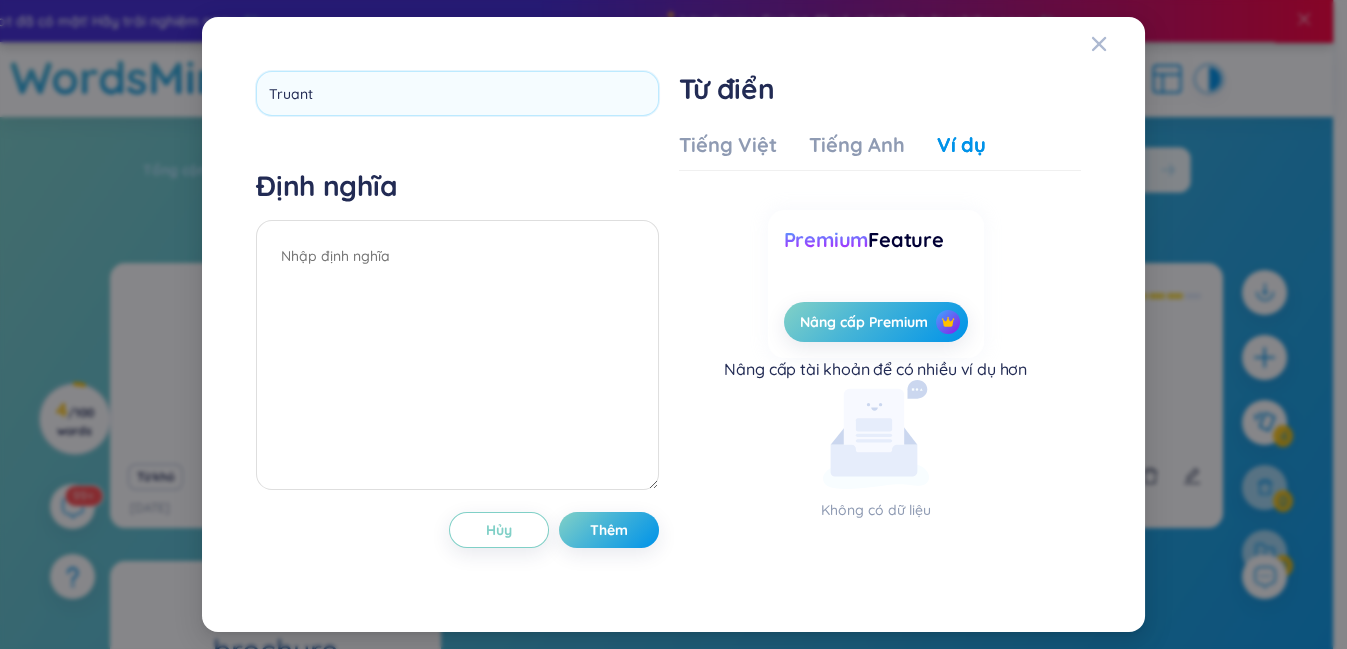 click on "Truant Định nghĩa Hủy Thêm" at bounding box center (457, 324) 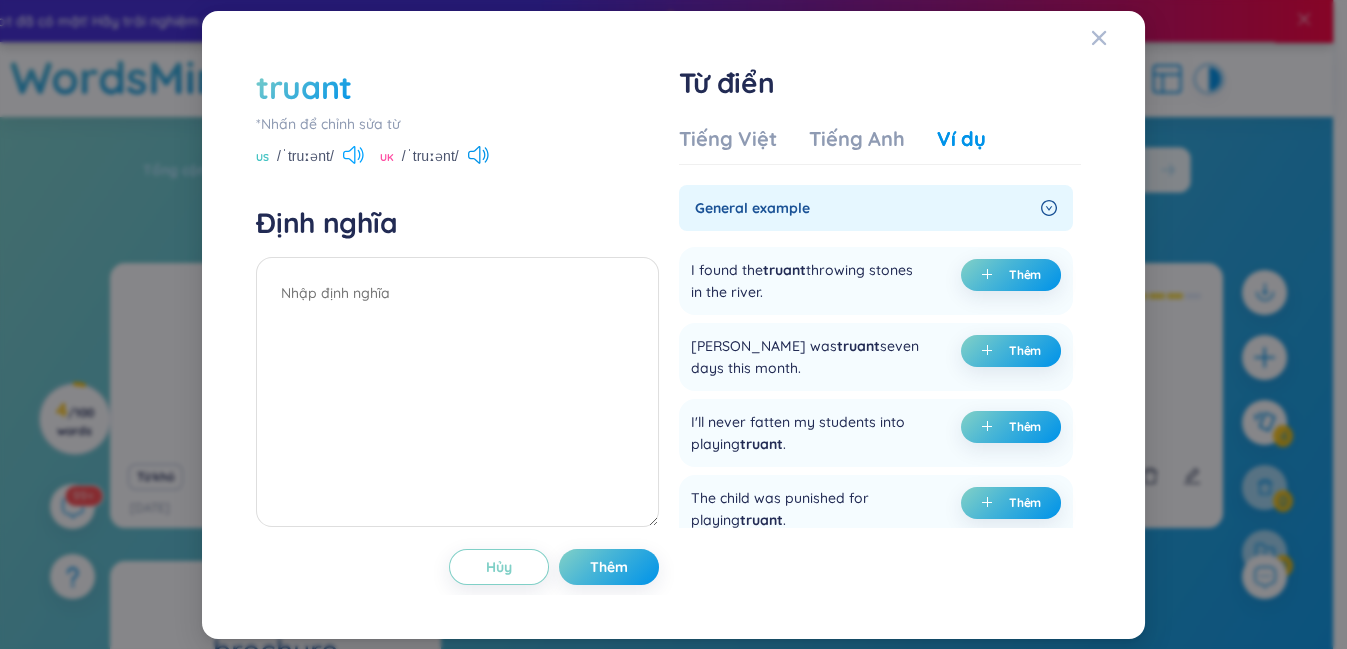 click 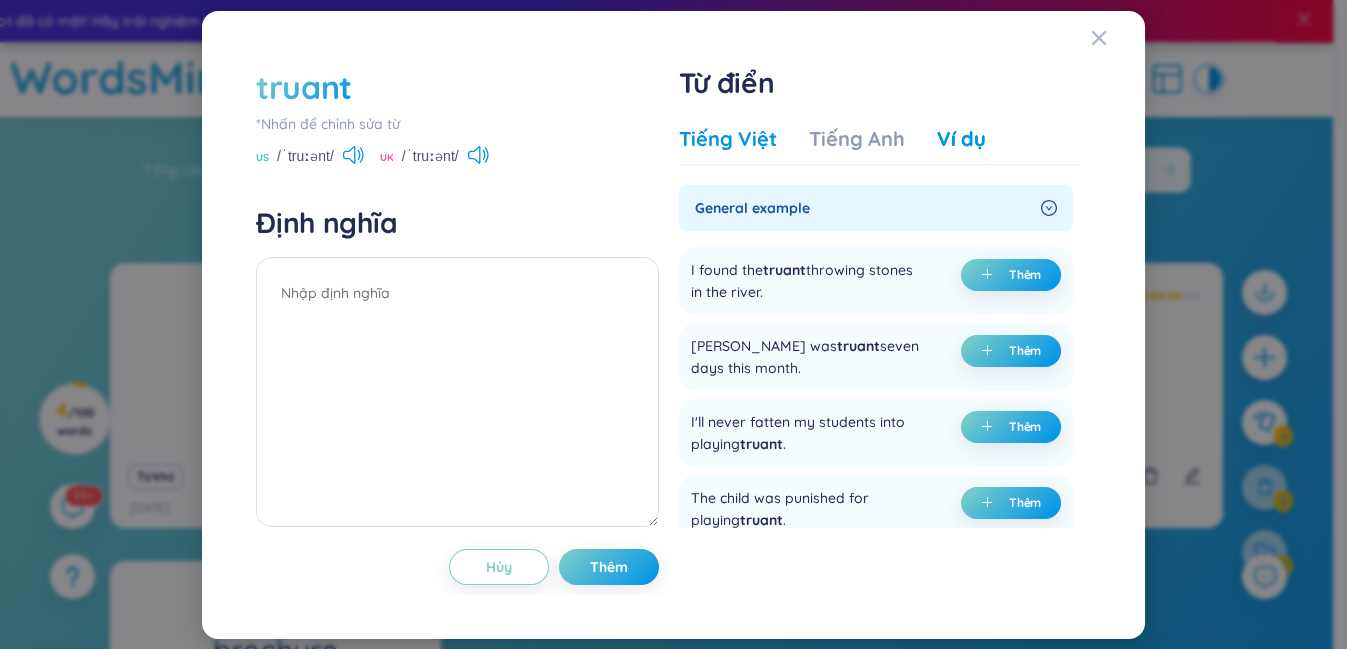 click on "Tiếng Việt" at bounding box center (728, 139) 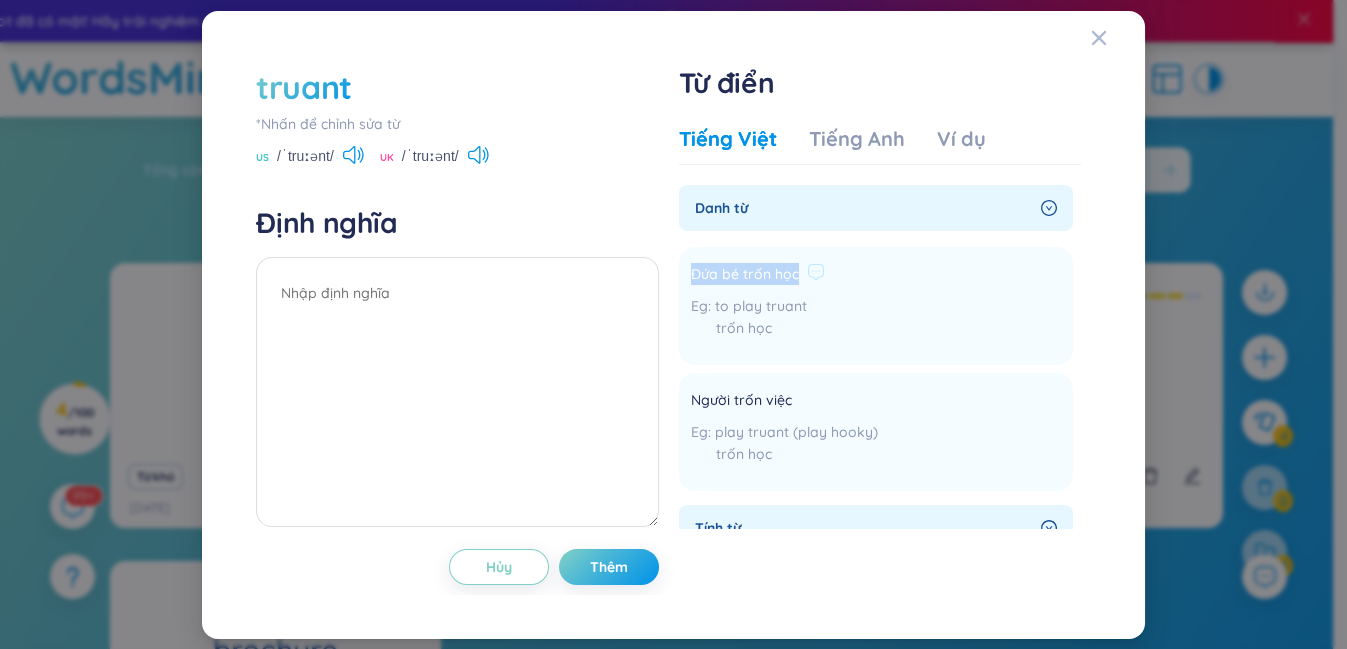 drag, startPoint x: 677, startPoint y: 272, endPoint x: 790, endPoint y: 265, distance: 113.216606 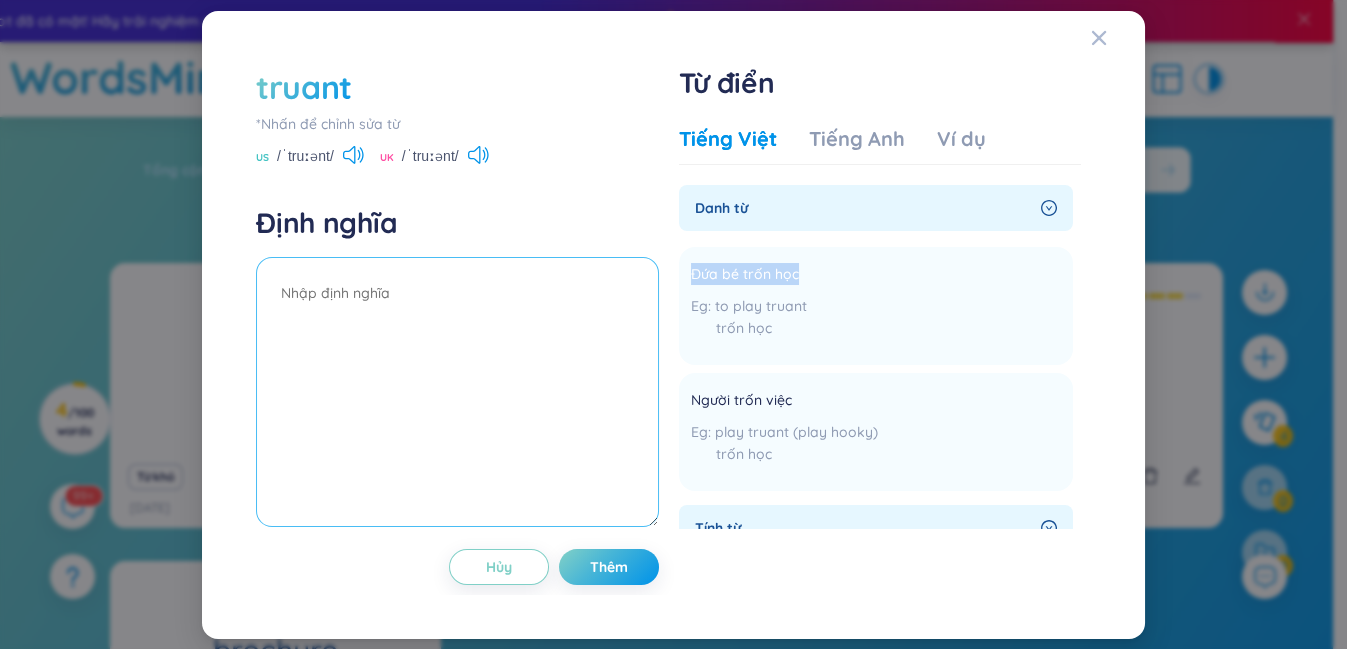 copy on "Đứa bé trốn học" 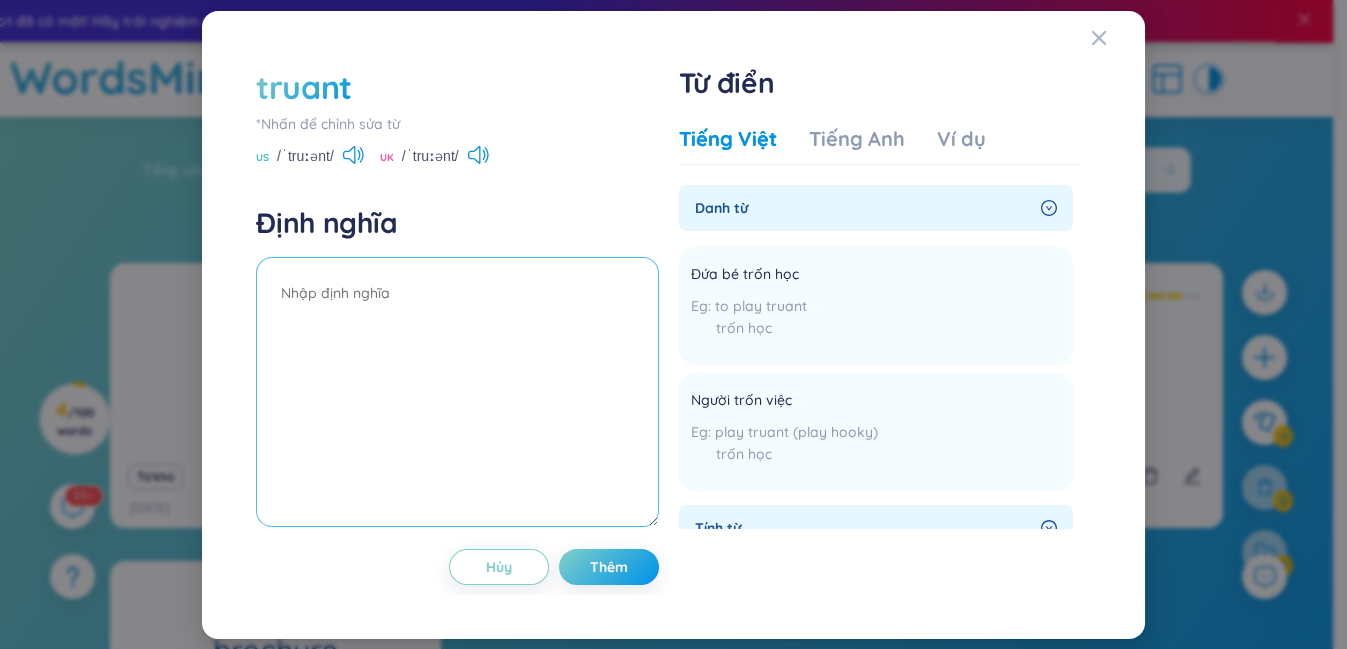 click at bounding box center [457, 392] 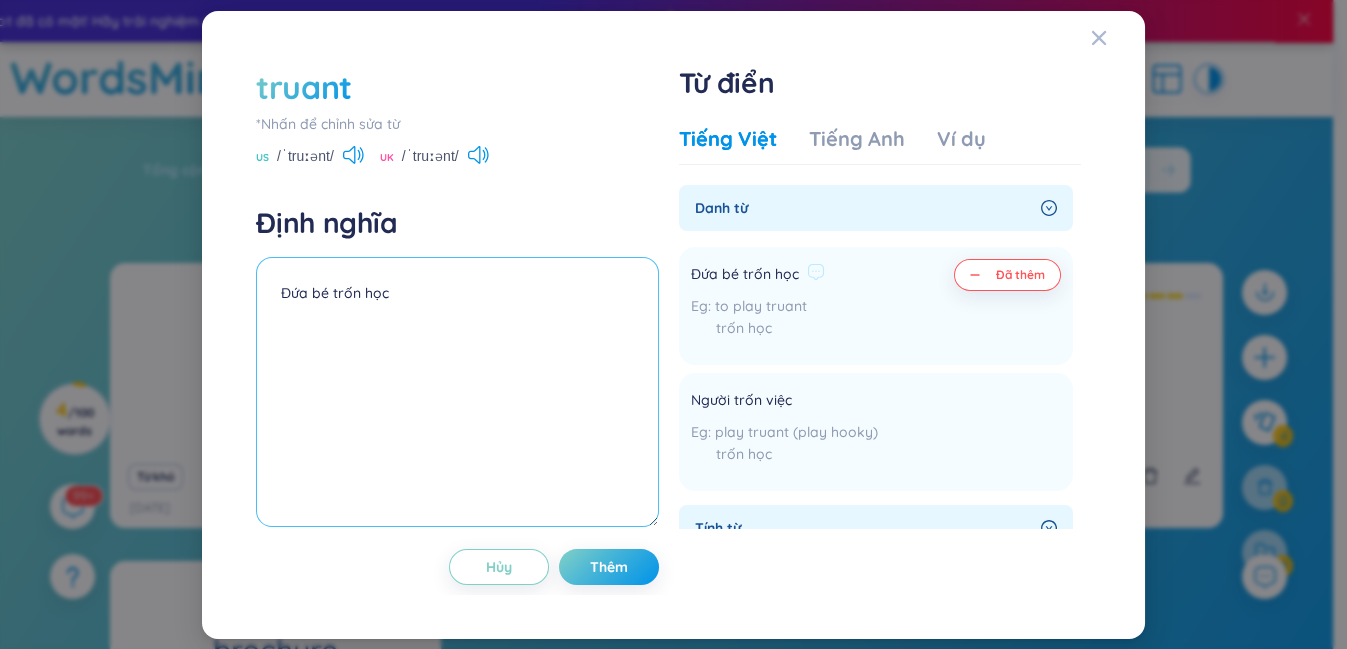 type on "Đứa bé trốn học" 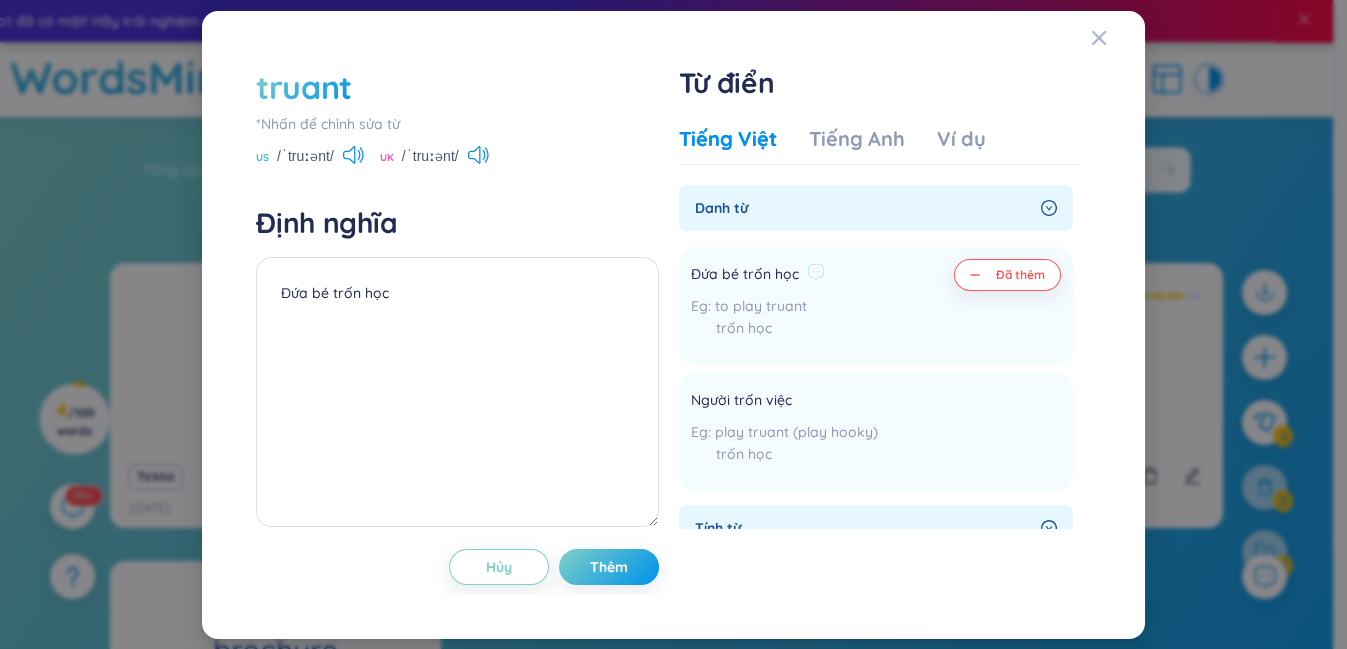 click on "Đã thêm" at bounding box center [1020, 275] 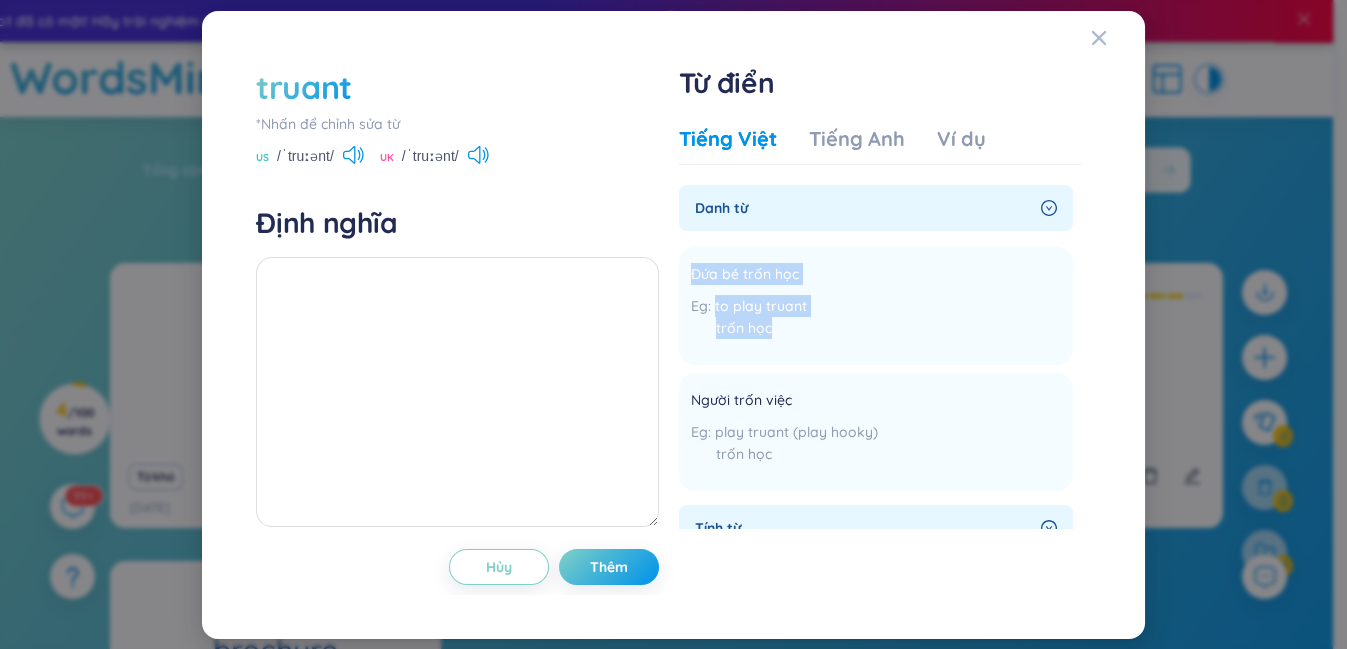 drag, startPoint x: 749, startPoint y: 321, endPoint x: 669, endPoint y: 268, distance: 95.96353 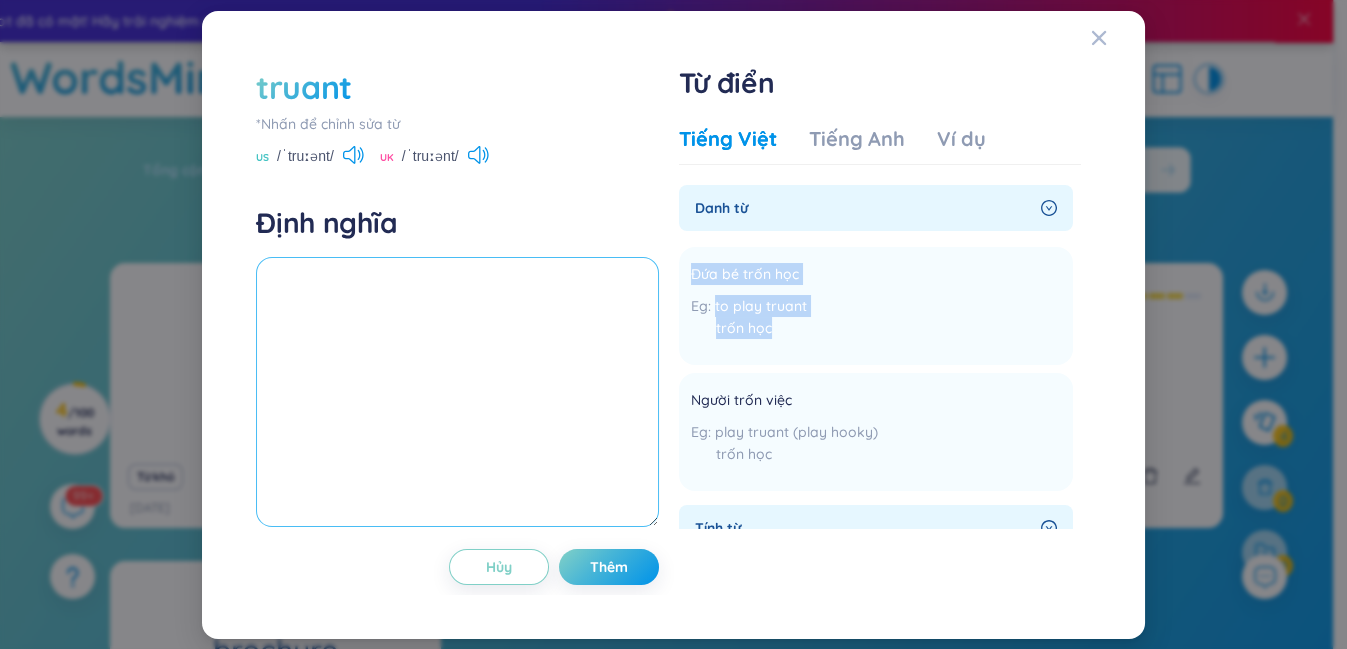 copy on "Đứa bé trốn học to play truant trốn học" 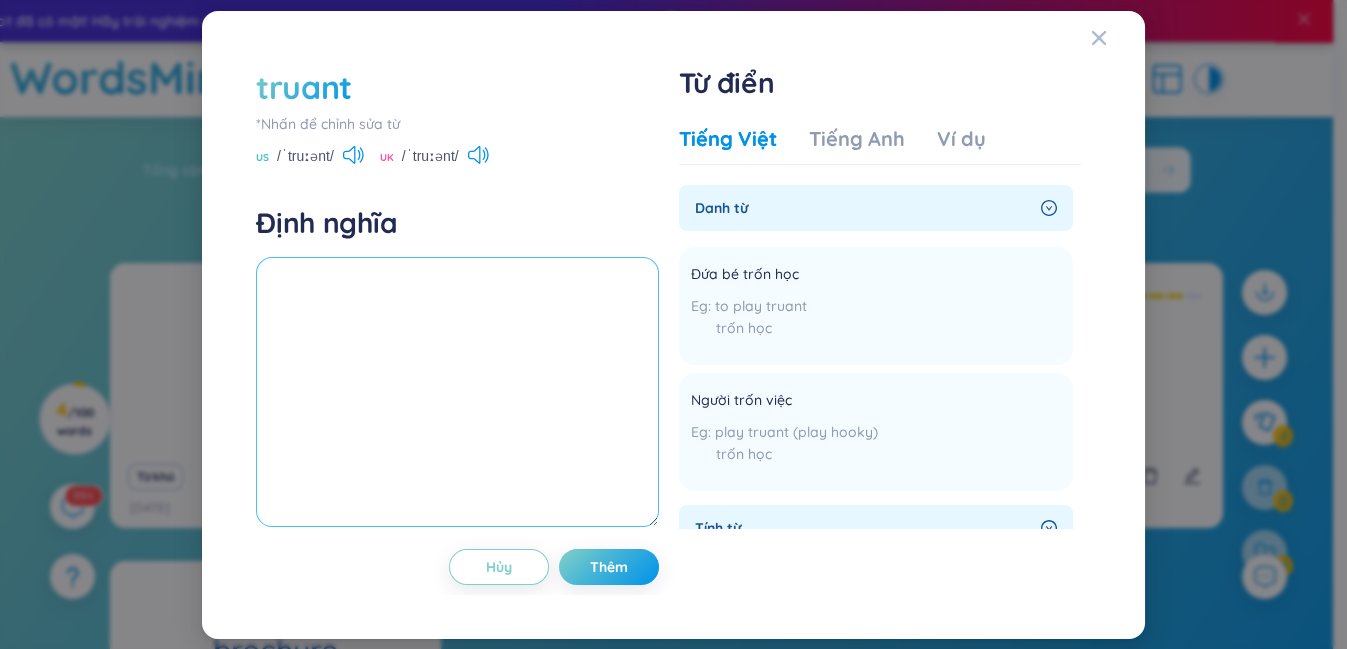 click at bounding box center (457, 392) 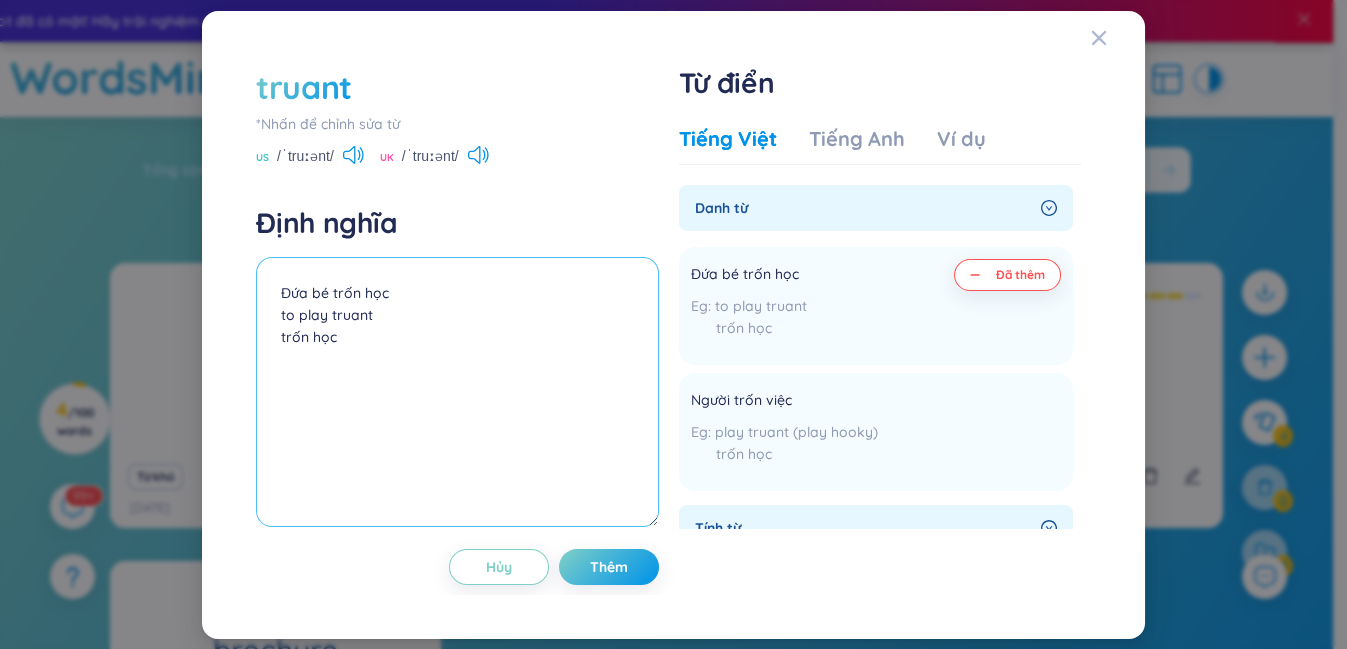 drag, startPoint x: 344, startPoint y: 343, endPoint x: 282, endPoint y: 341, distance: 62.03225 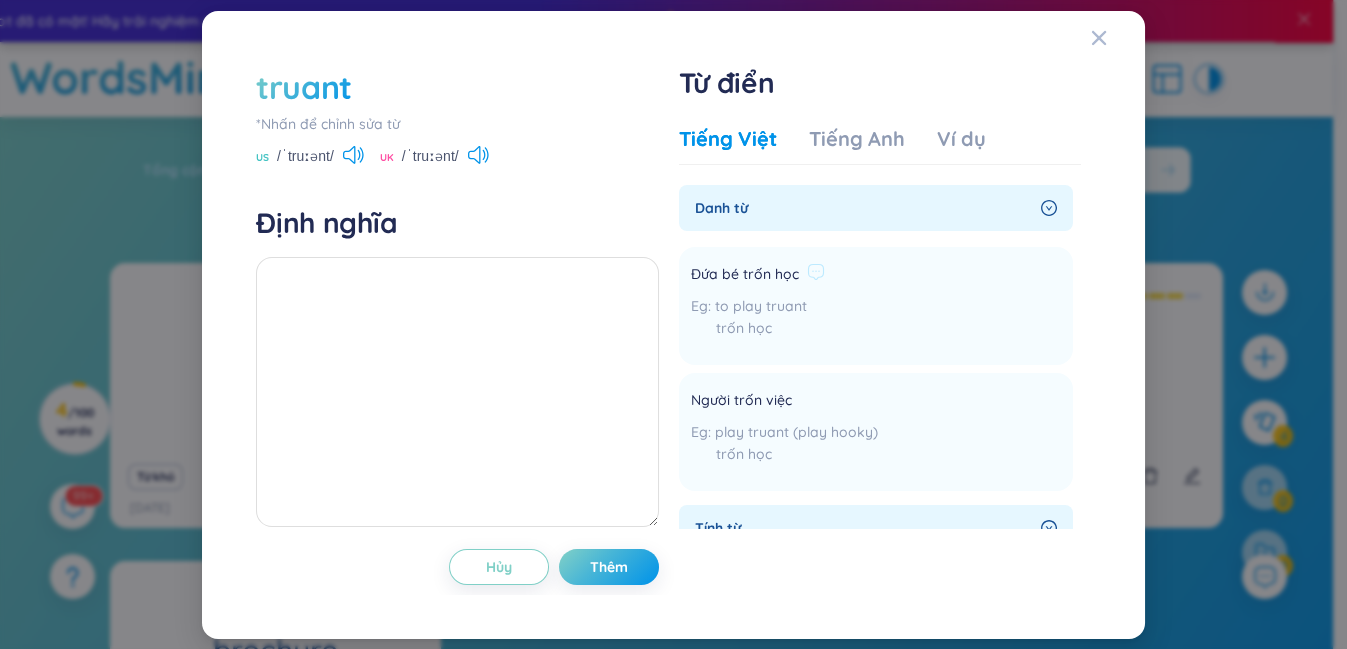 click on "Đứa bé trốn học to play truant trốn học Thêm" at bounding box center (876, 306) 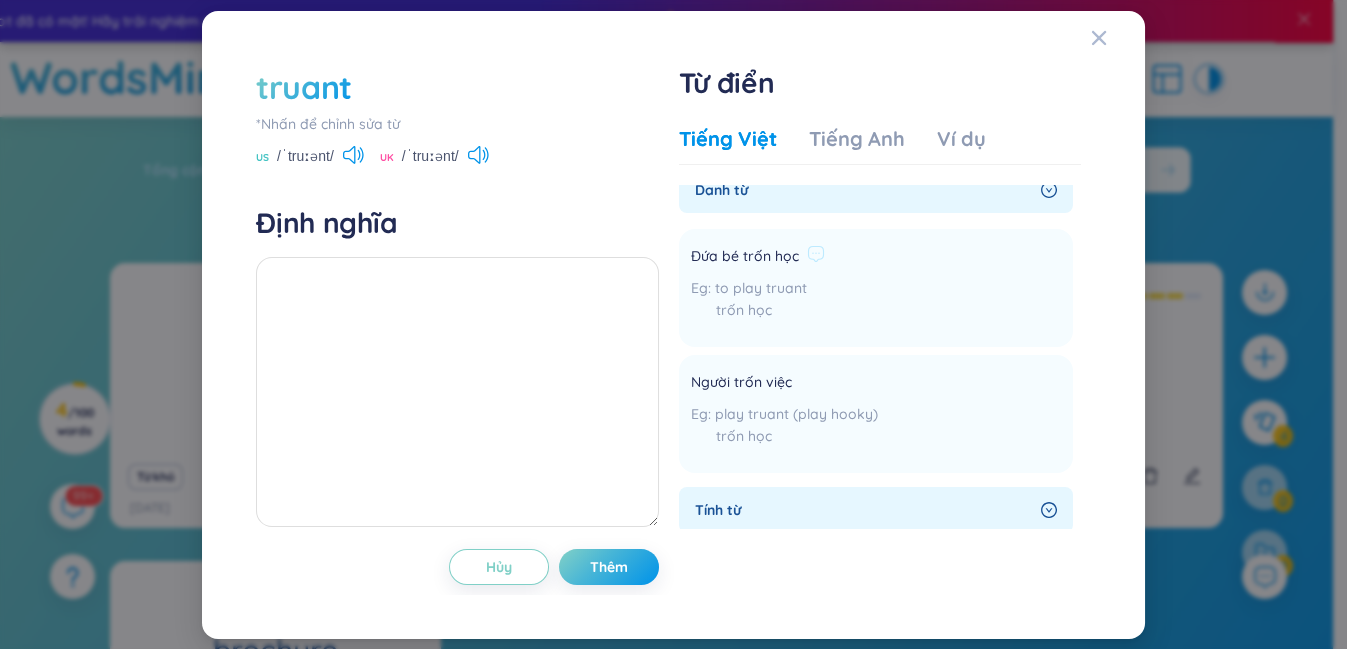 scroll, scrollTop: 0, scrollLeft: 0, axis: both 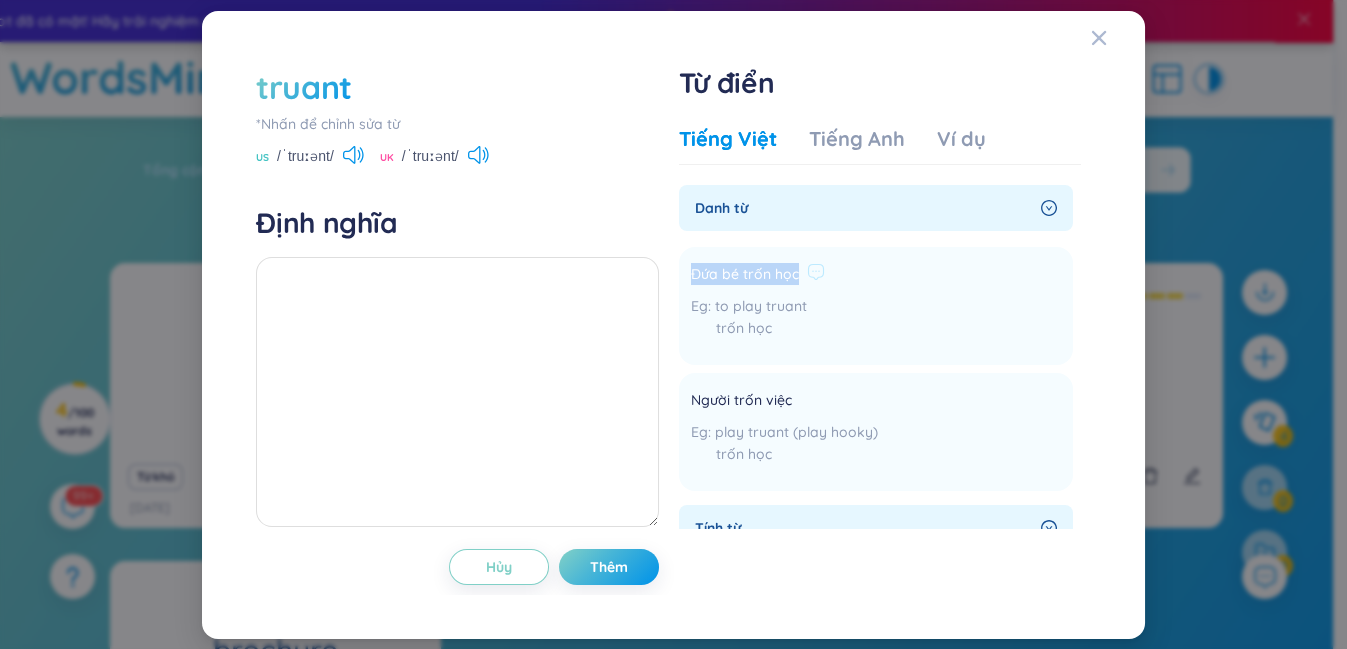 drag, startPoint x: 685, startPoint y: 270, endPoint x: 701, endPoint y: 271, distance: 16.03122 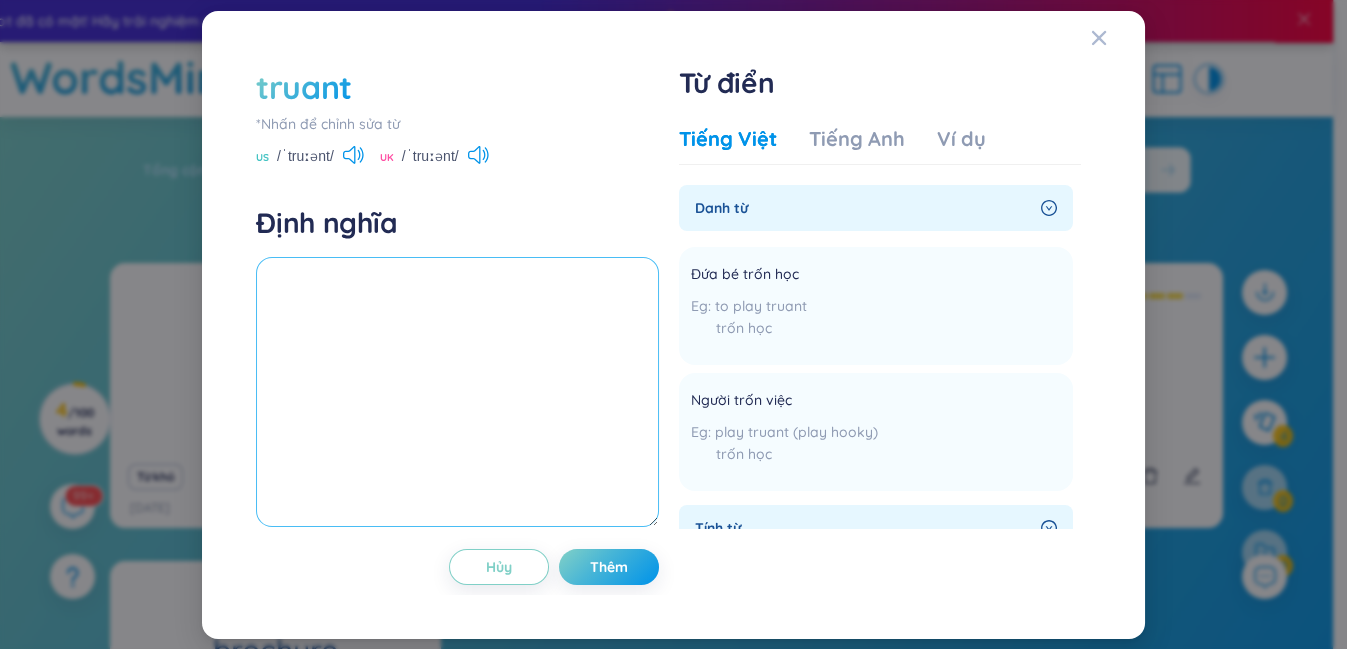 click at bounding box center (457, 392) 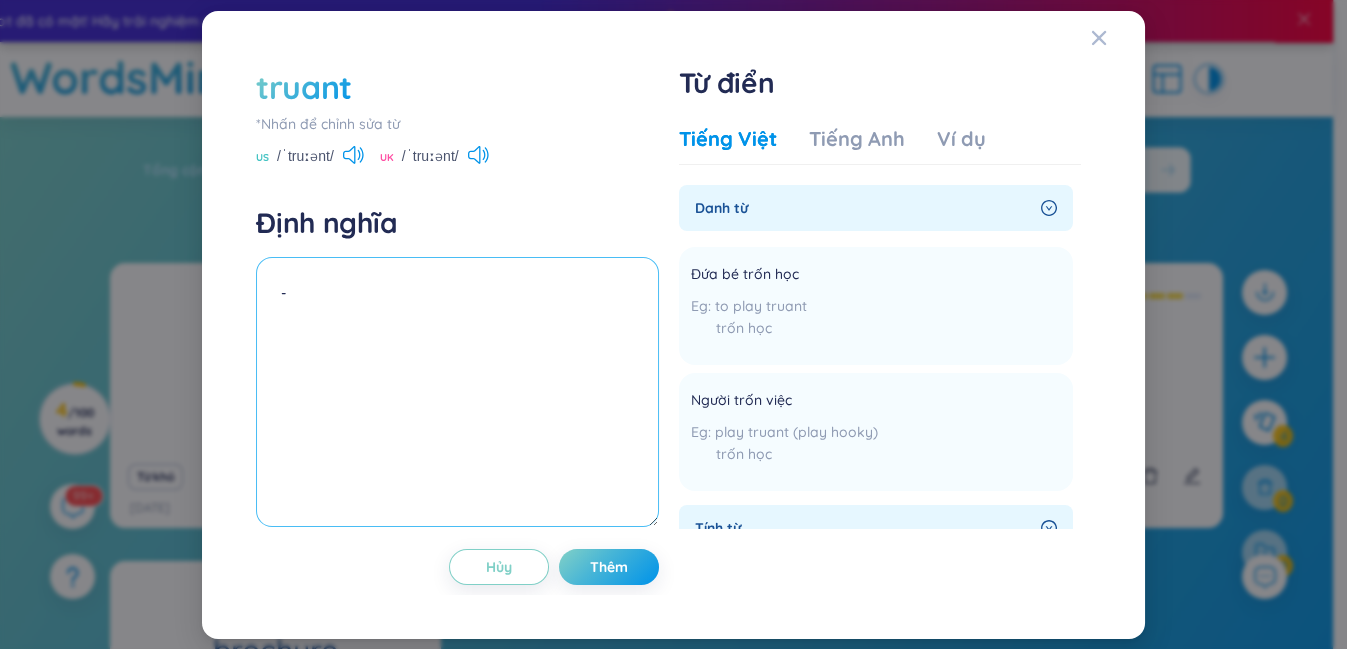paste on "Đứa bé trốn học" 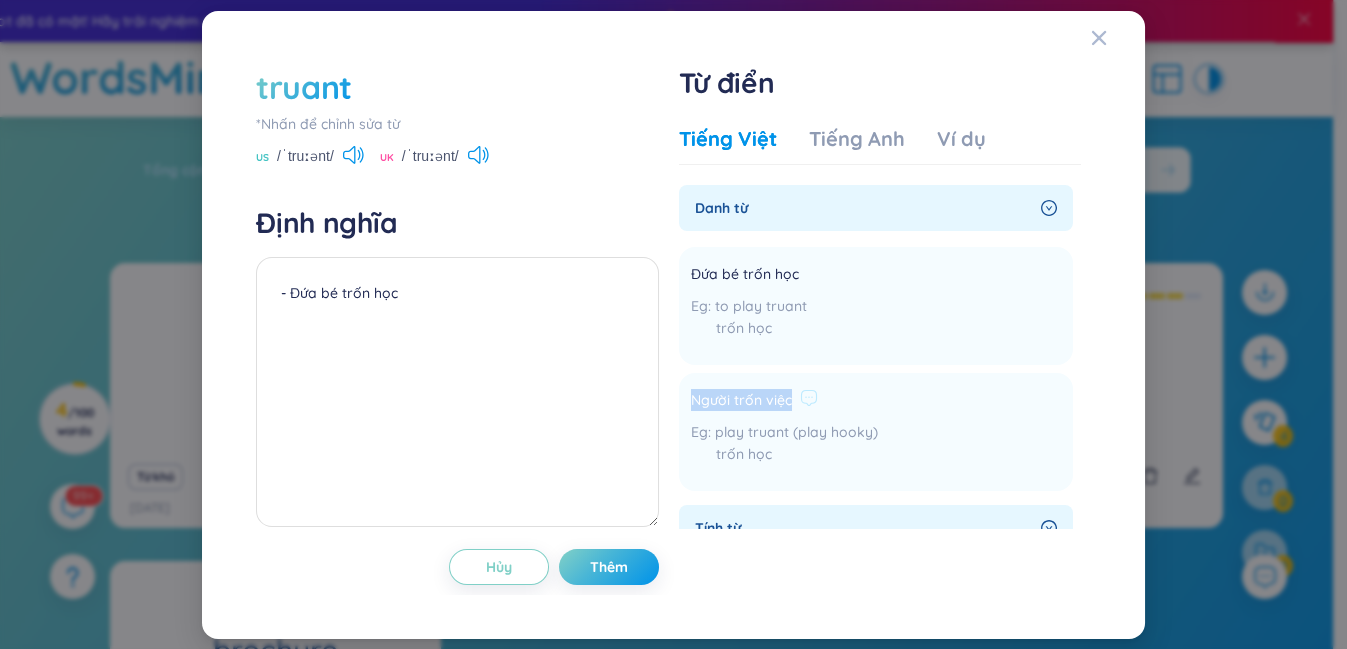 drag, startPoint x: 740, startPoint y: 398, endPoint x: 789, endPoint y: 390, distance: 49.648766 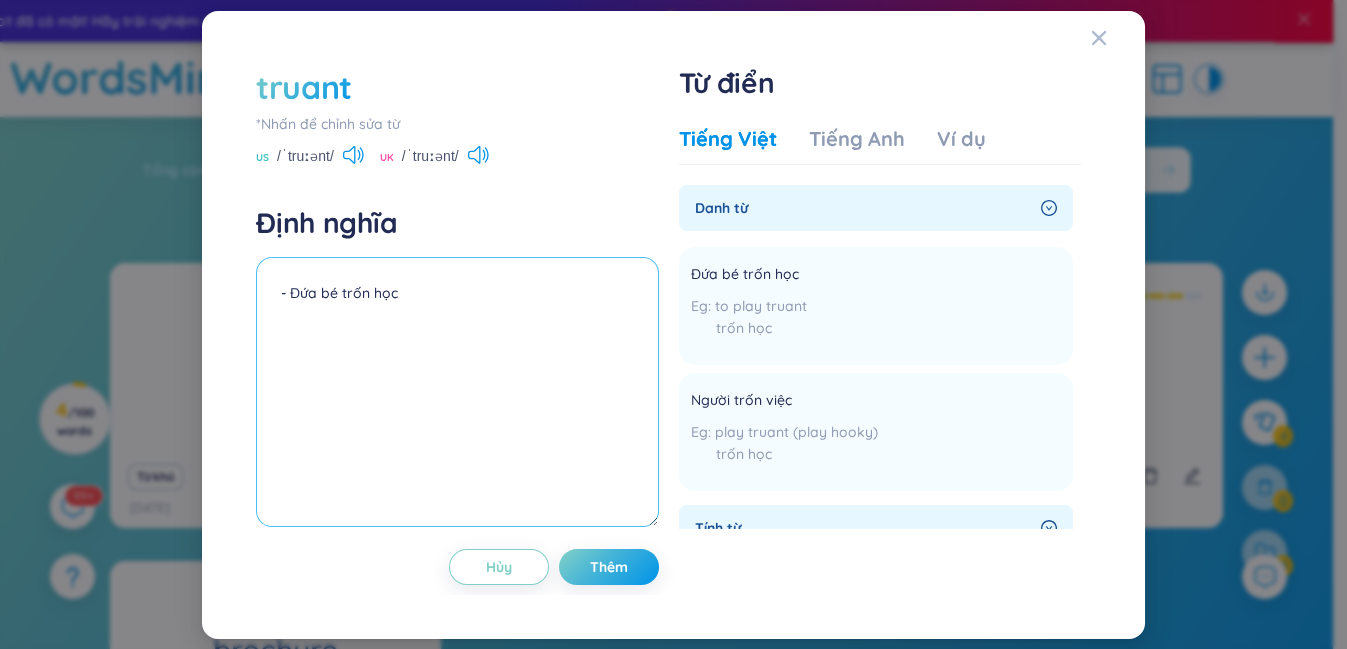 click on "- Đứa bé trốn học" at bounding box center [457, 392] 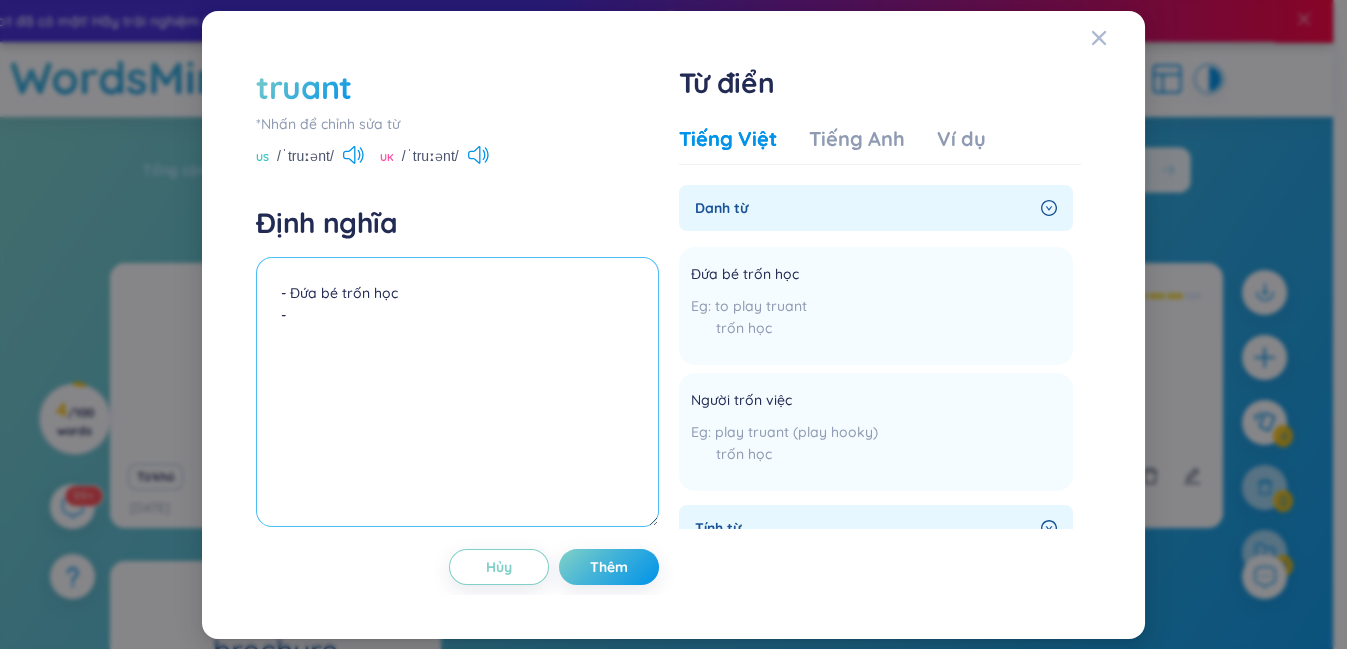 paste on "Người trốn việc" 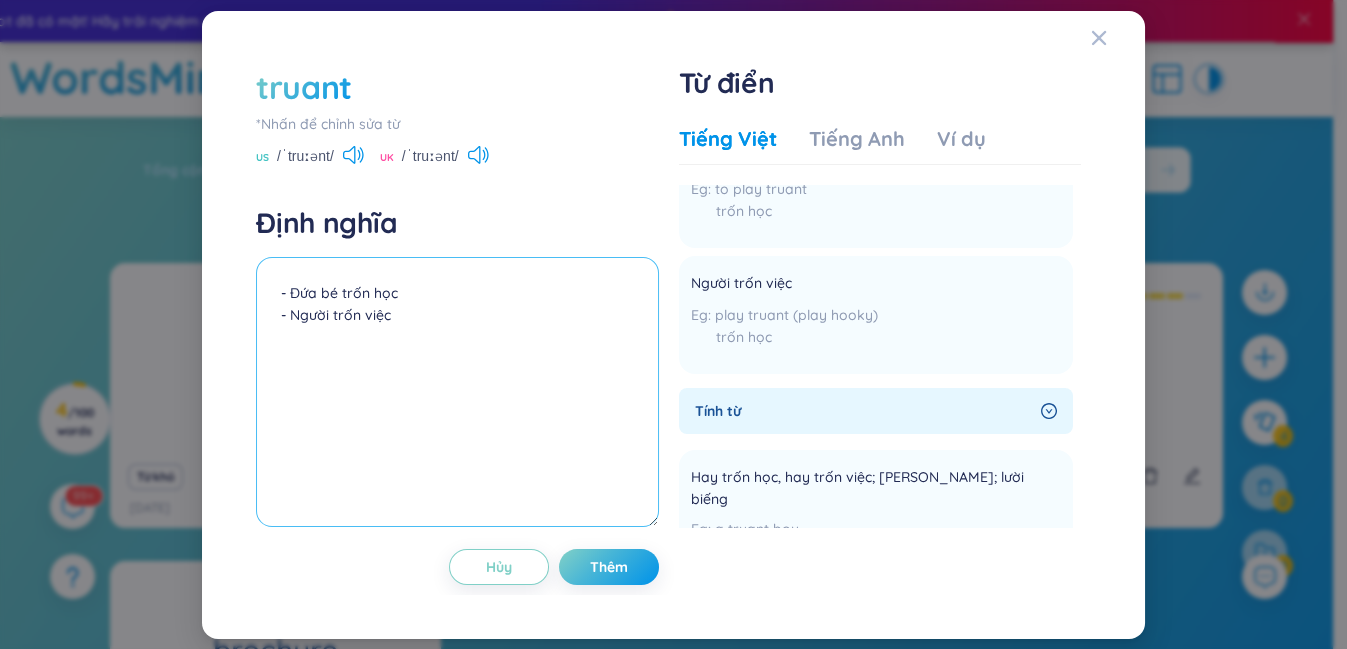 scroll, scrollTop: 0, scrollLeft: 0, axis: both 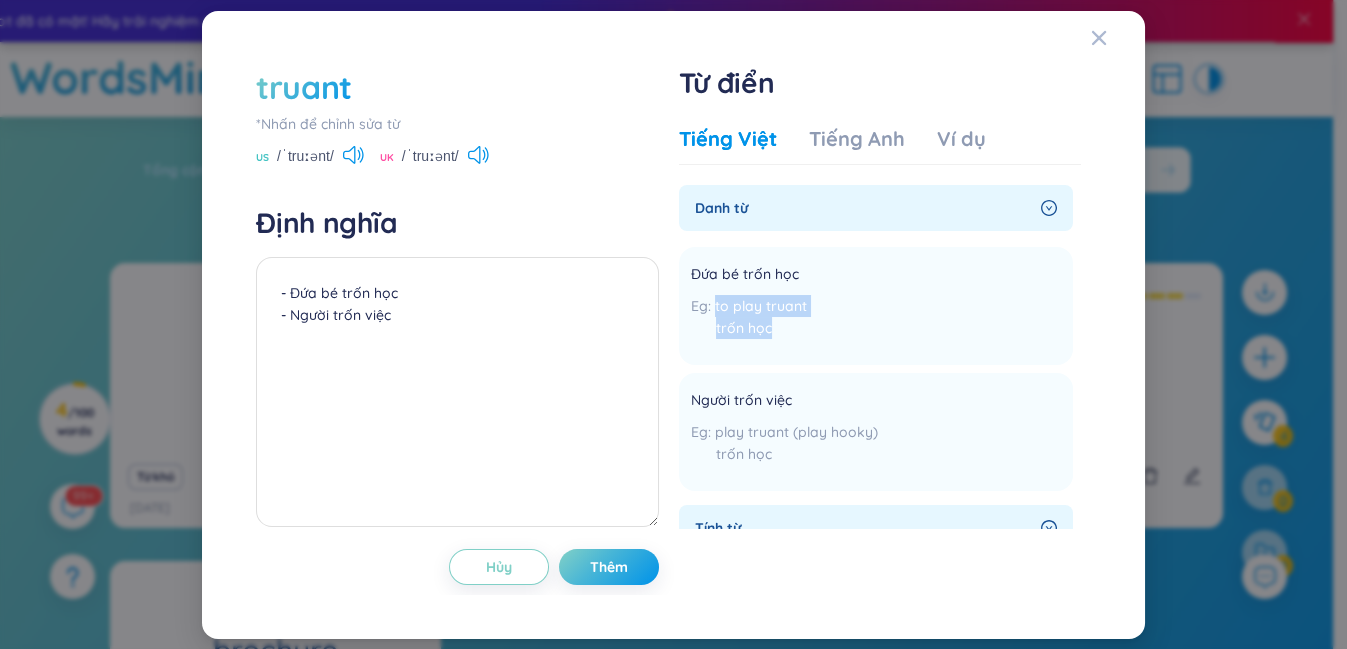 drag, startPoint x: 781, startPoint y: 327, endPoint x: 676, endPoint y: 303, distance: 107.70794 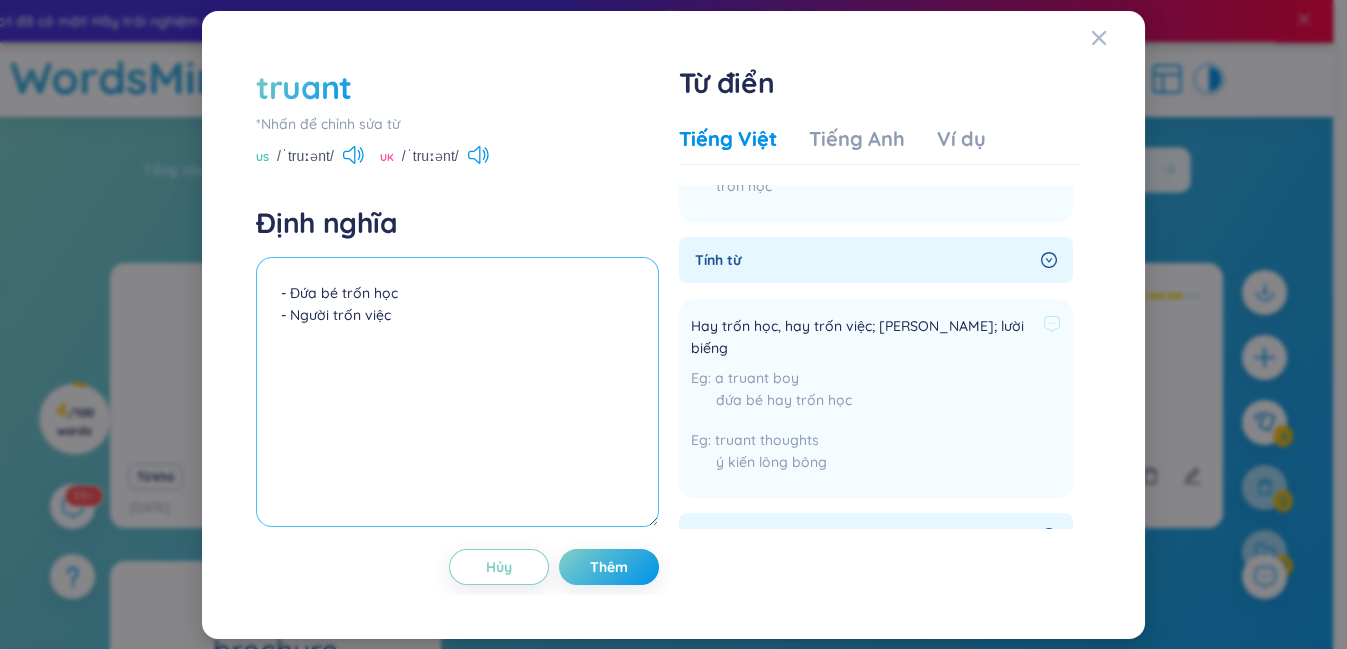 scroll, scrollTop: 272, scrollLeft: 0, axis: vertical 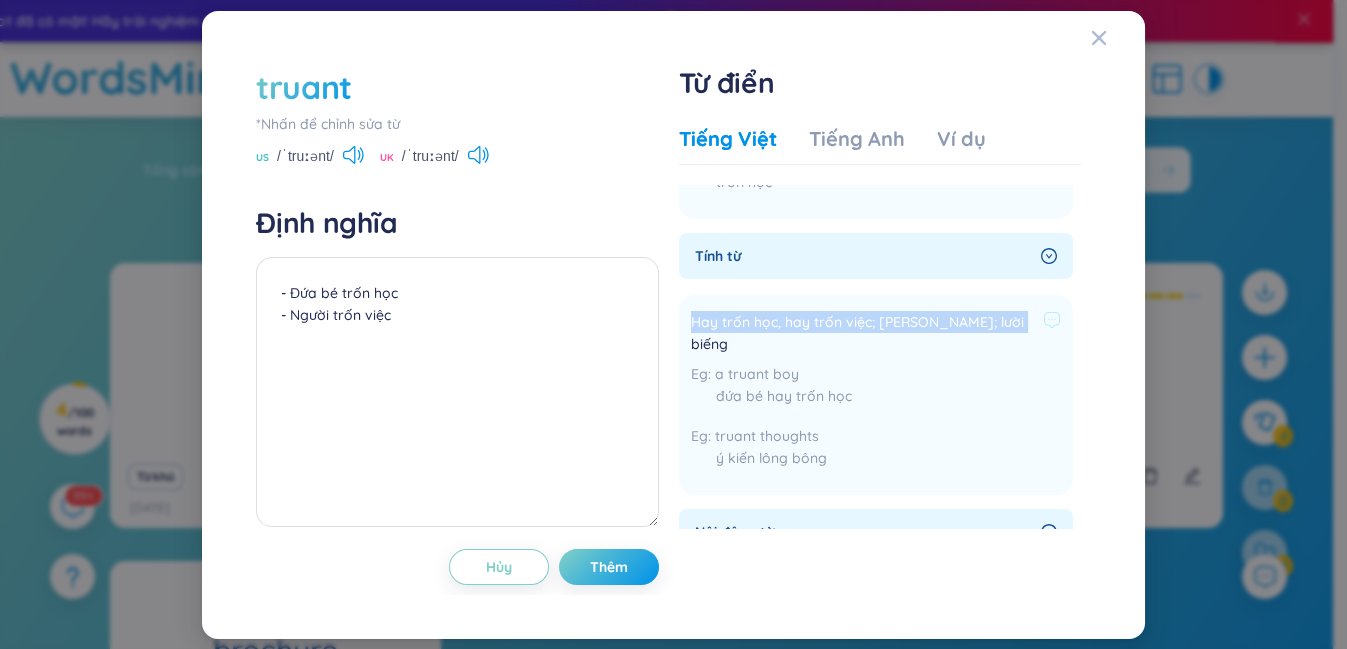 drag, startPoint x: 685, startPoint y: 321, endPoint x: 1000, endPoint y: 322, distance: 315.0016 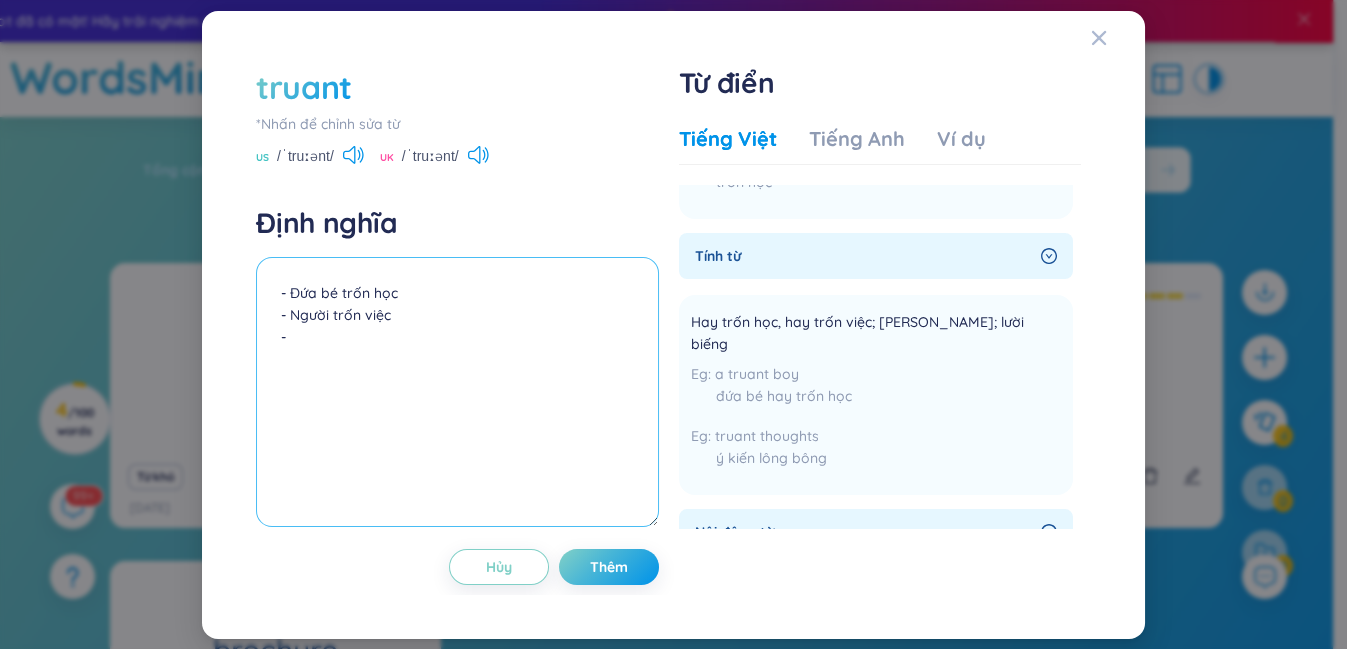 paste on "Hay trốn học, hay trốn việc; [PERSON_NAME]; lười biếng" 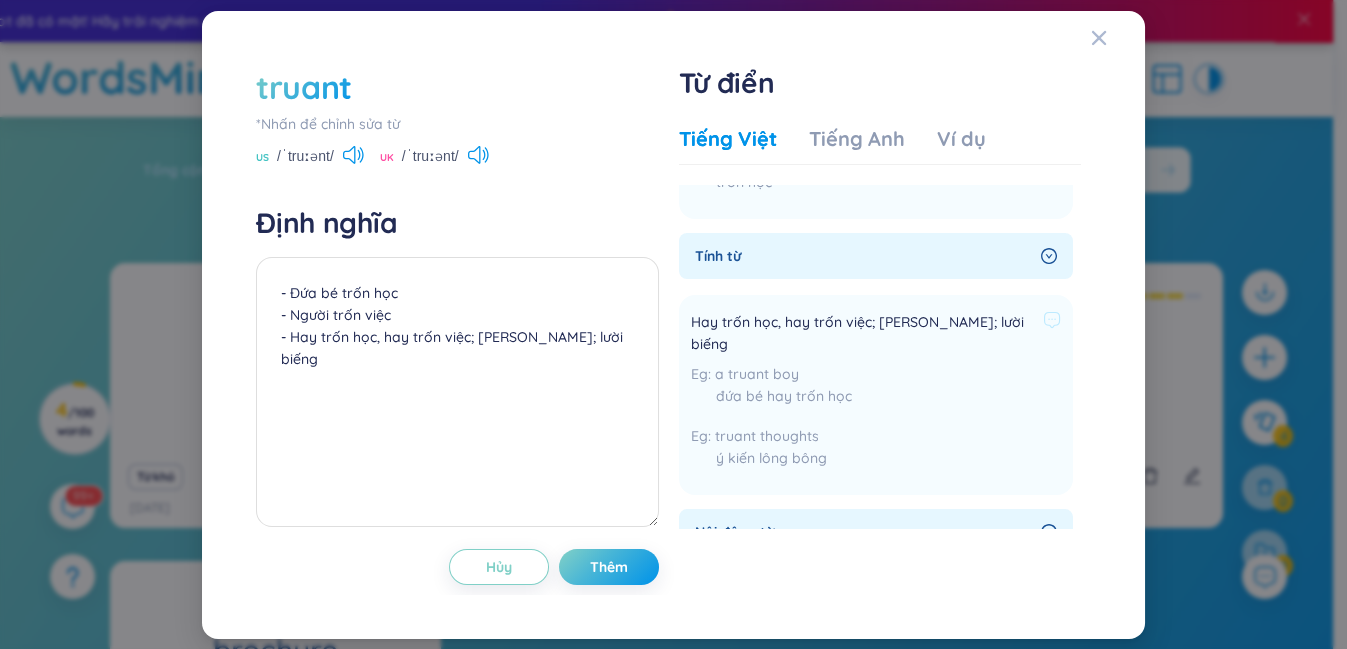 click on "đứa bé hay trốn học" at bounding box center [876, 396] 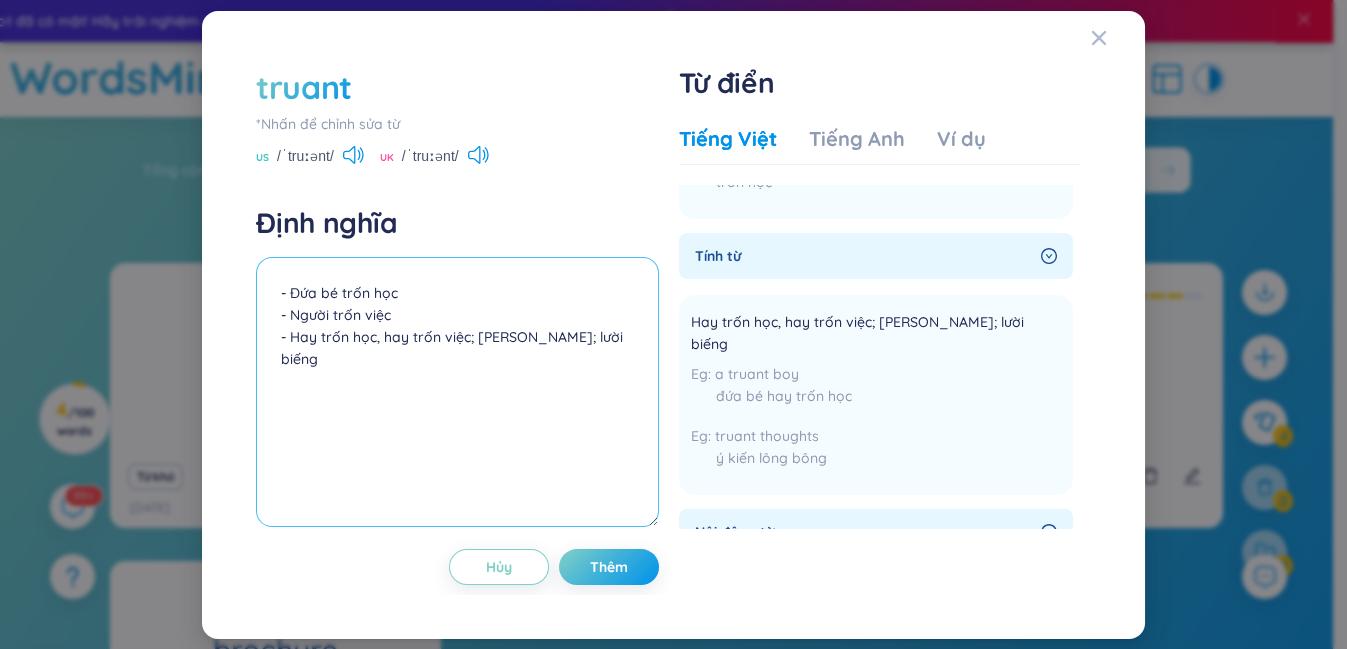 click on "- Đứa bé trốn học
- Người trốn việc
- Hay trốn học, hay trốn việc; [PERSON_NAME]; lười biếng" at bounding box center (457, 392) 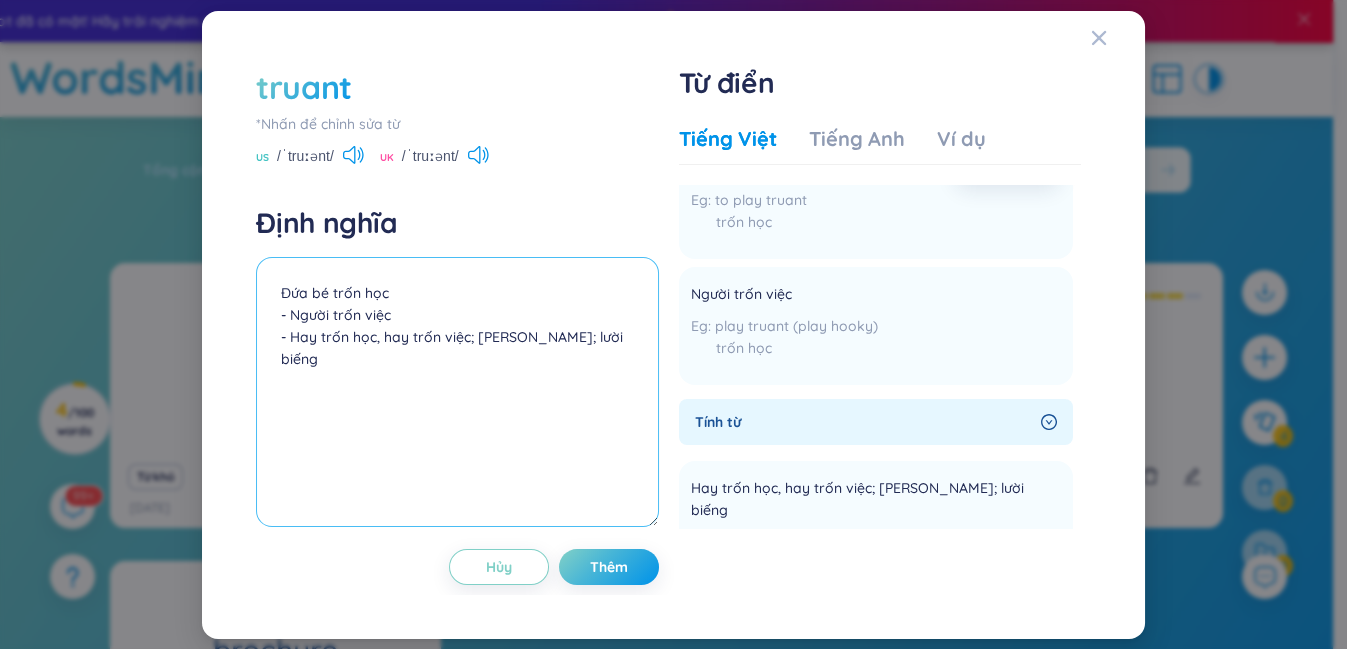 scroll, scrollTop: 0, scrollLeft: 0, axis: both 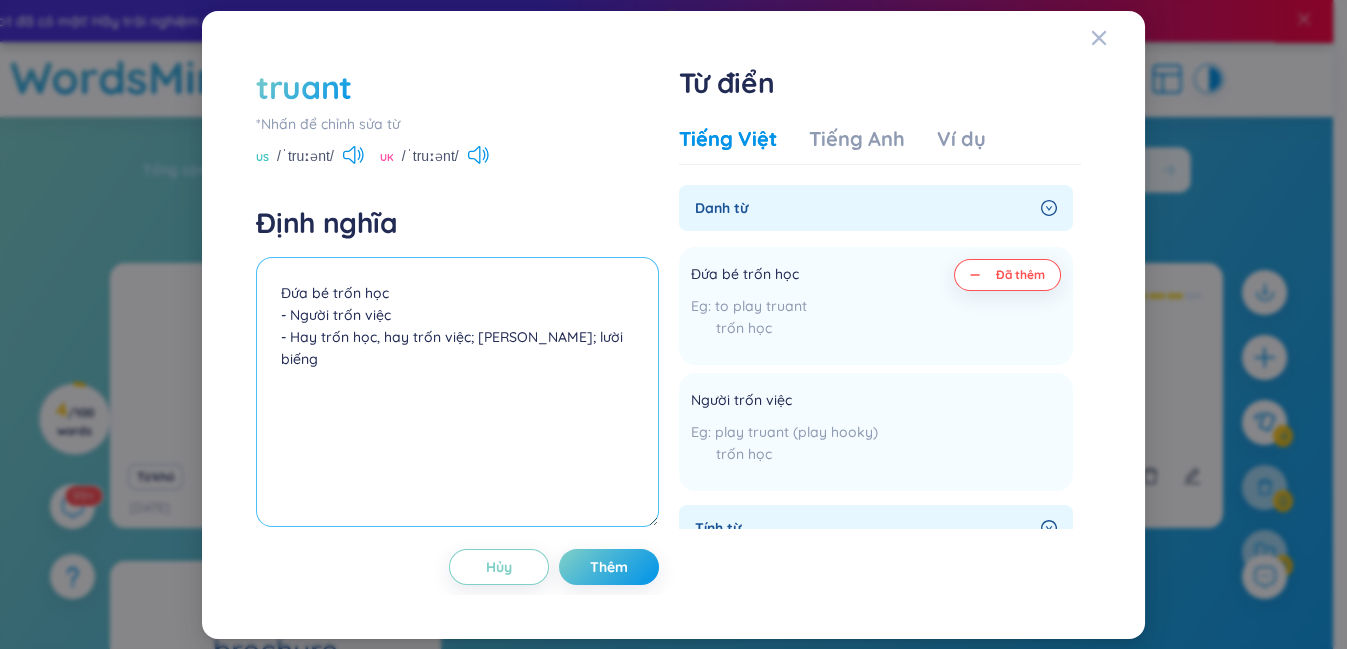 drag, startPoint x: 293, startPoint y: 315, endPoint x: 239, endPoint y: 318, distance: 54.08327 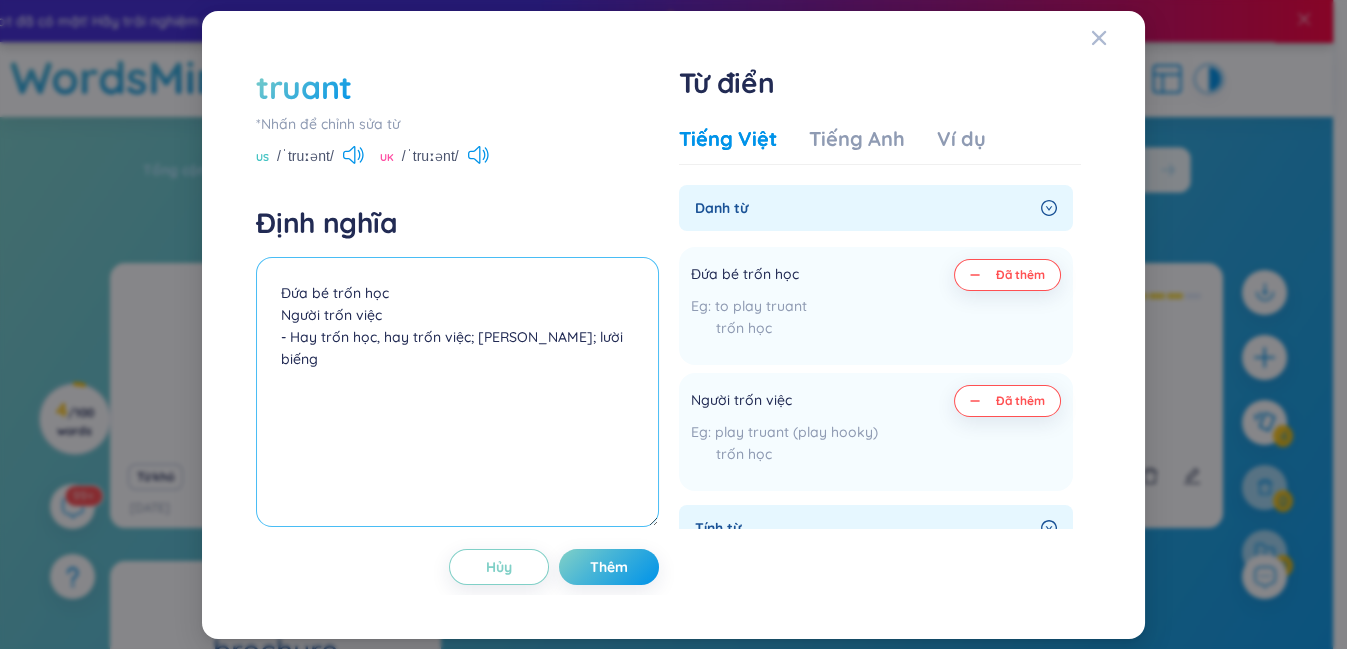drag, startPoint x: 293, startPoint y: 336, endPoint x: 236, endPoint y: 339, distance: 57.07889 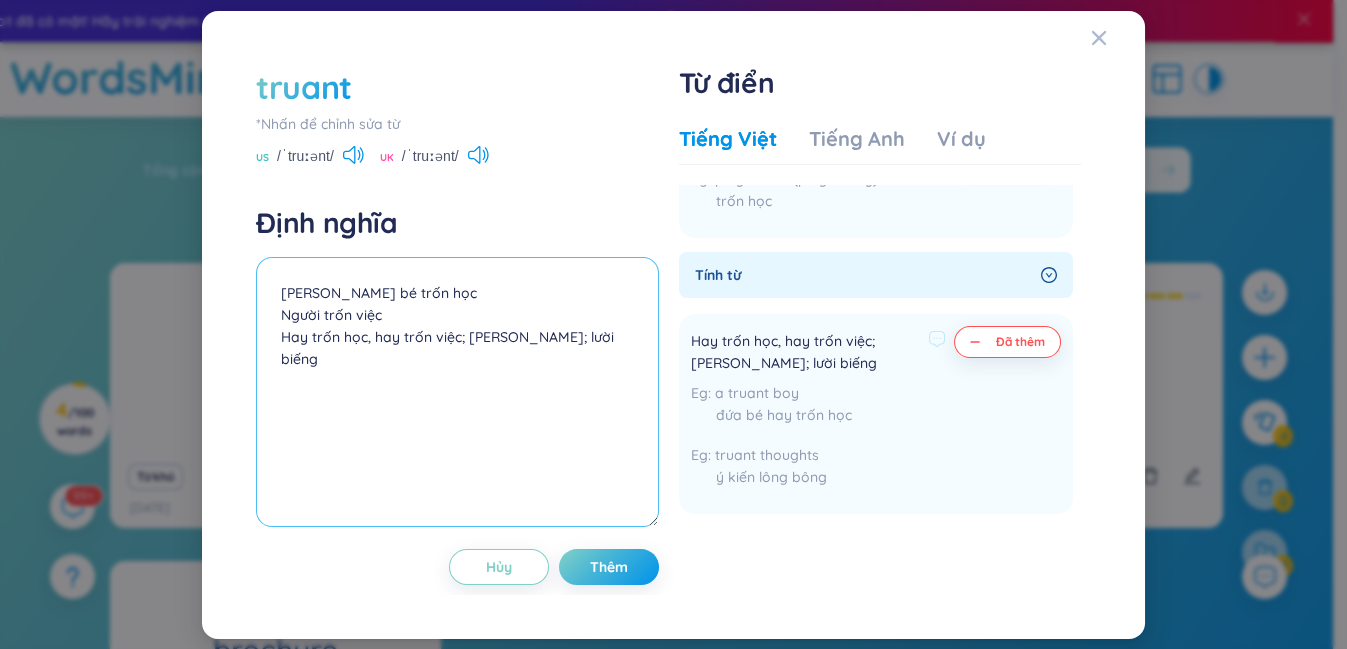 scroll, scrollTop: 363, scrollLeft: 0, axis: vertical 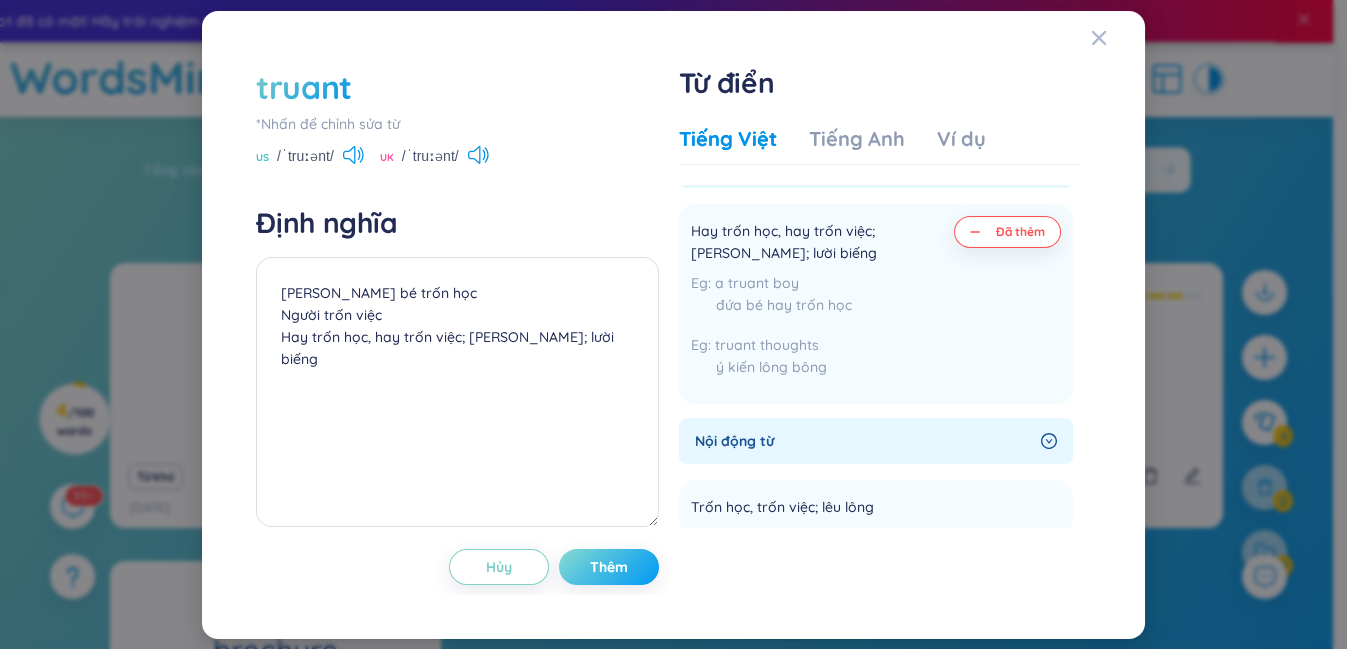 click on "Thêm" at bounding box center [609, 567] 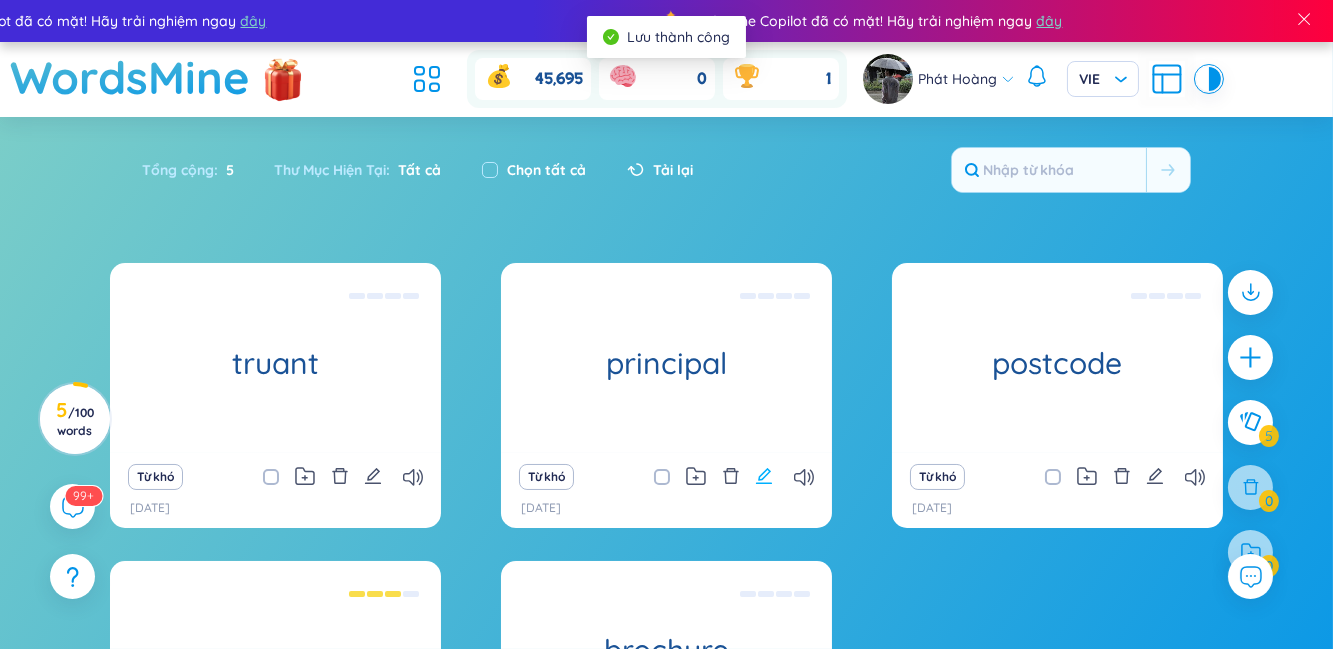 click 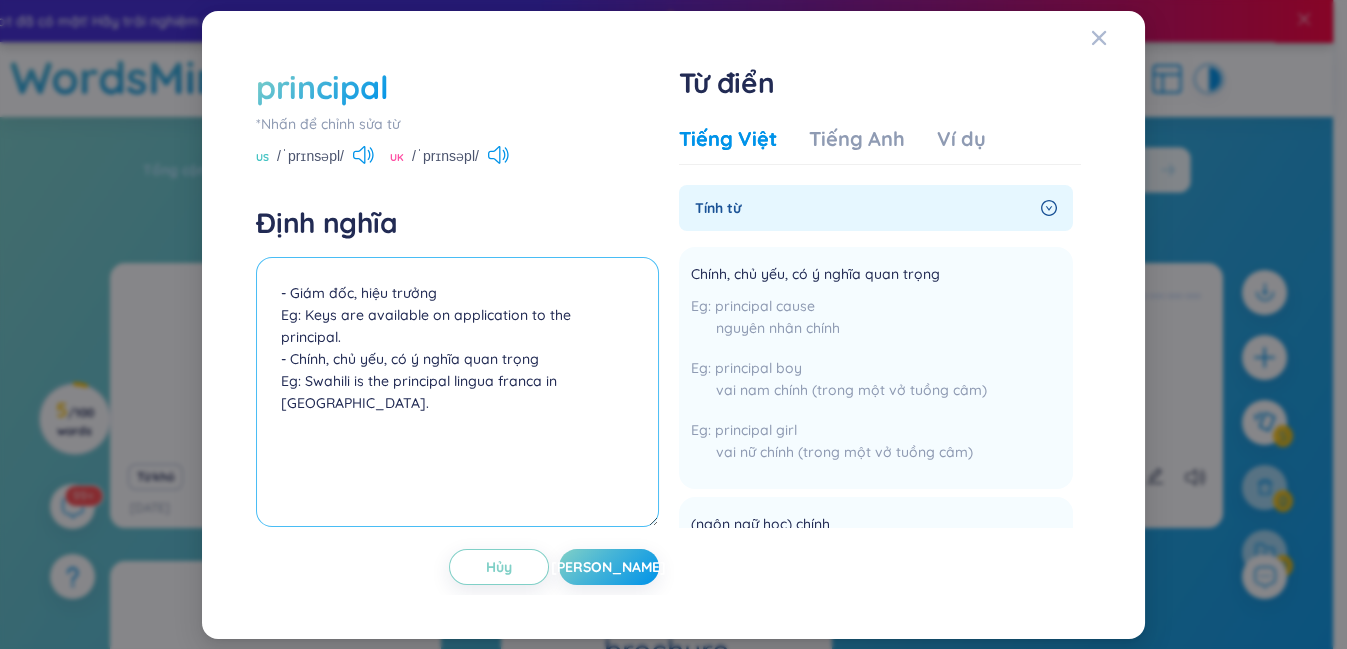 drag, startPoint x: 293, startPoint y: 339, endPoint x: 262, endPoint y: 344, distance: 31.400637 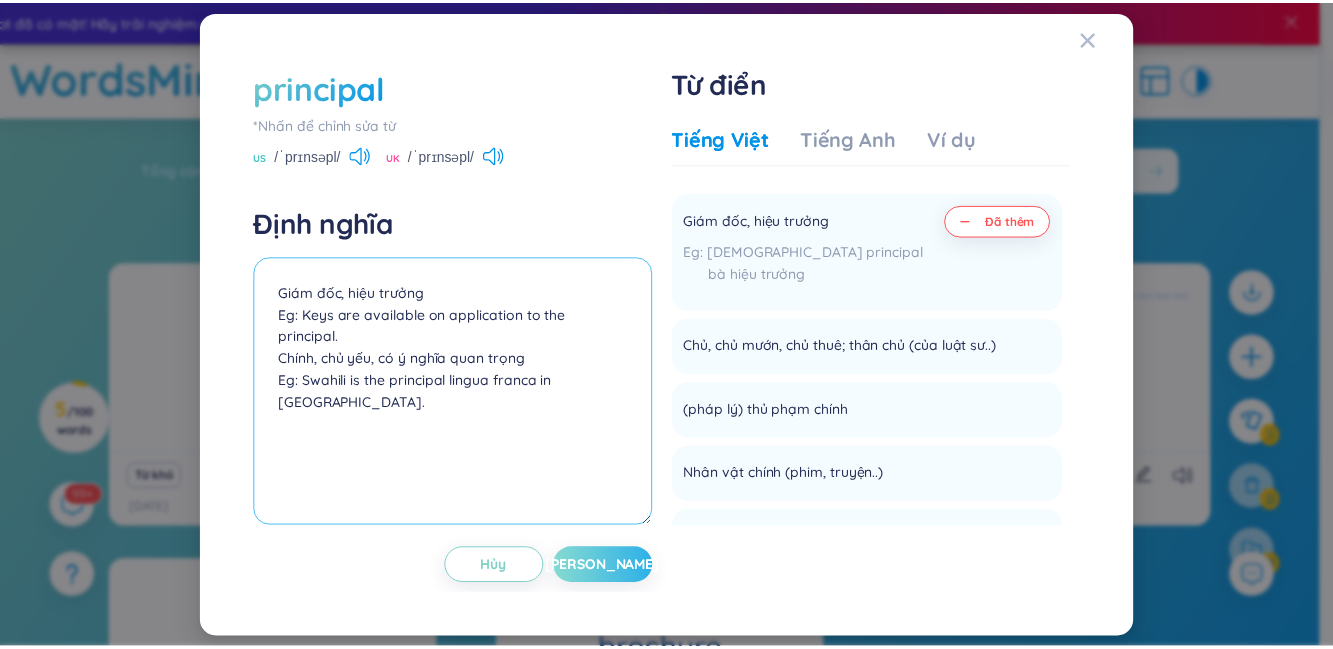 scroll, scrollTop: 636, scrollLeft: 0, axis: vertical 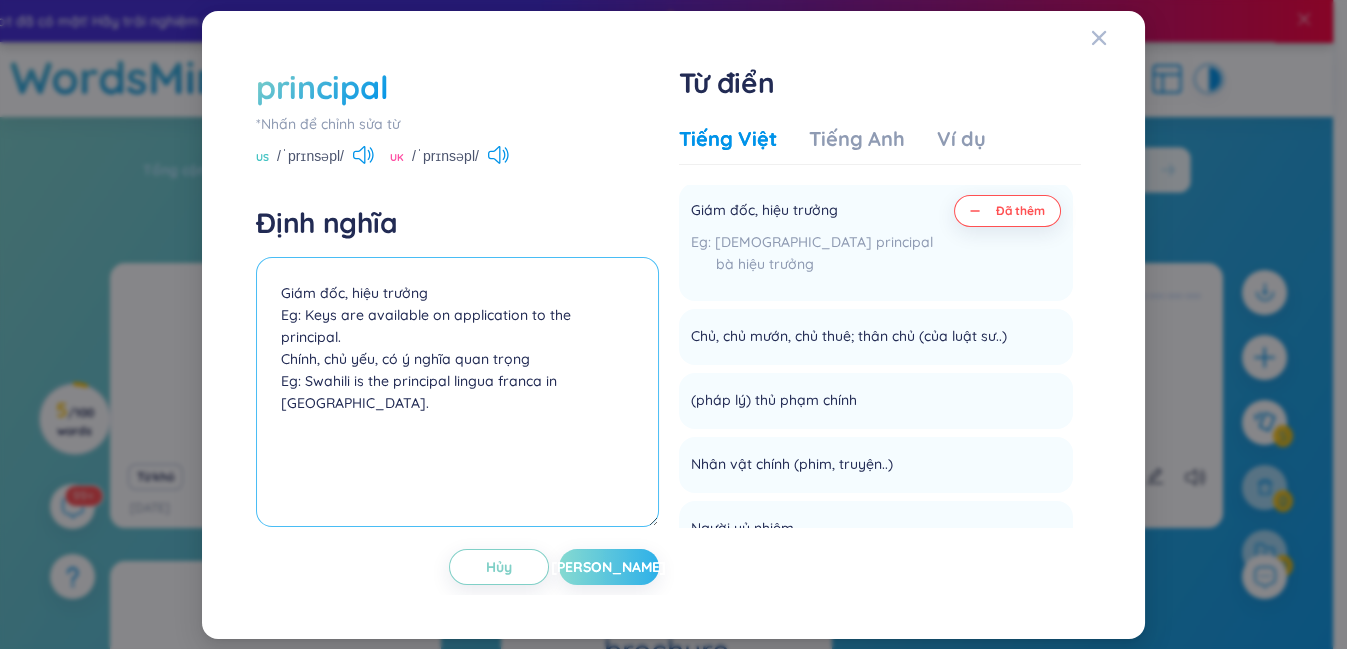 type on "Giám đốc, hiệu trưởng
Eg: Keys are available on application to the principal.
Chính, chủ yếu, có ý nghĩa quan trọng
Eg: Swahili is the principal lingua franca in [GEOGRAPHIC_DATA]." 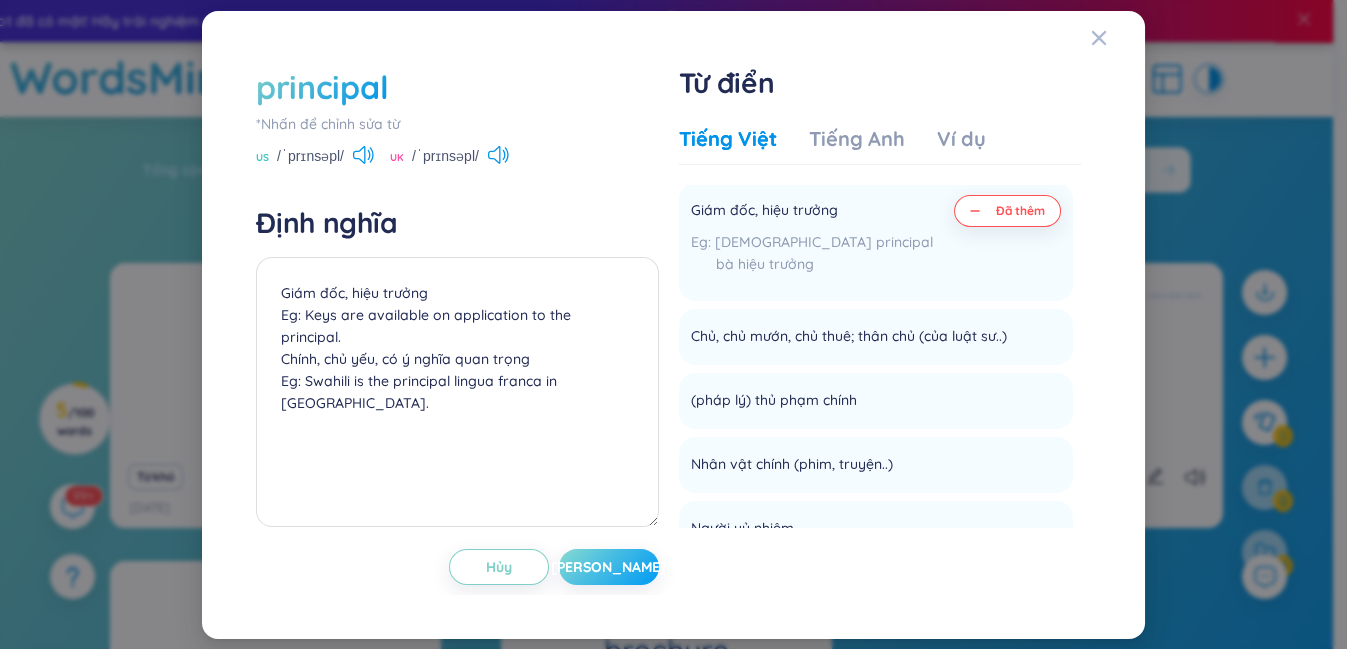 click on "[PERSON_NAME]" at bounding box center (608, 567) 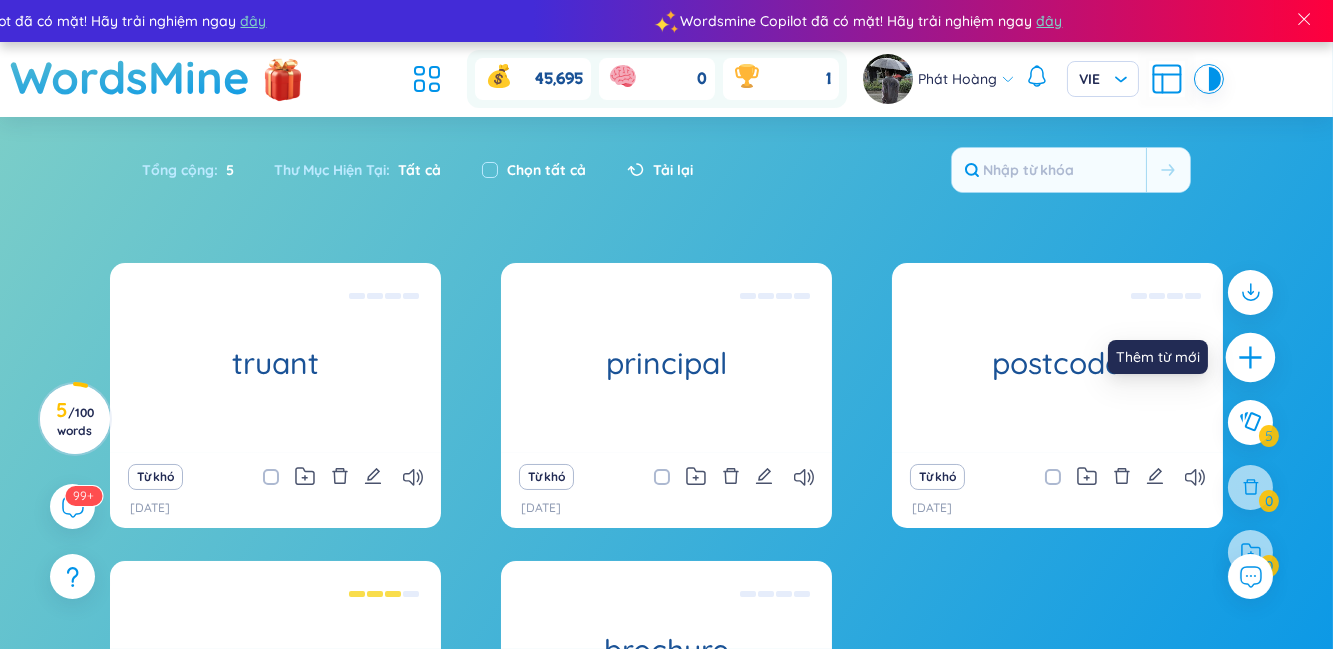 click 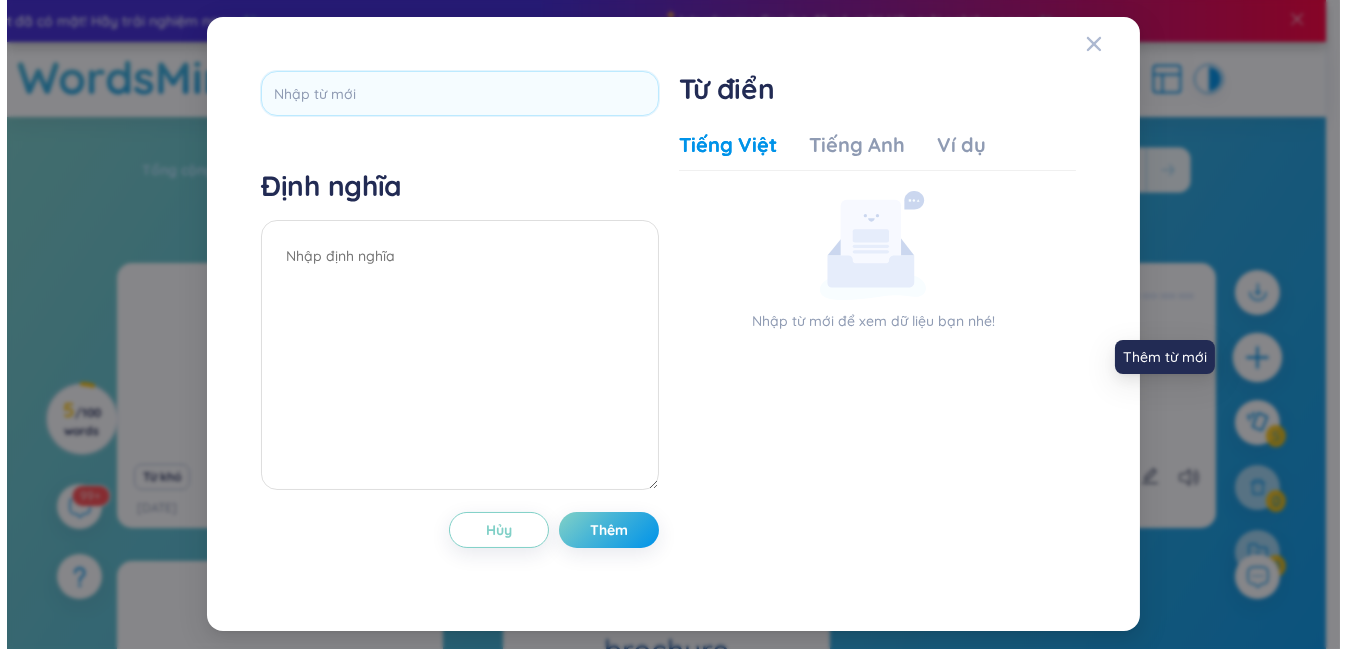 scroll, scrollTop: 0, scrollLeft: 0, axis: both 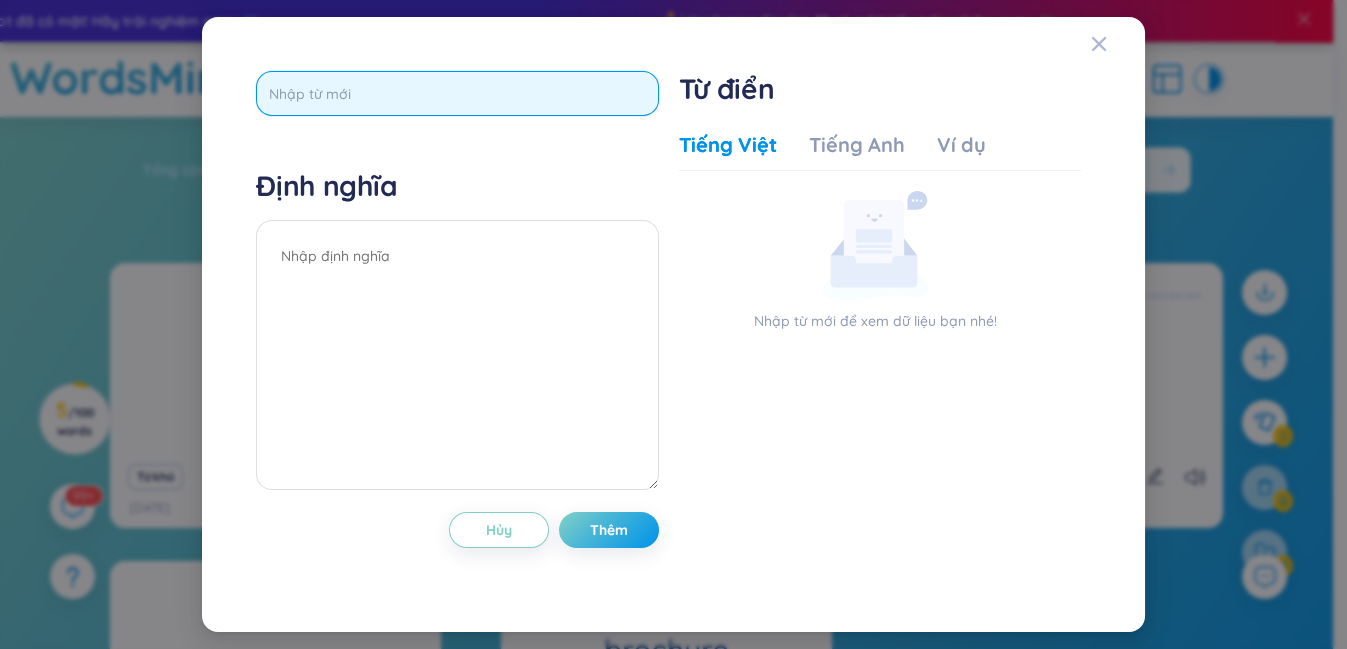 click at bounding box center [457, 93] 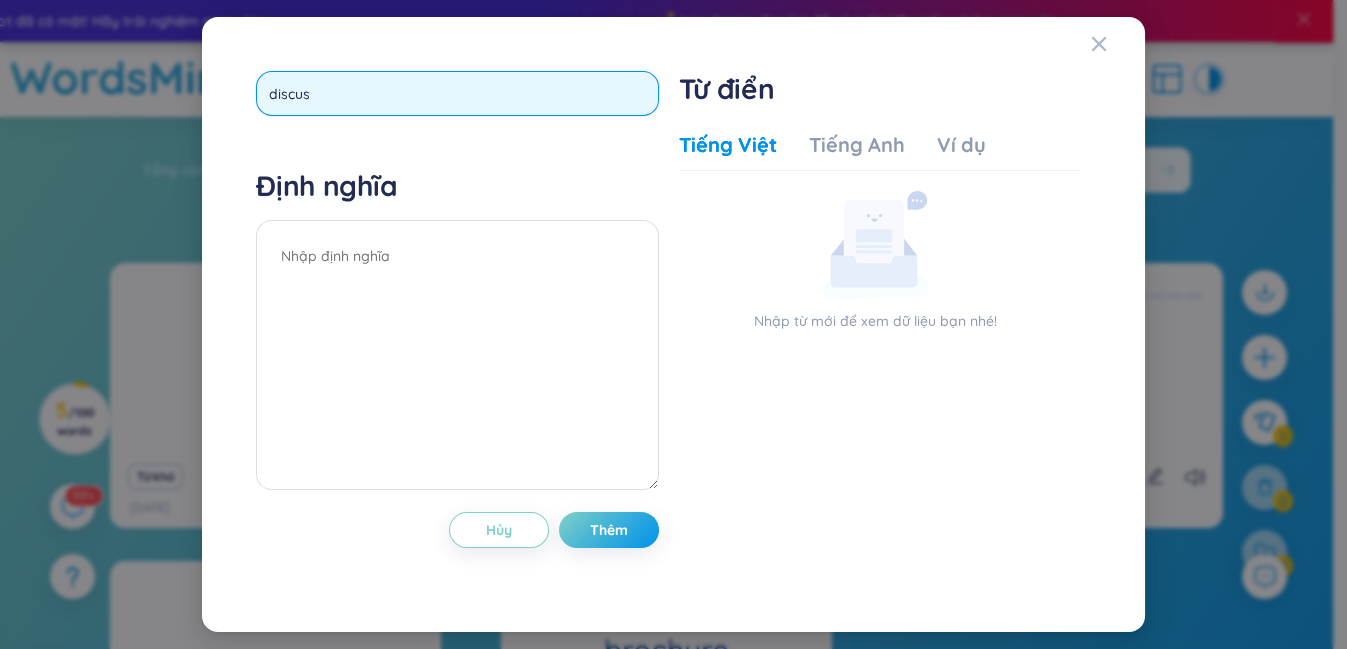 type on "discuss" 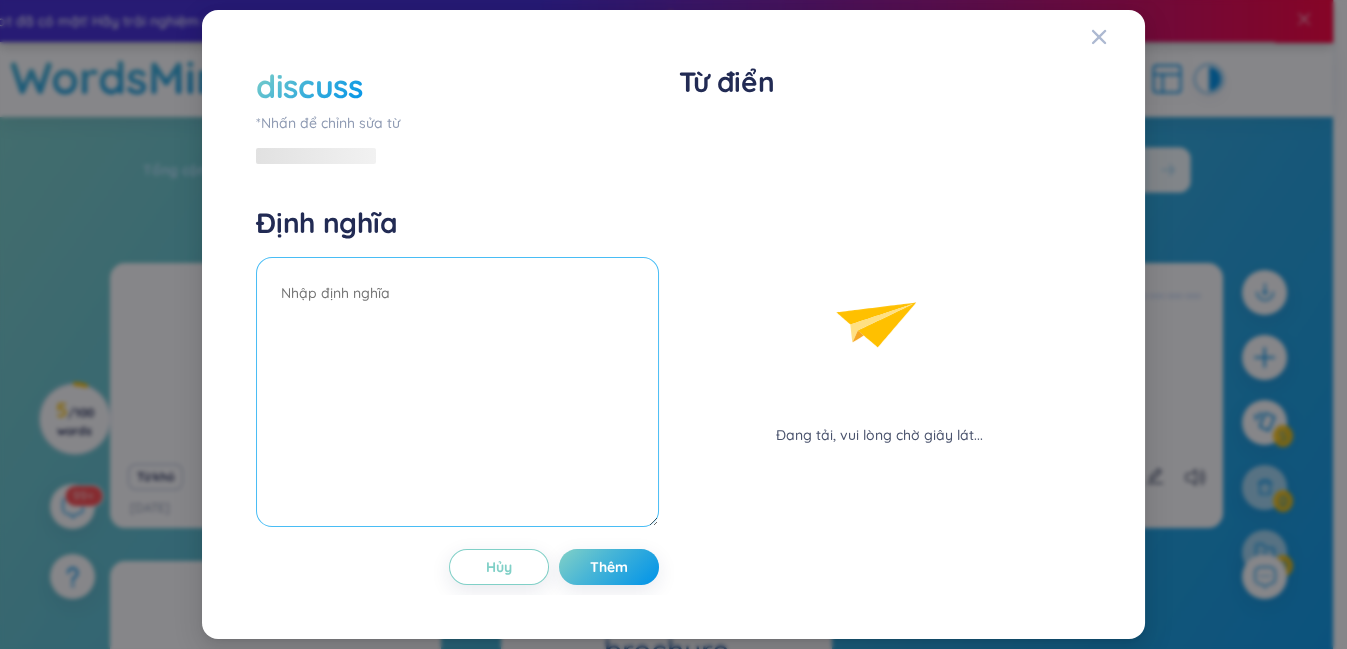 click at bounding box center (457, 392) 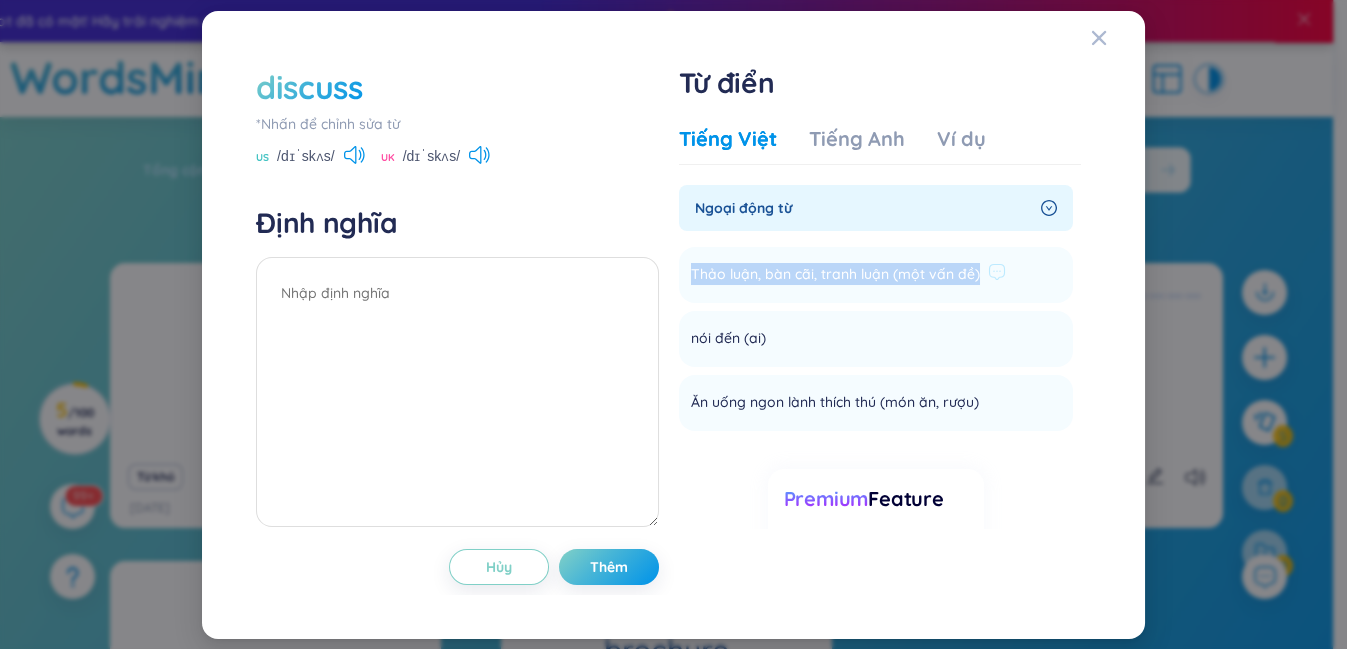 drag, startPoint x: 685, startPoint y: 267, endPoint x: 975, endPoint y: 270, distance: 290.0155 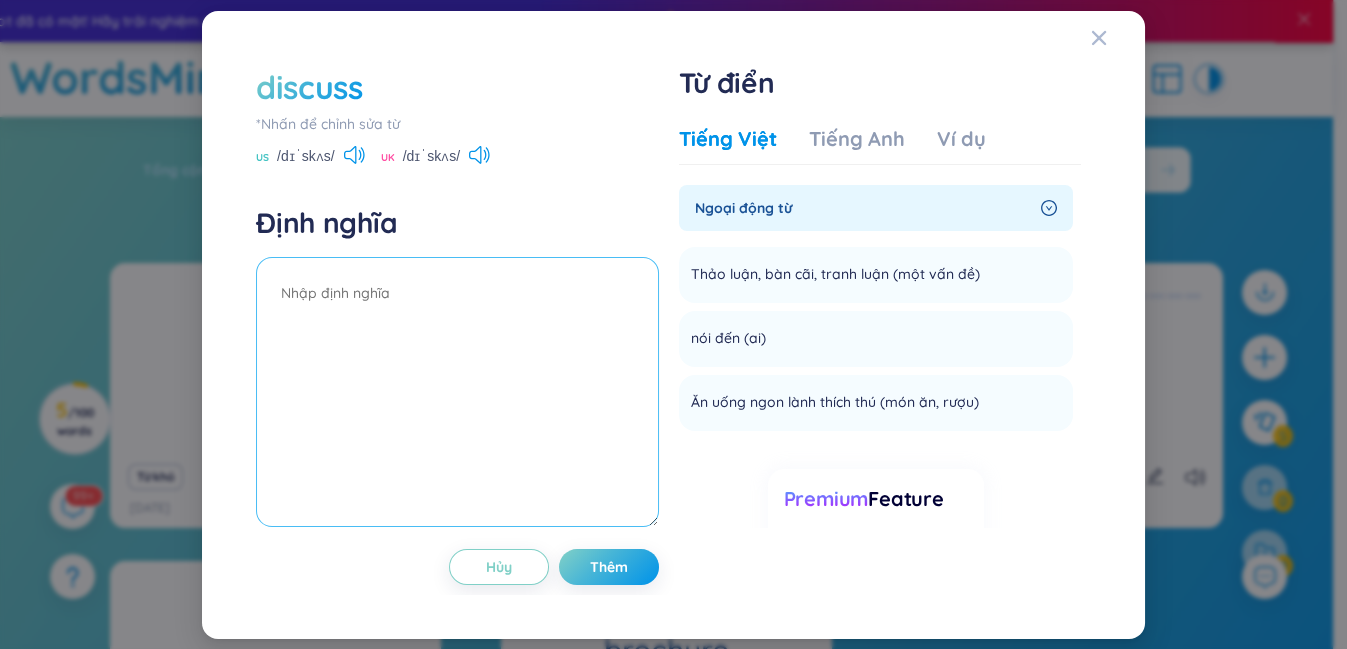 click at bounding box center [457, 392] 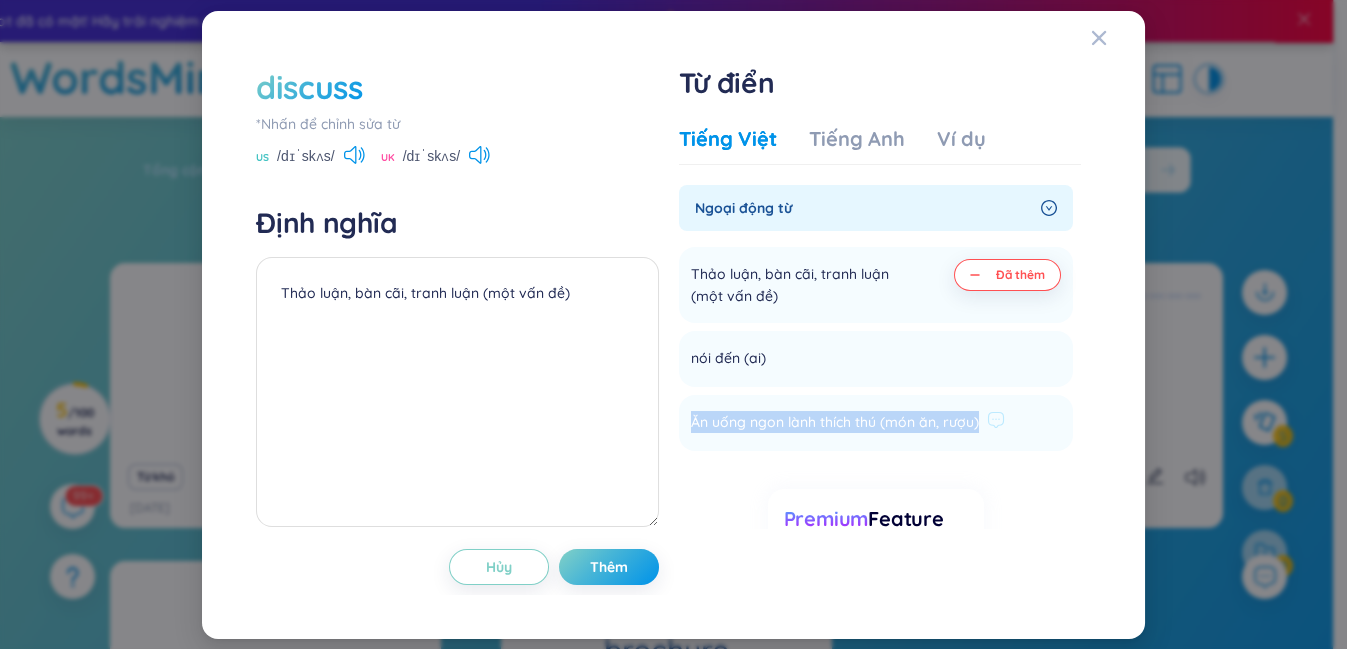 drag, startPoint x: 688, startPoint y: 422, endPoint x: 982, endPoint y: 418, distance: 294.02722 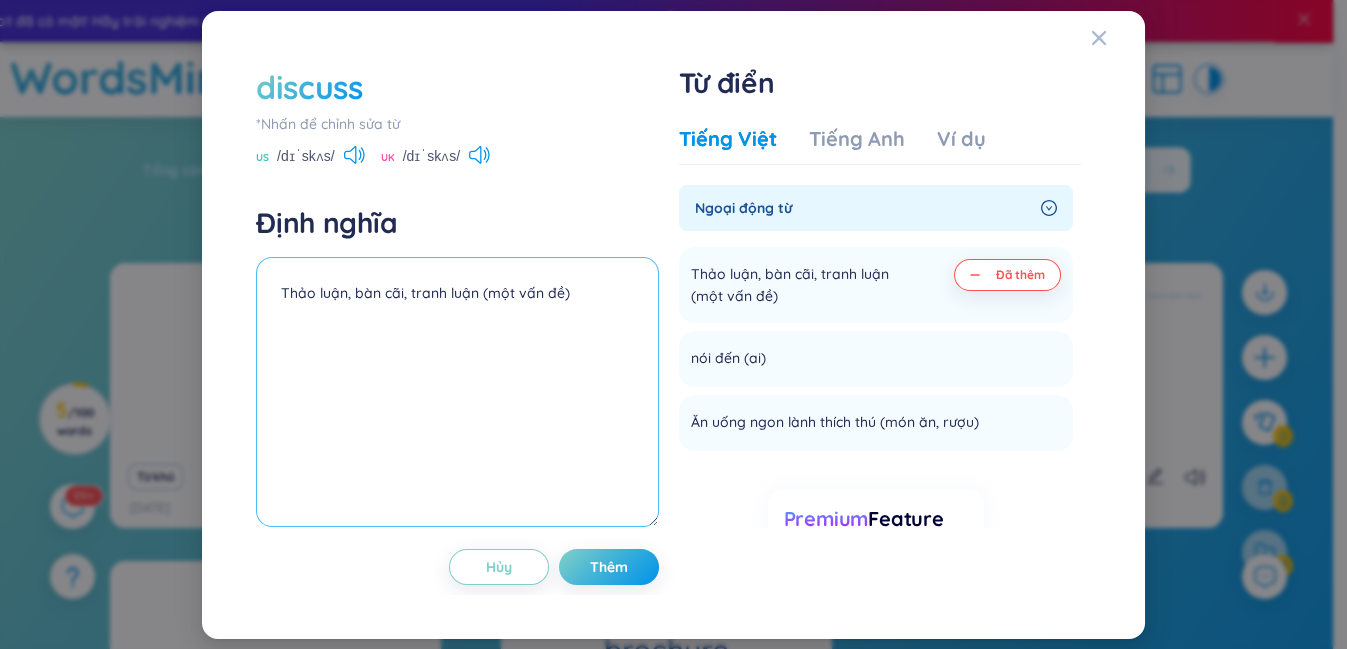click on "Thảo luận, bàn cãi, tranh luận (một vấn đề)" at bounding box center (457, 392) 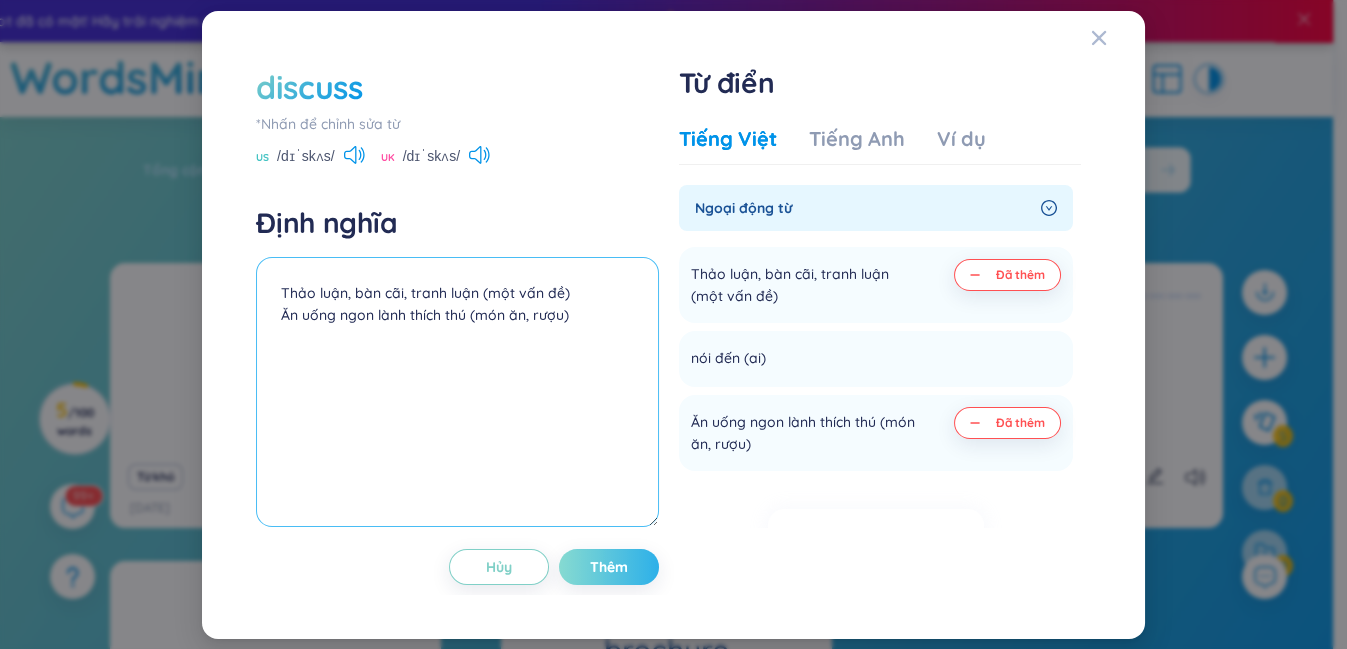 type on "Thảo luận, bàn cãi, tranh luận (một vấn đề)
Ăn uống ngon lành thích thú (món ăn, rượu)" 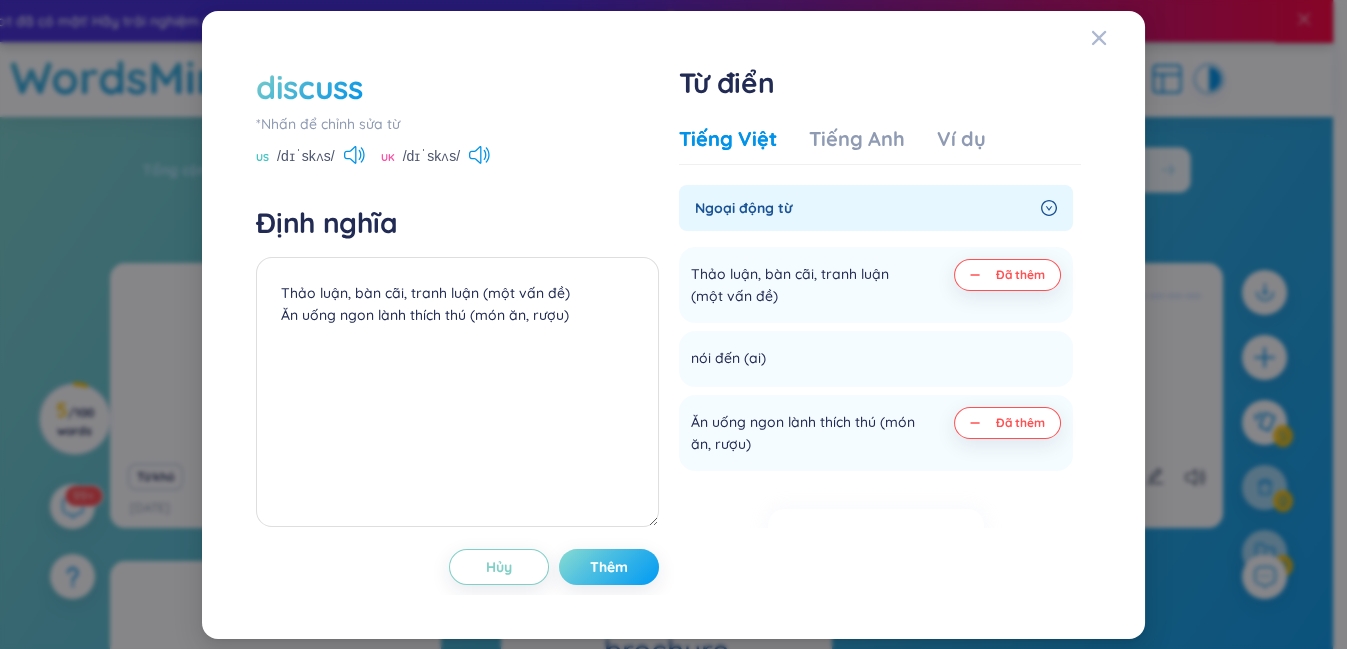 click on "Thêm" at bounding box center [609, 567] 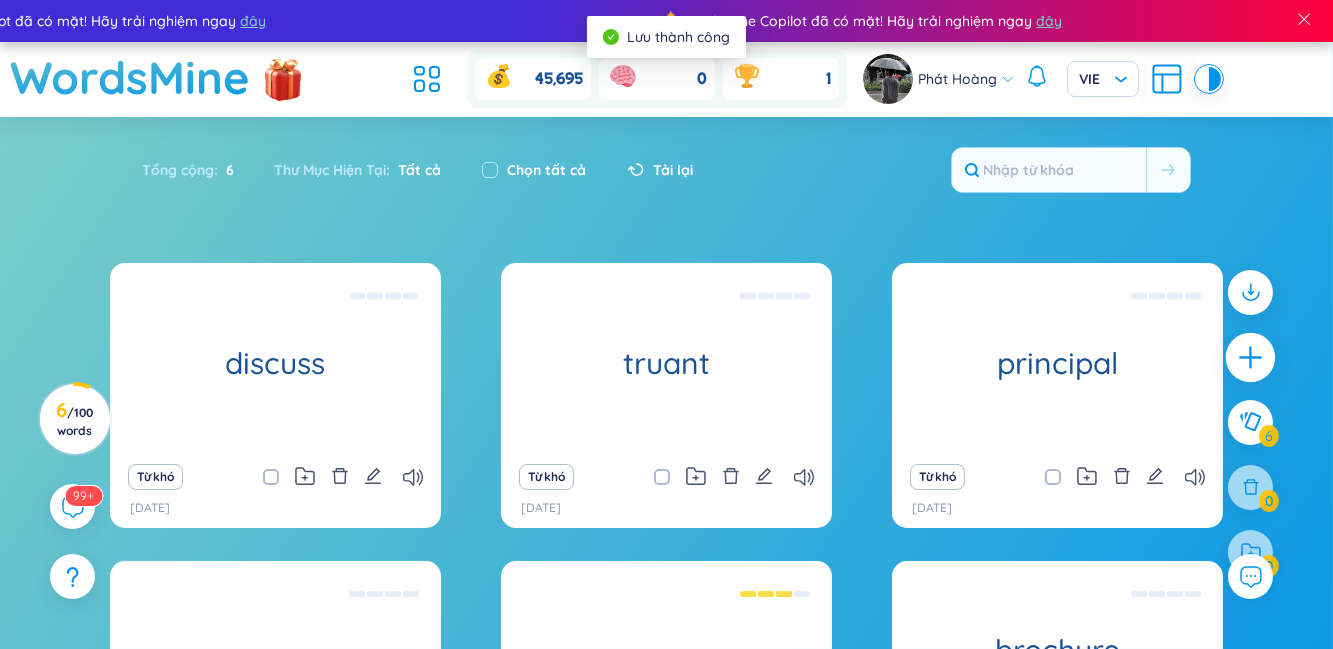 click at bounding box center [1251, 357] 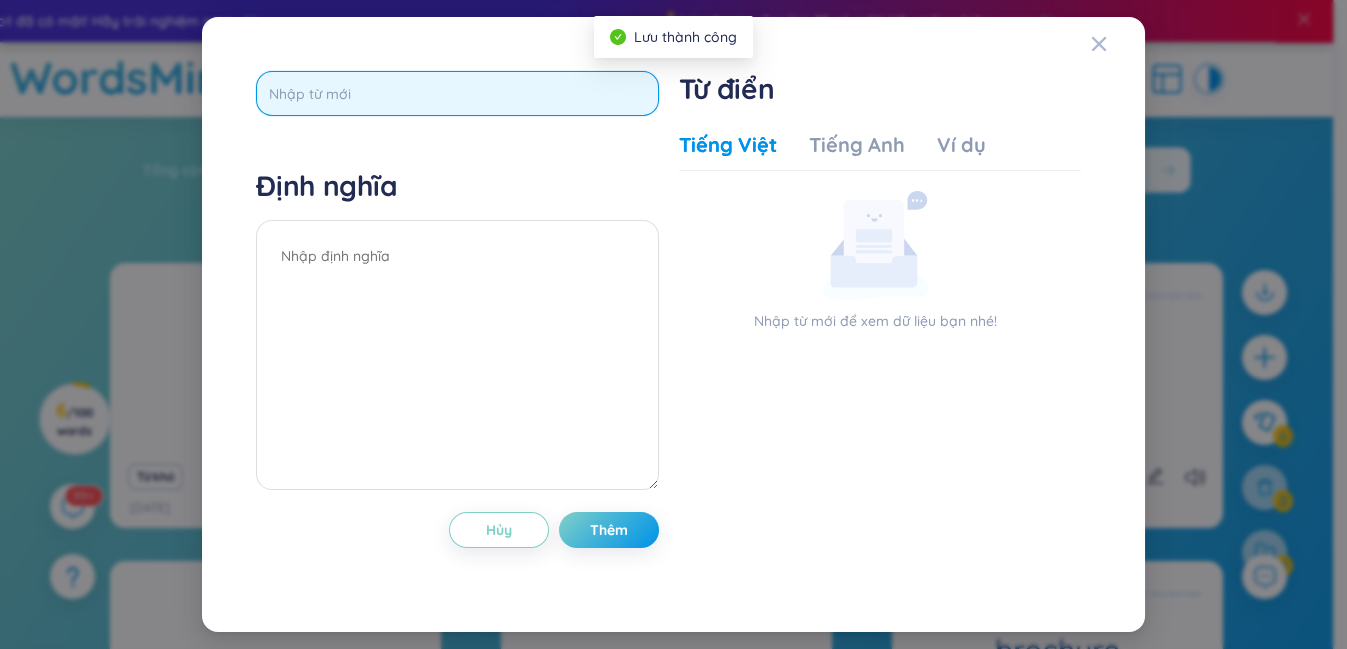 click at bounding box center [457, 93] 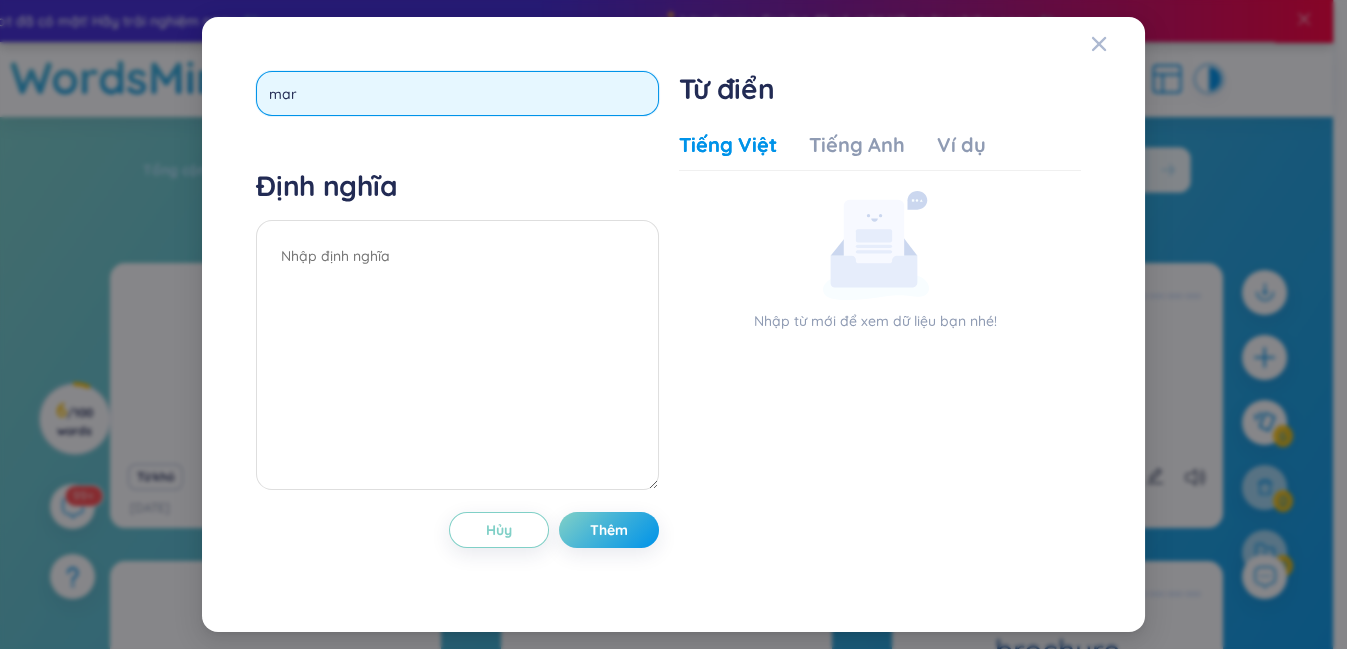 type on "mark" 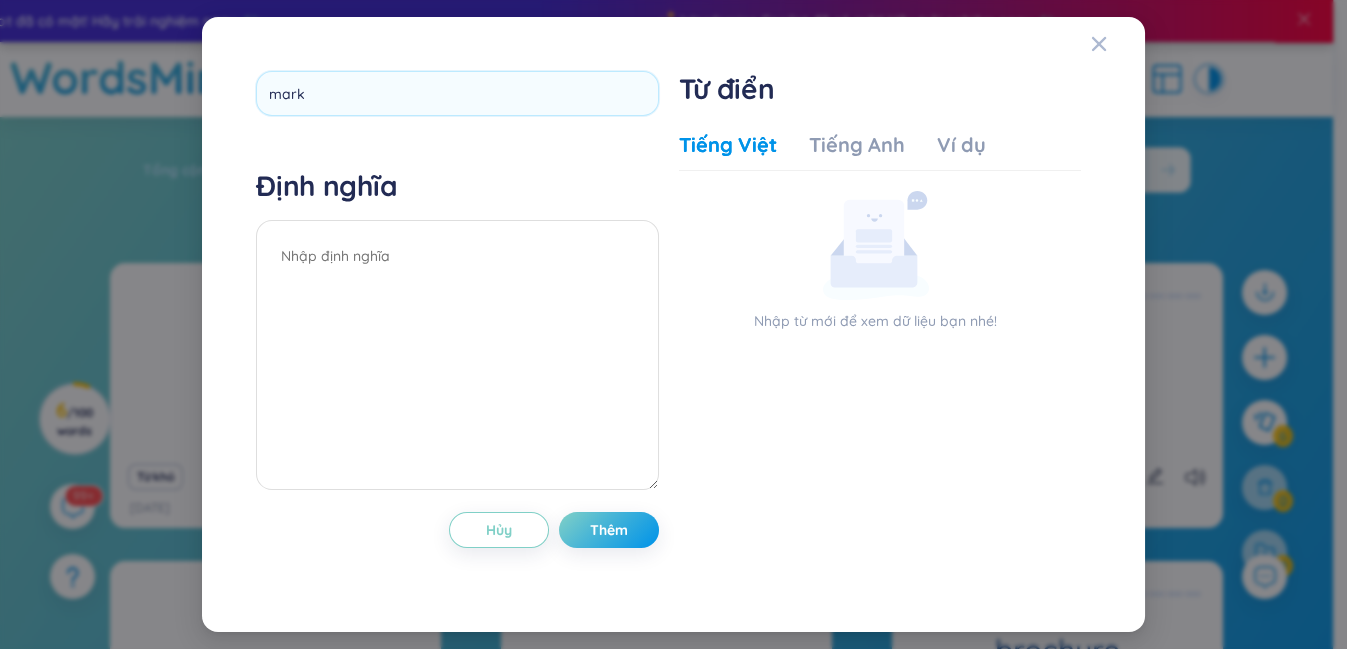 click on "mark Định nghĩa Hủy Thêm" at bounding box center (457, 324) 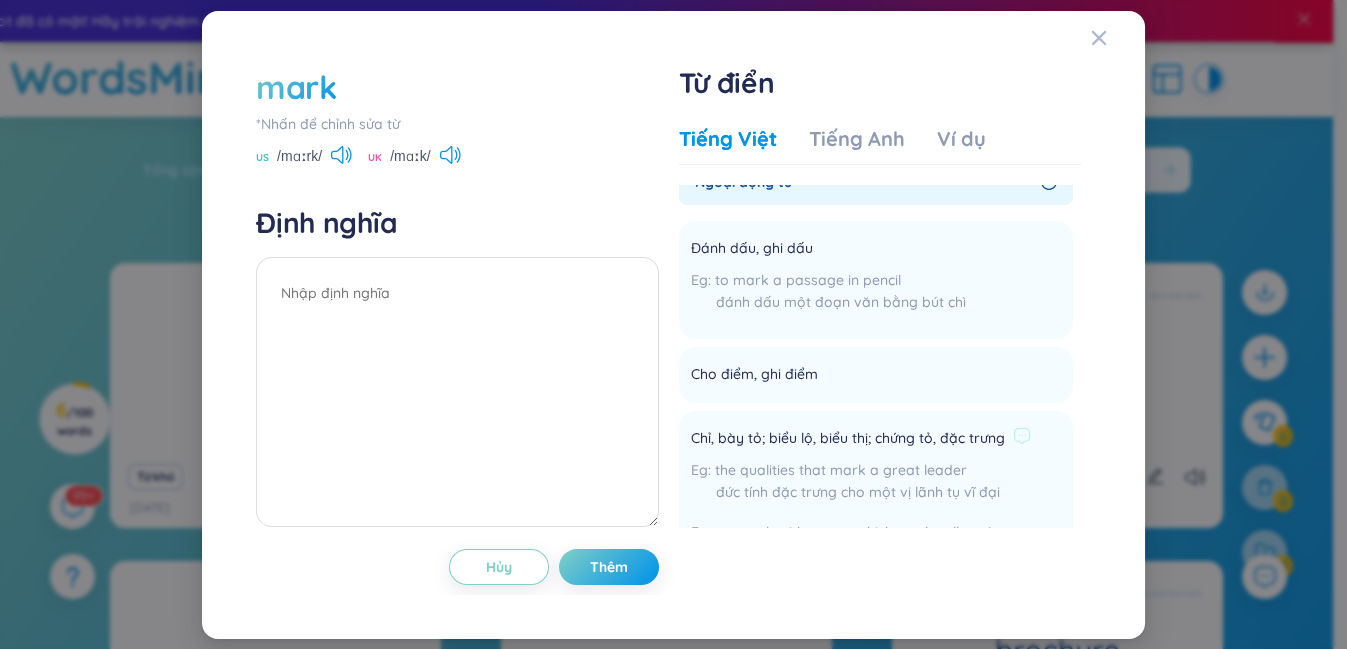 scroll, scrollTop: 1363, scrollLeft: 0, axis: vertical 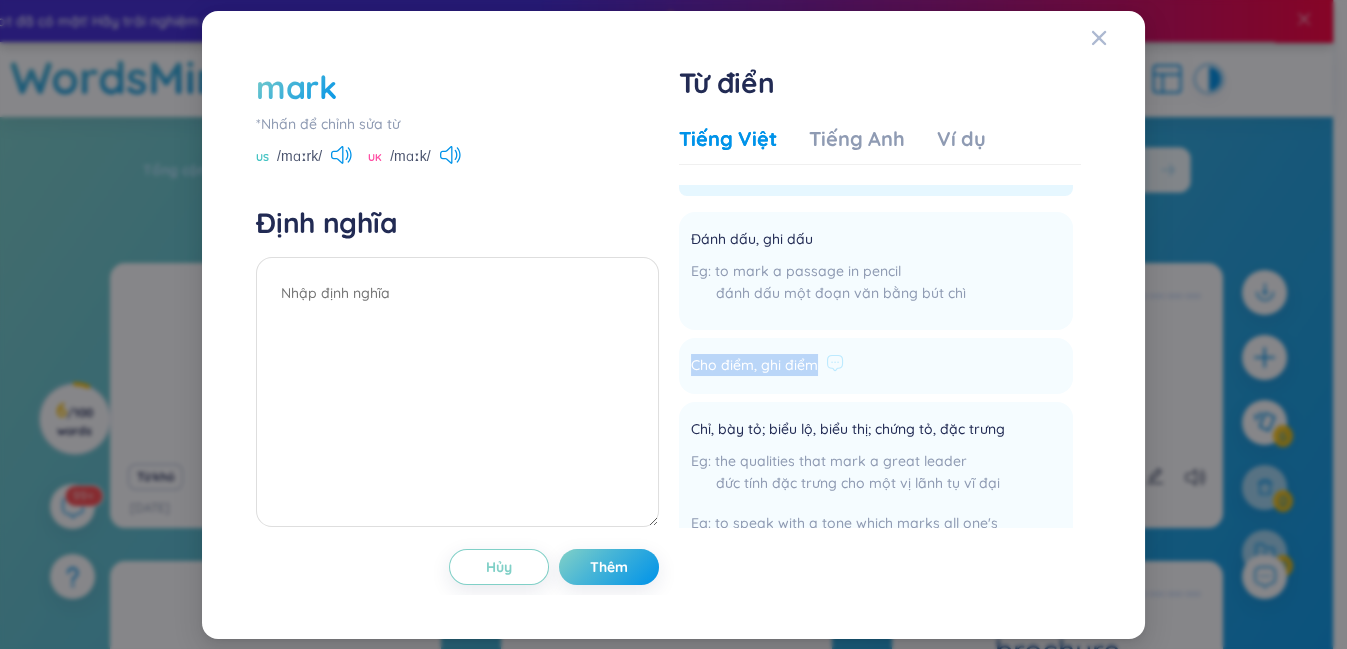 drag, startPoint x: 680, startPoint y: 336, endPoint x: 814, endPoint y: 343, distance: 134.18271 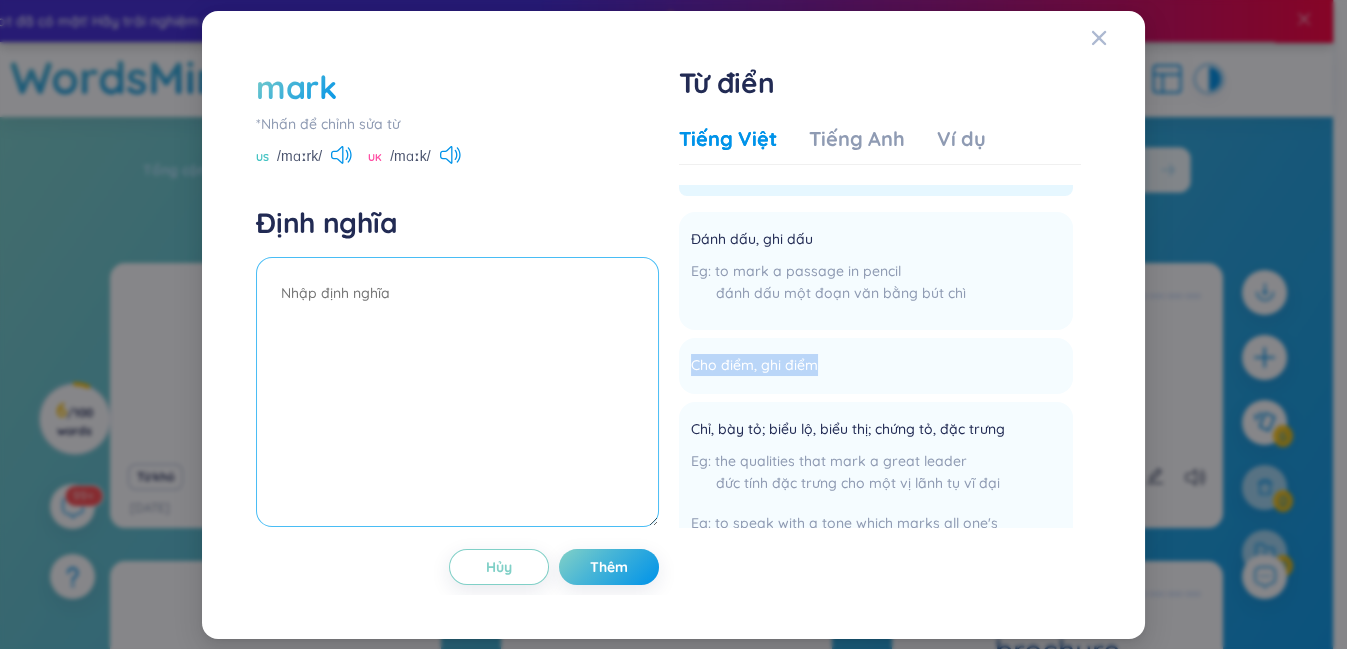 click at bounding box center (457, 392) 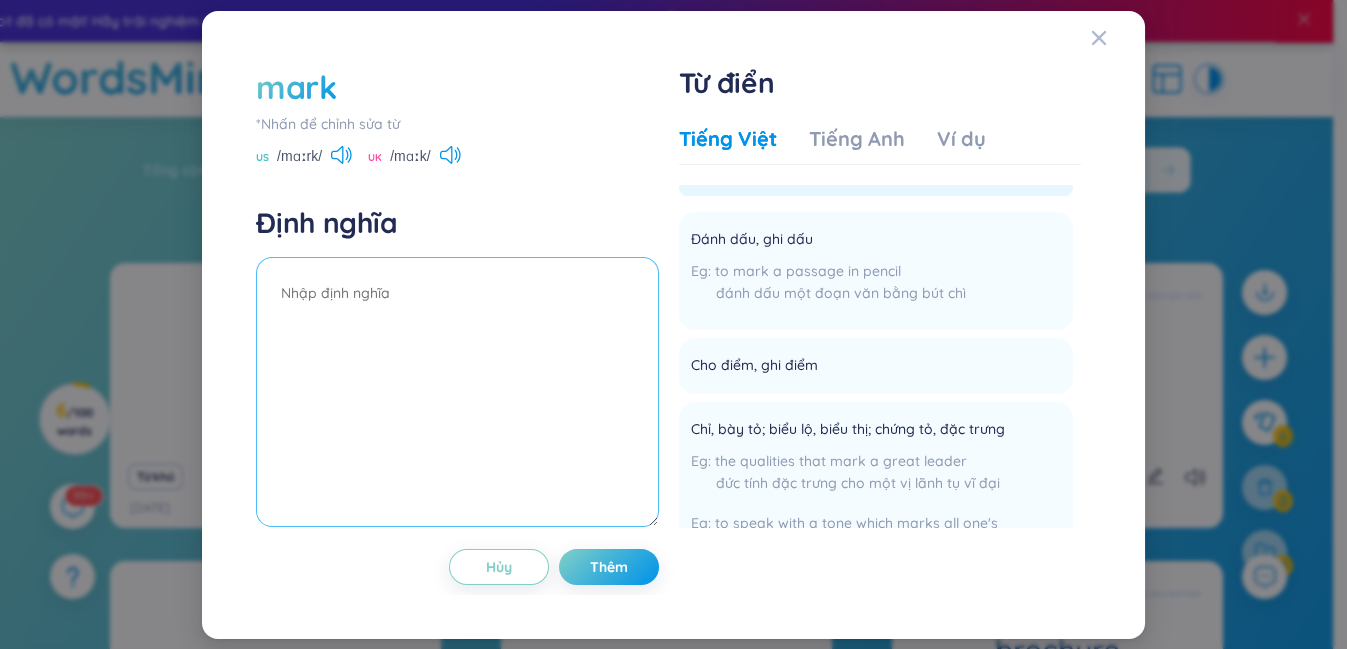 paste on "Cho điểm, ghi điểm" 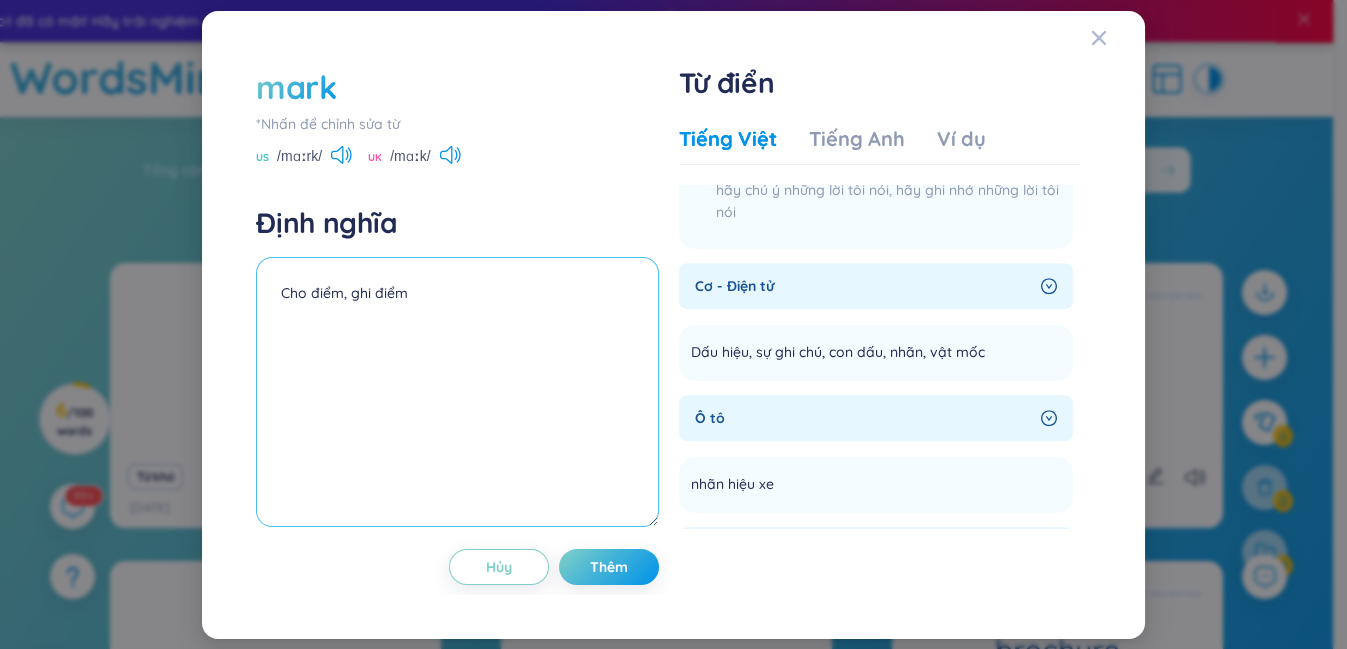 scroll, scrollTop: 2000, scrollLeft: 0, axis: vertical 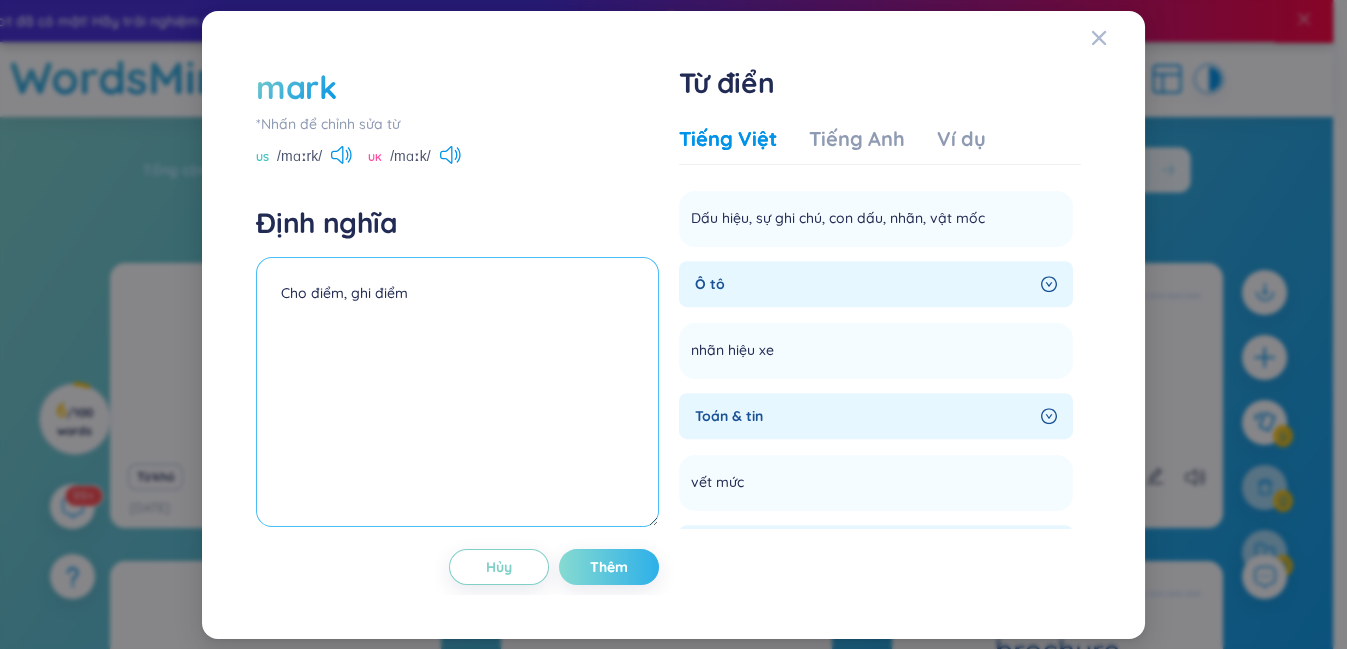 type on "Cho điểm, ghi điểm" 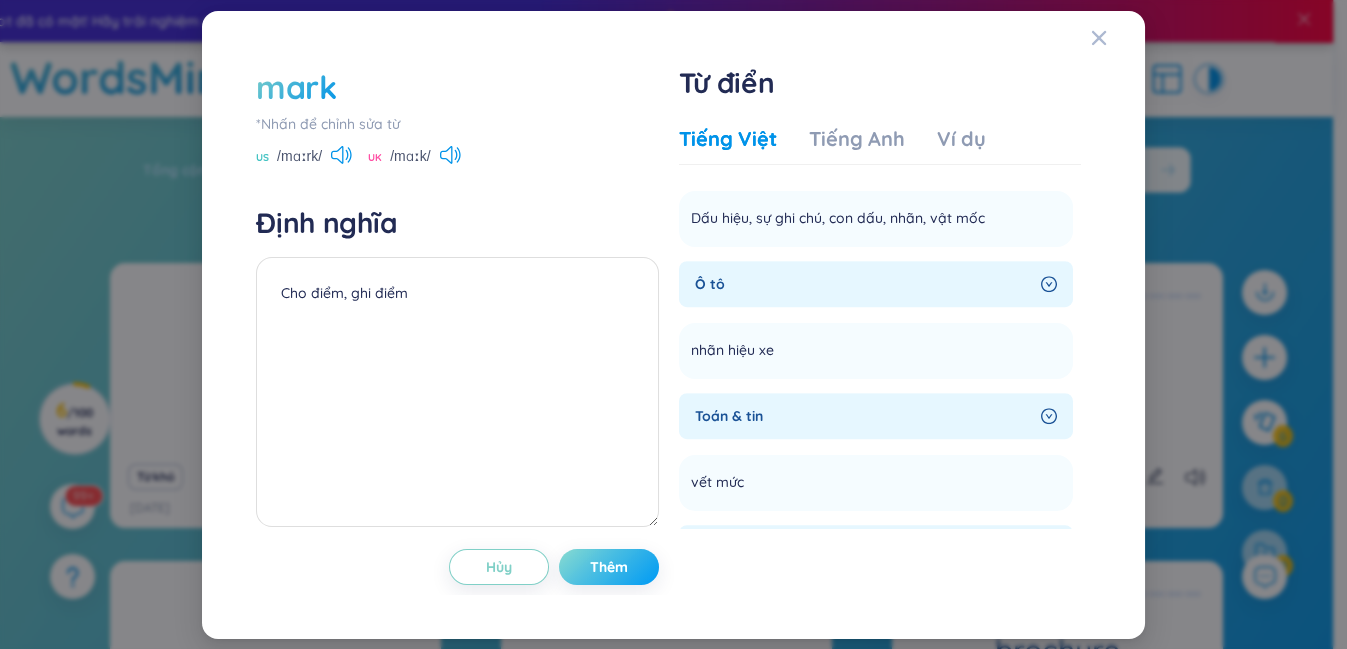 click on "Thêm" at bounding box center (609, 567) 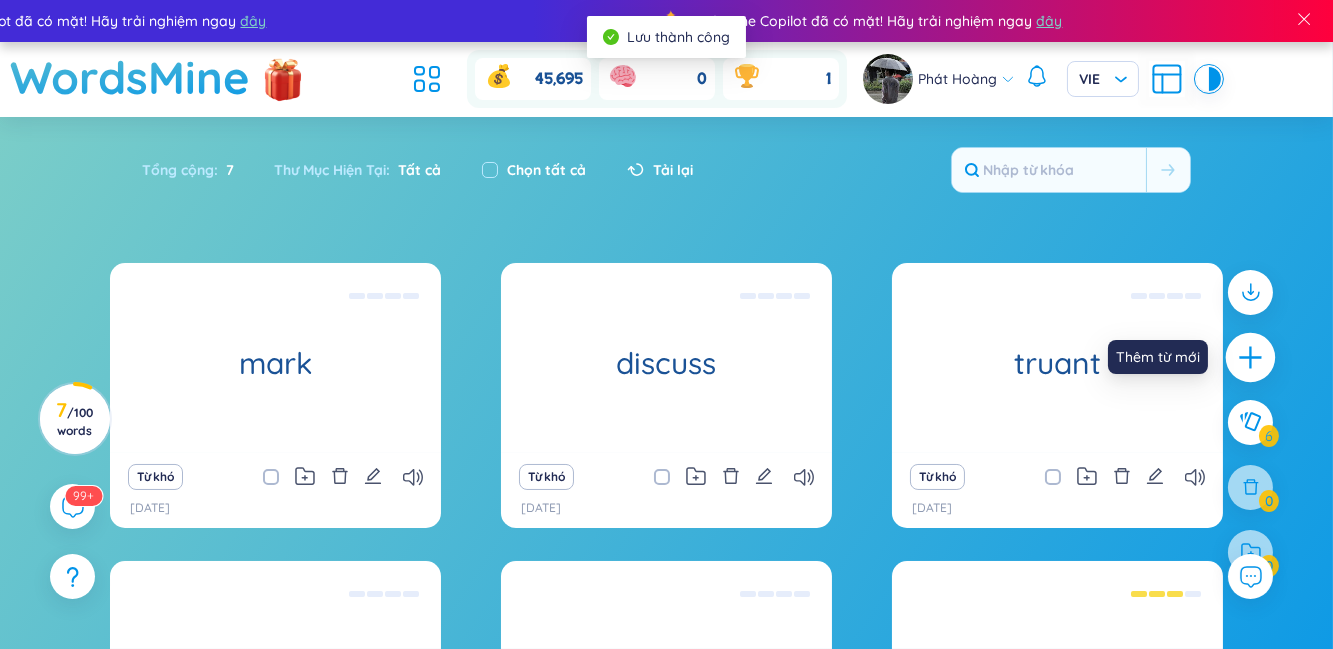 click 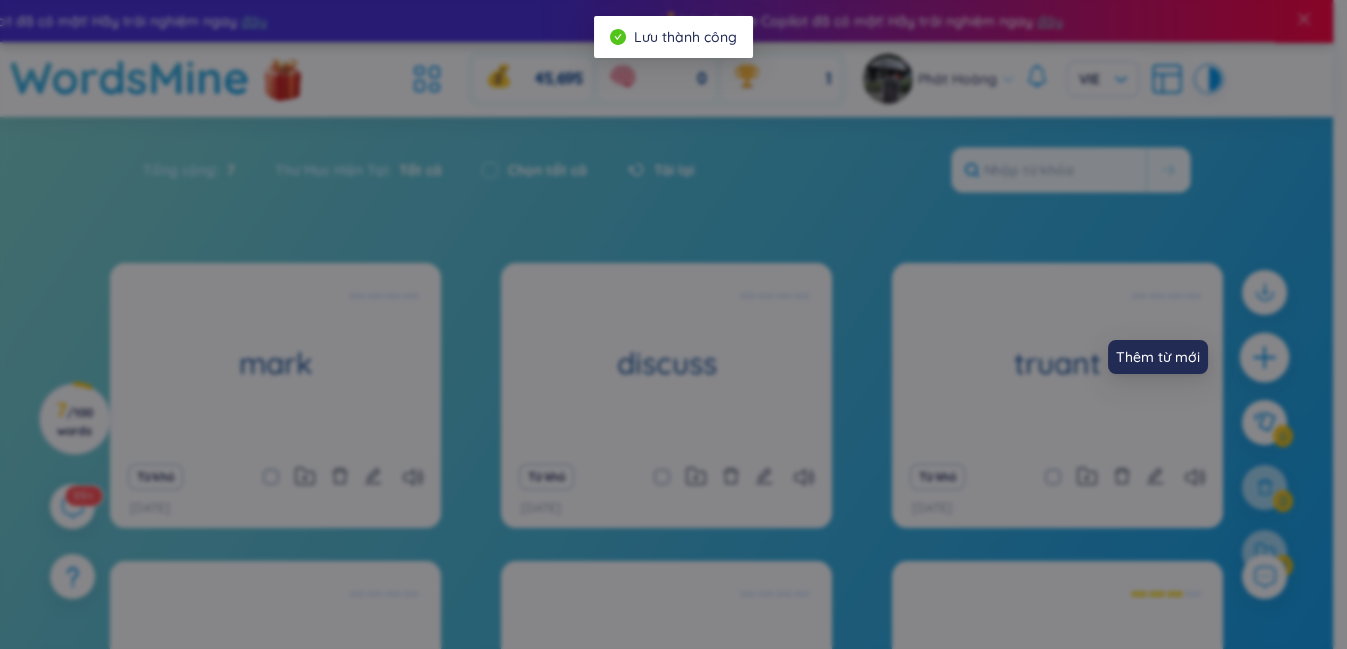 scroll, scrollTop: 0, scrollLeft: 0, axis: both 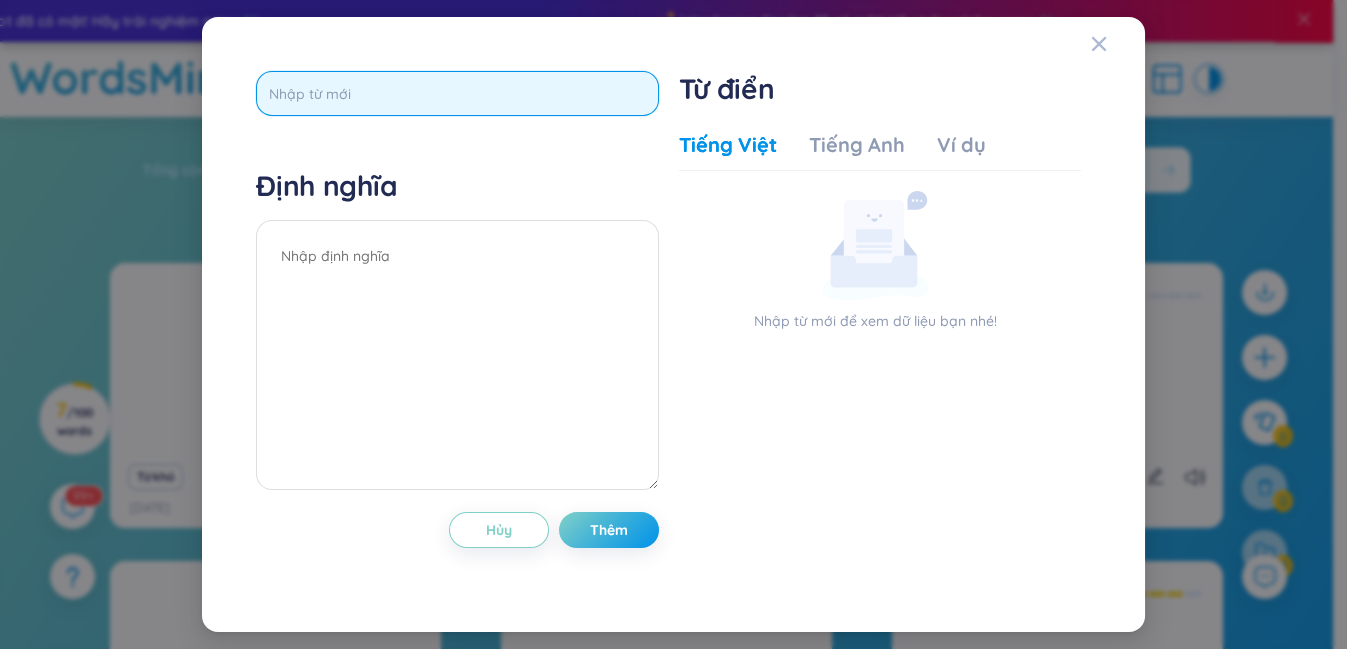 click at bounding box center (457, 93) 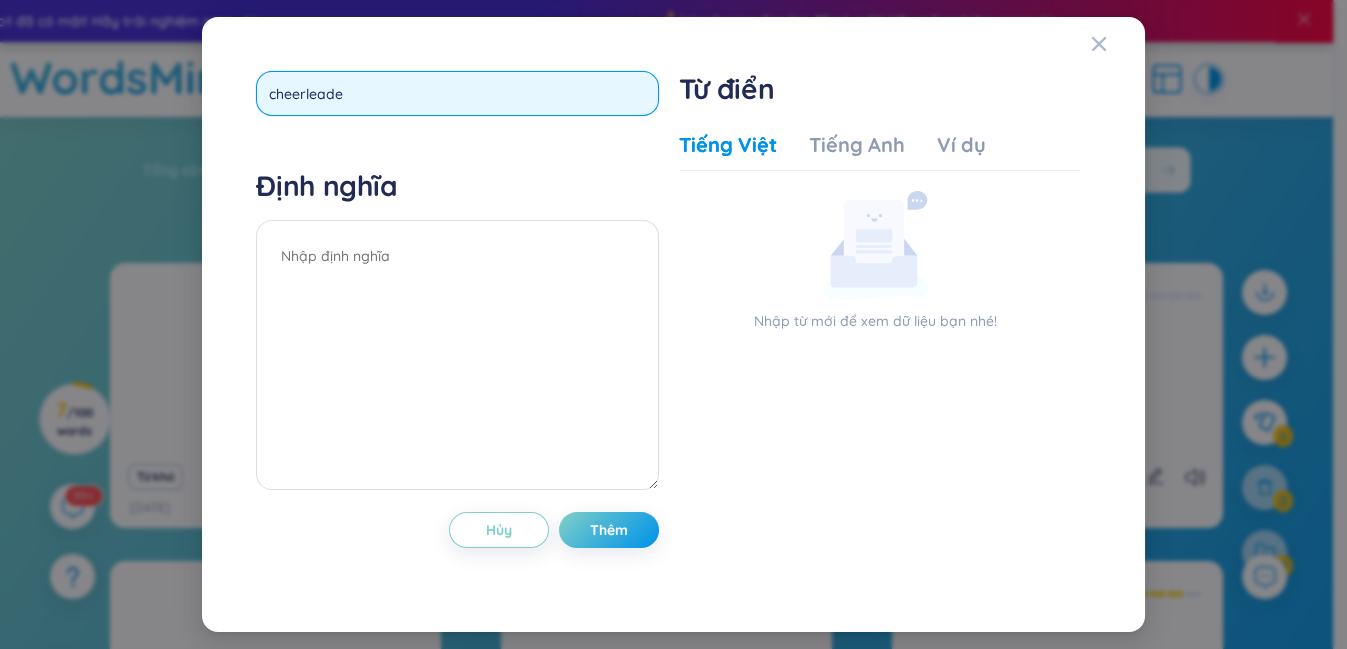 type on "cheerleader" 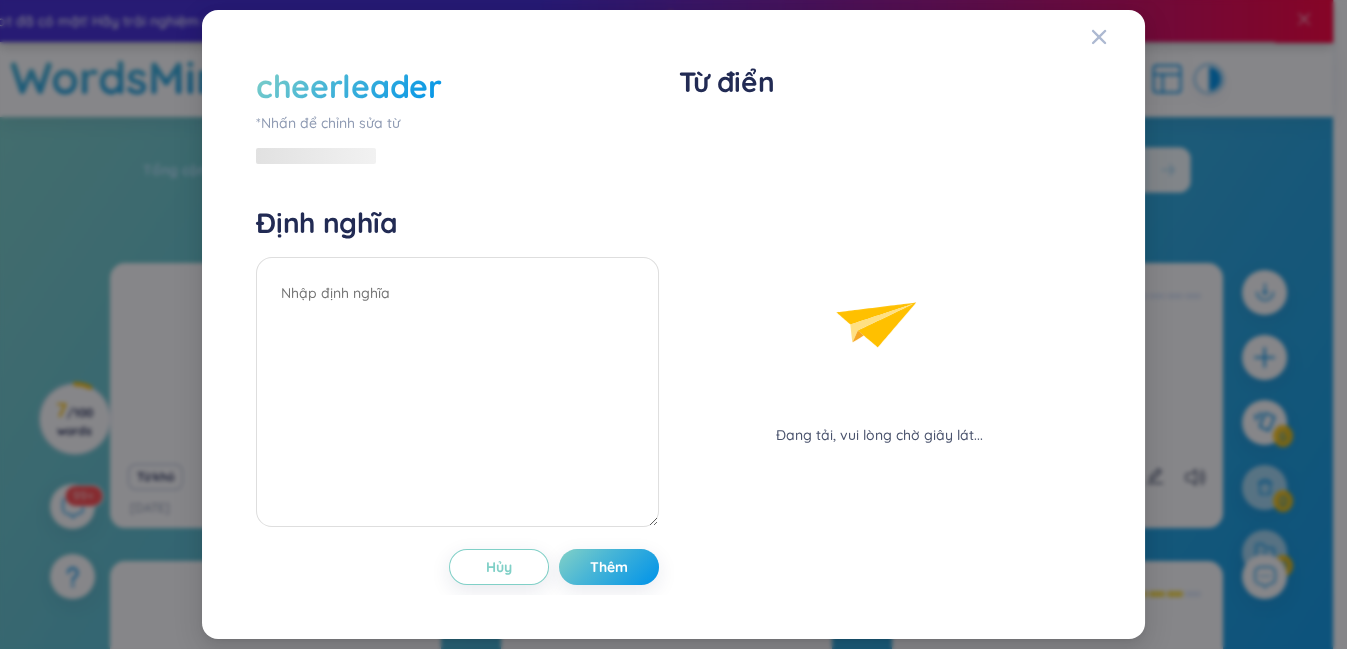 click on "cheerleader *Nhấn để chỉnh sửa từ Định nghĩa Hủy Thêm" at bounding box center [457, 324] 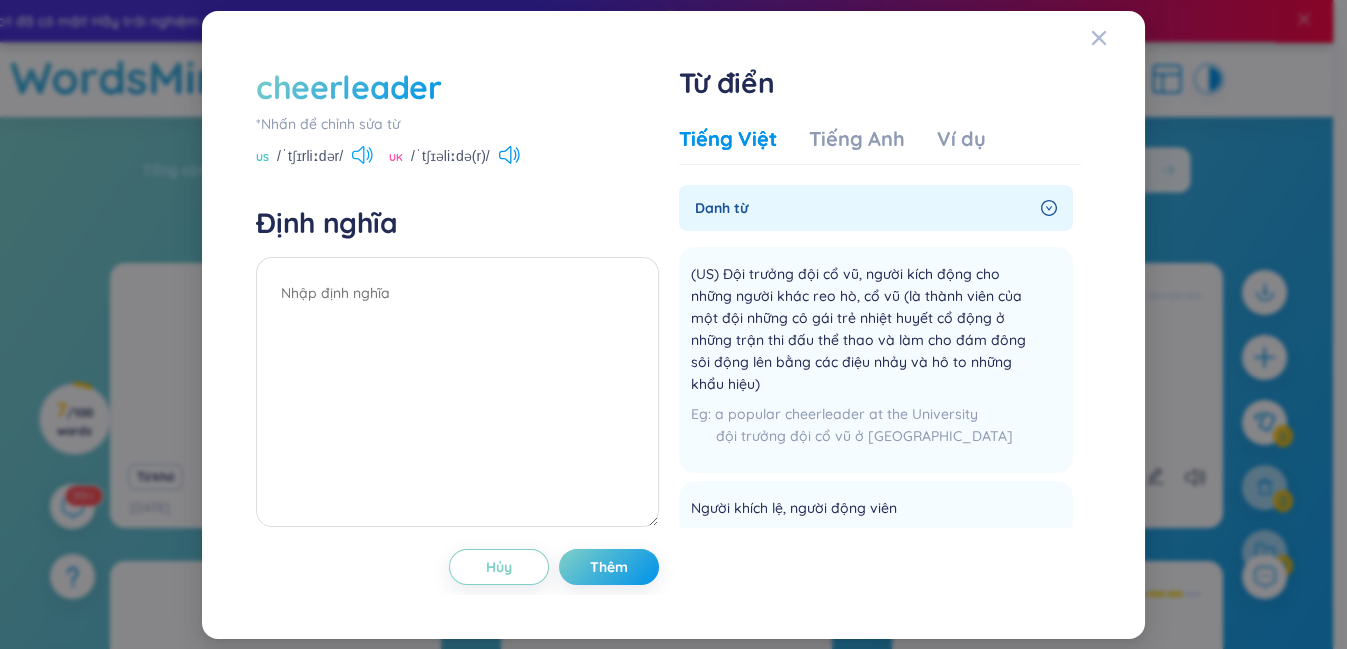 click 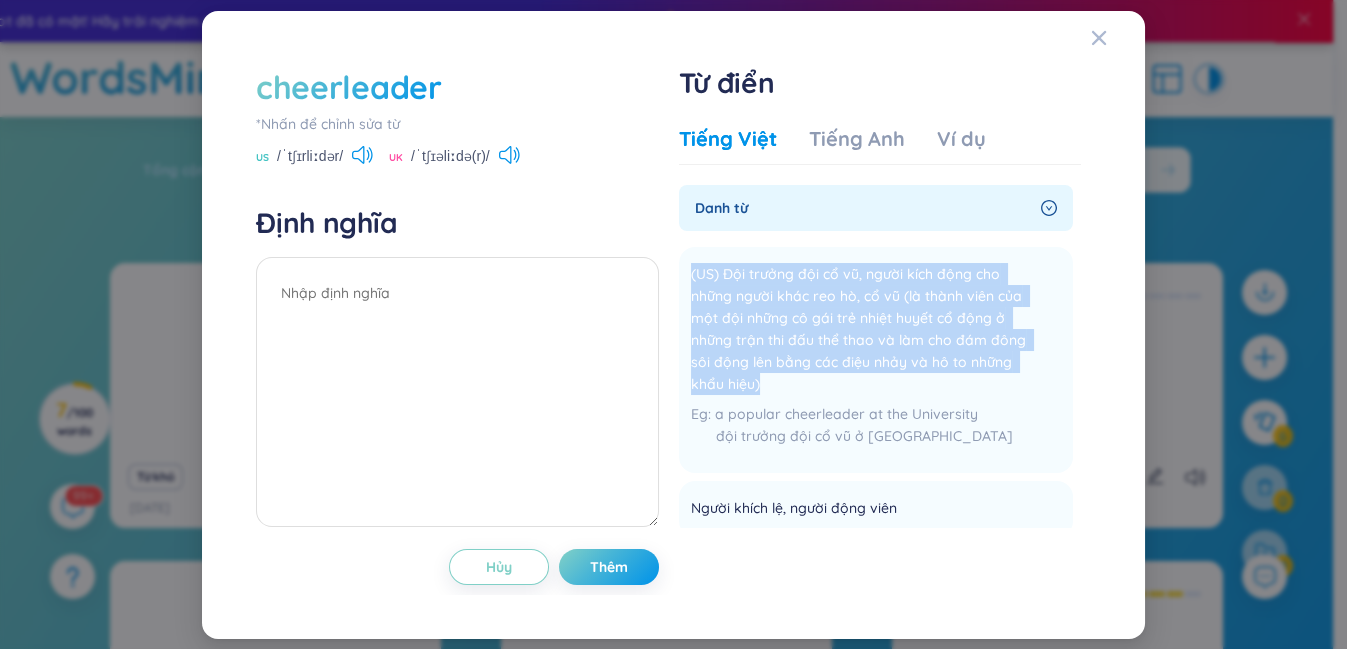 drag, startPoint x: 776, startPoint y: 381, endPoint x: 676, endPoint y: 278, distance: 143.55835 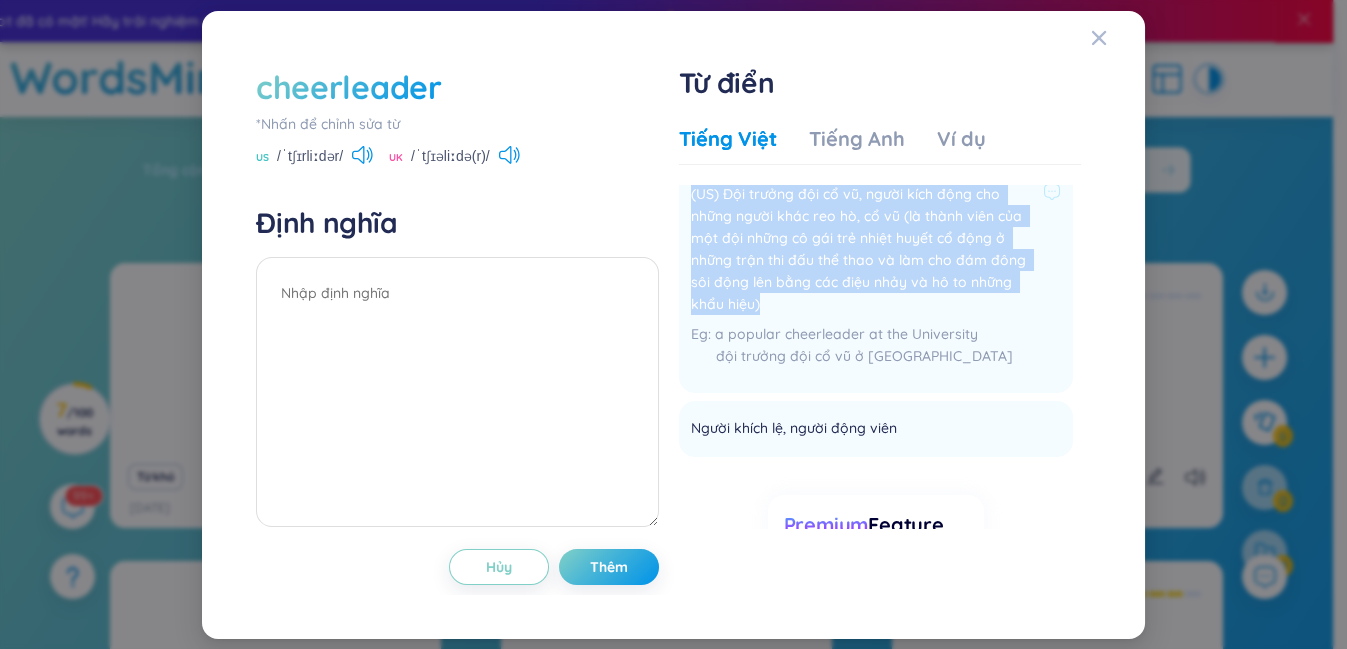 scroll, scrollTop: 181, scrollLeft: 0, axis: vertical 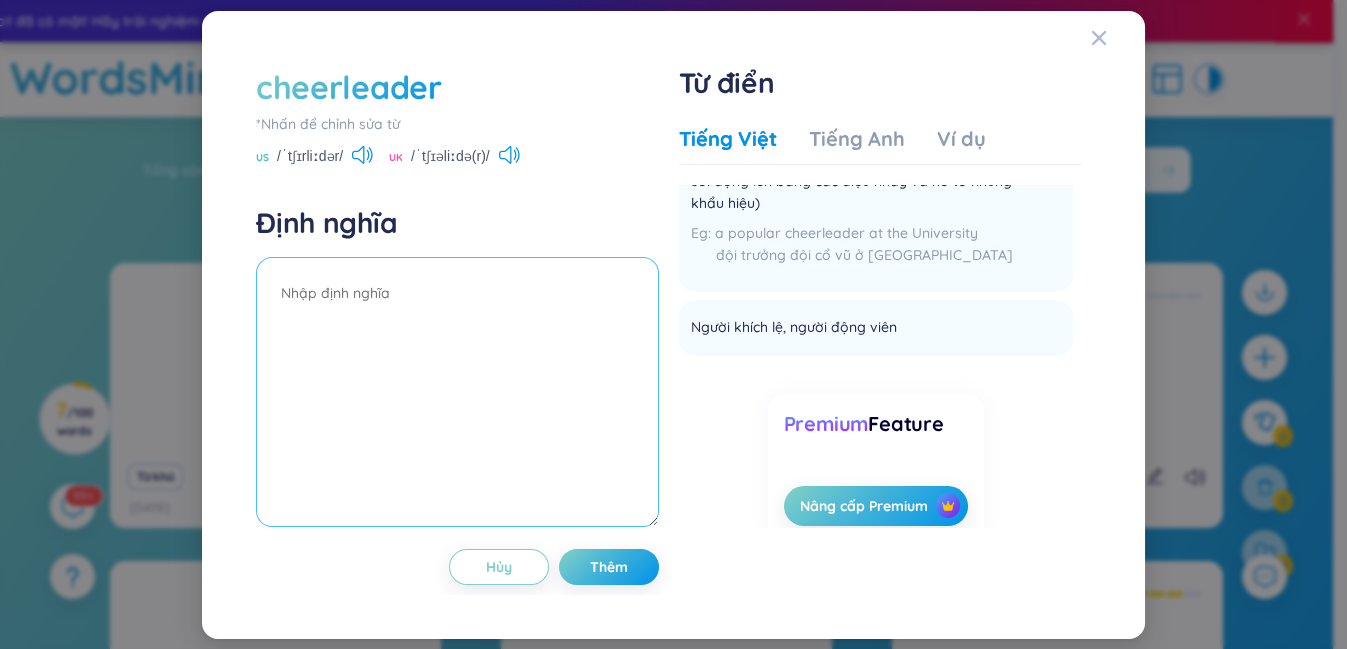 click at bounding box center (457, 392) 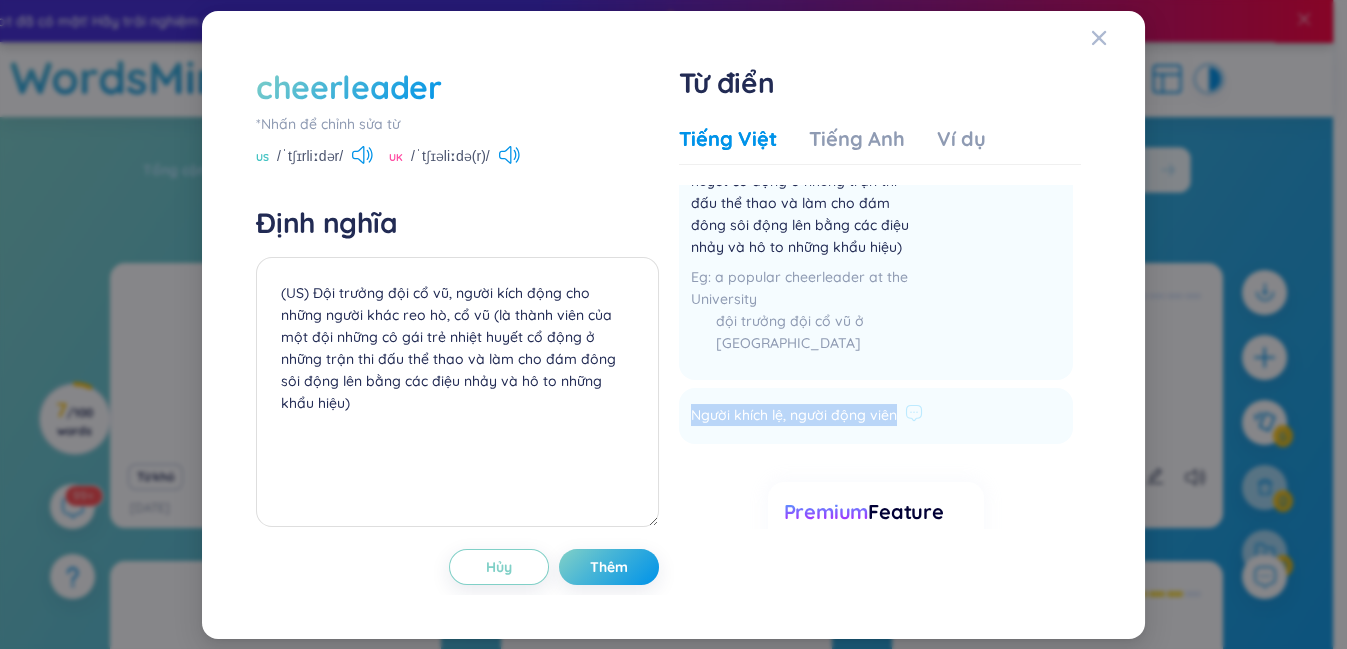drag, startPoint x: 893, startPoint y: 409, endPoint x: 687, endPoint y: 423, distance: 206.47517 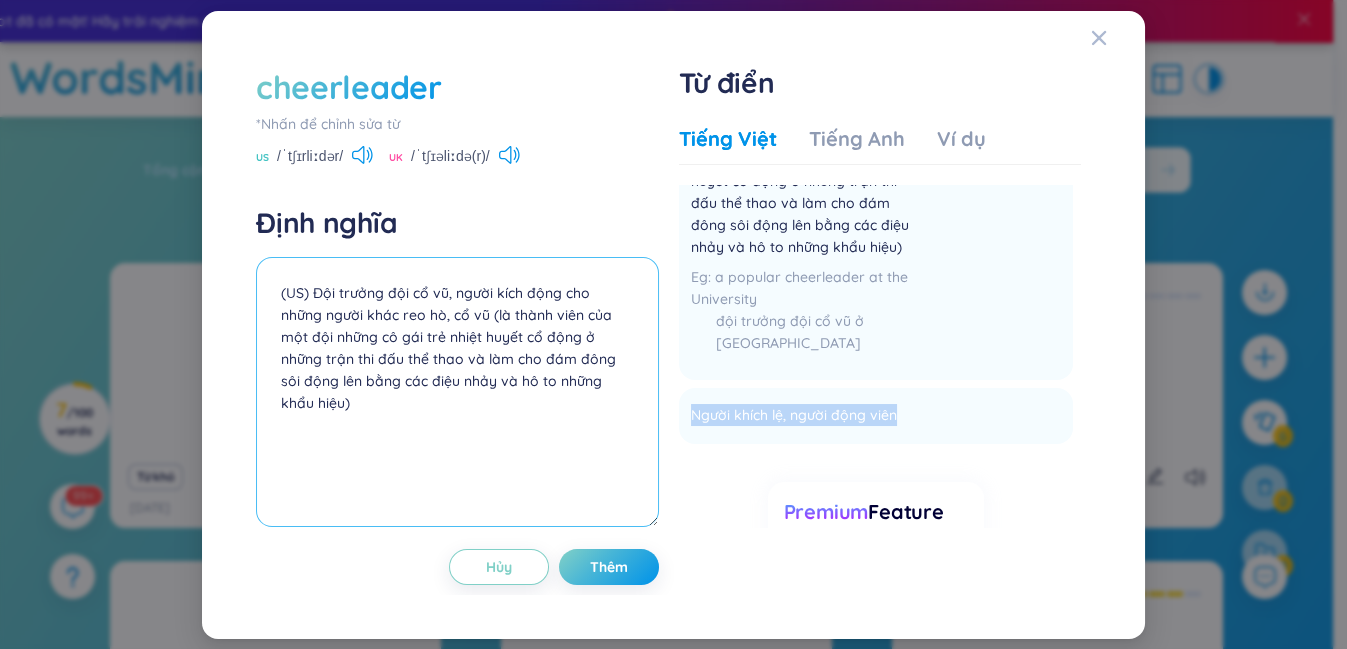 click on "(US) Đội trưởng đội cổ vũ, người kích động cho những người khác reo hò, cổ vũ (là thành viên của một đội những cô gái trẻ nhiệt huyết cổ động ở những trận thi đấu thể thao và làm cho đám đông sôi động lên bằng các điệu nhảy và hô to những khẩu hiệu)" at bounding box center [457, 392] 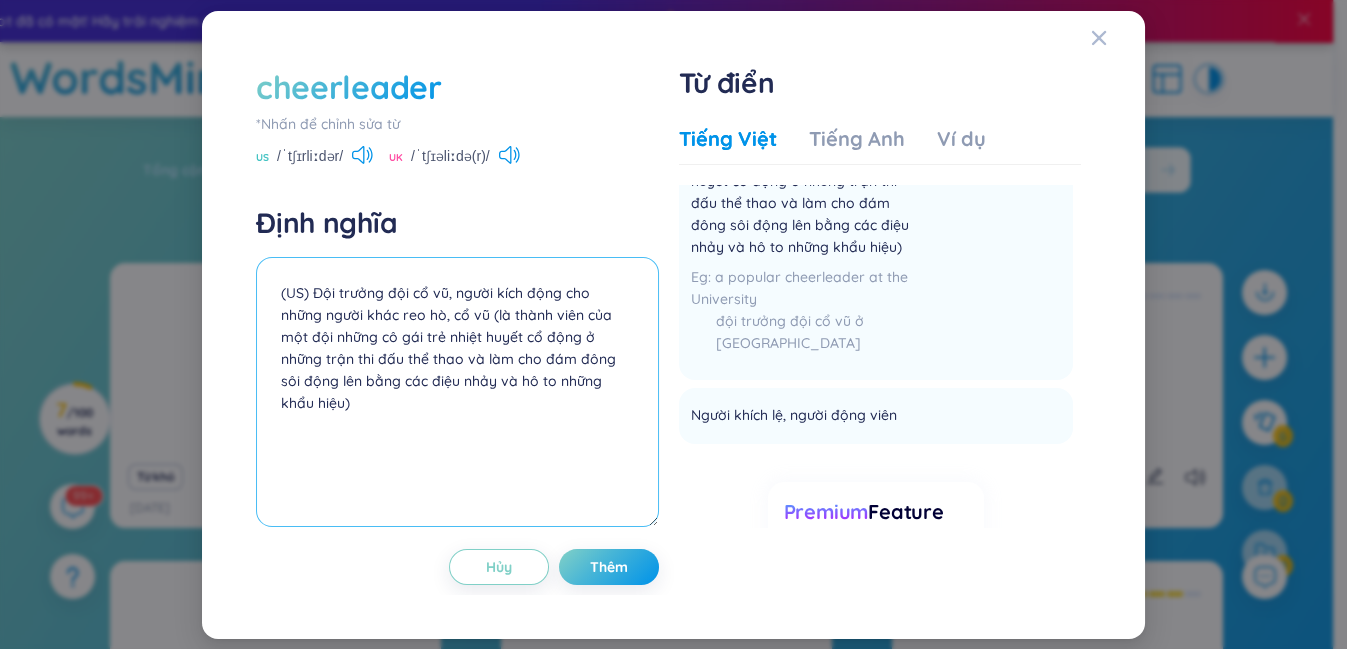paste on "Người khích lệ, người động viên" 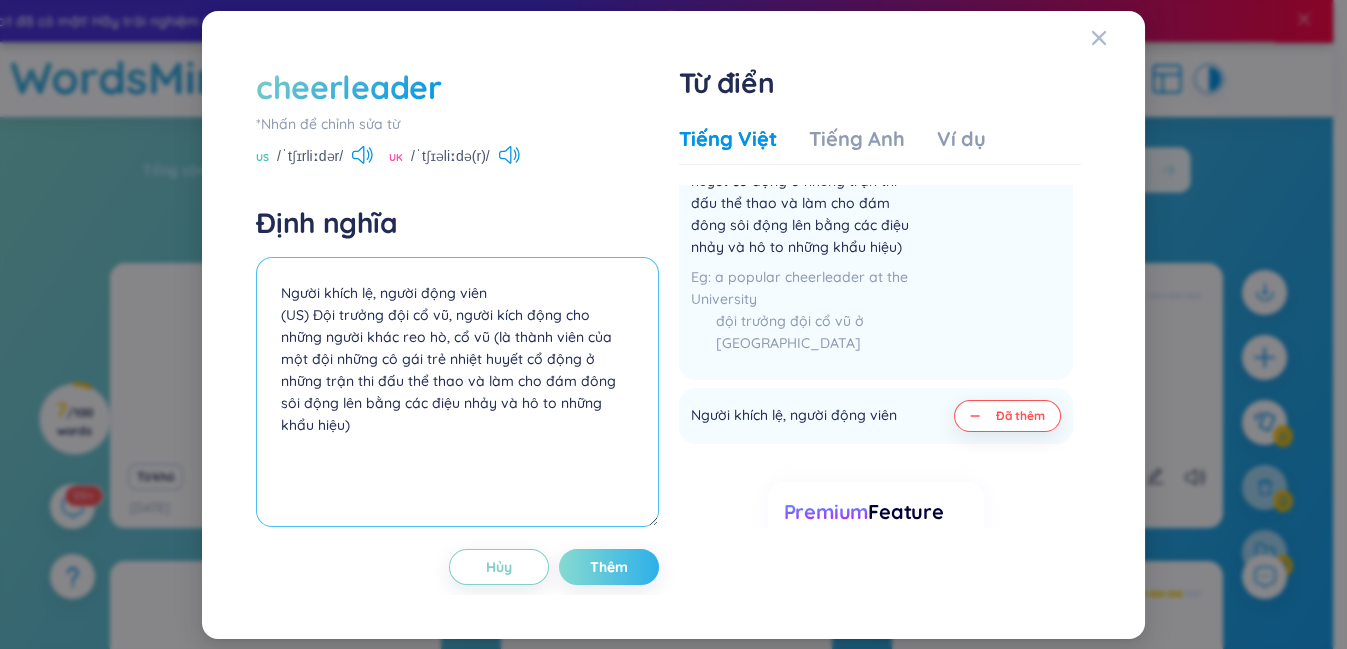 type on "Người khích lệ, người động viên
(US) Đội trưởng đội cổ vũ, người kích động cho những người khác reo hò, cổ vũ (là thành viên của một đội những cô gái trẻ nhiệt huyết cổ động ở những trận thi đấu thể thao và làm cho đám đông sôi động lên bằng các điệu nhảy và hô to những khẩu hiệu)" 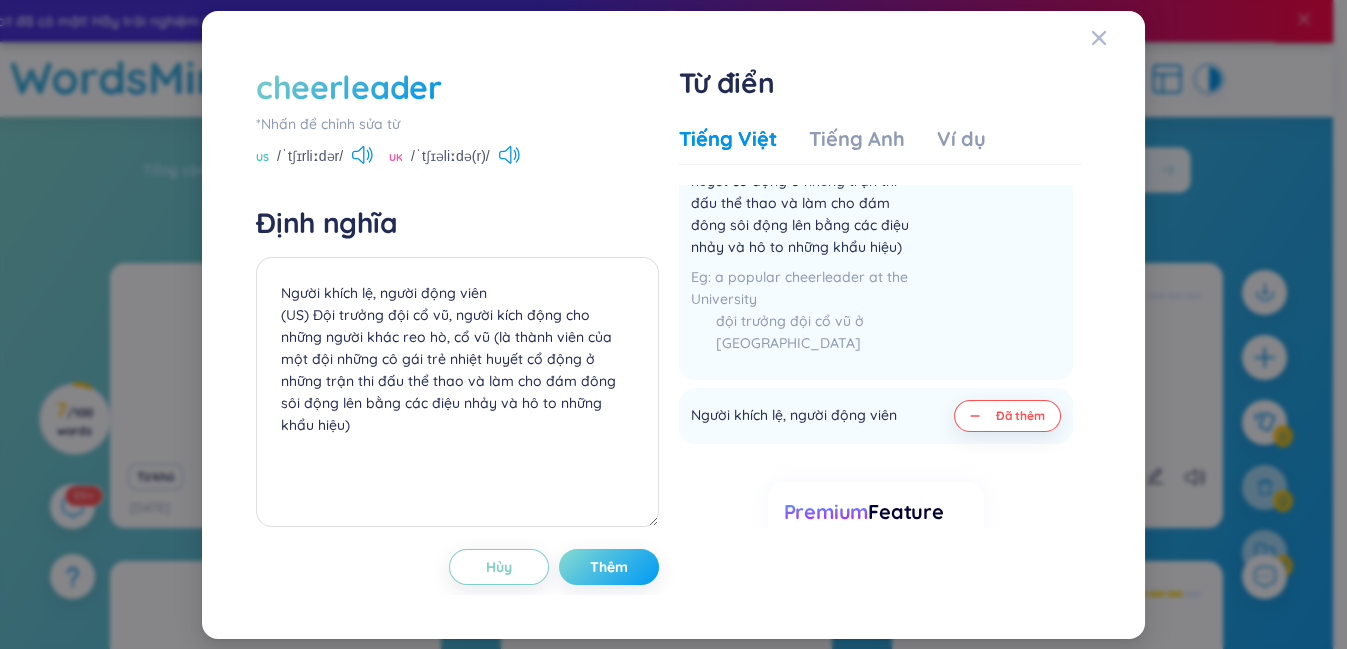 click on "Thêm" at bounding box center [609, 567] 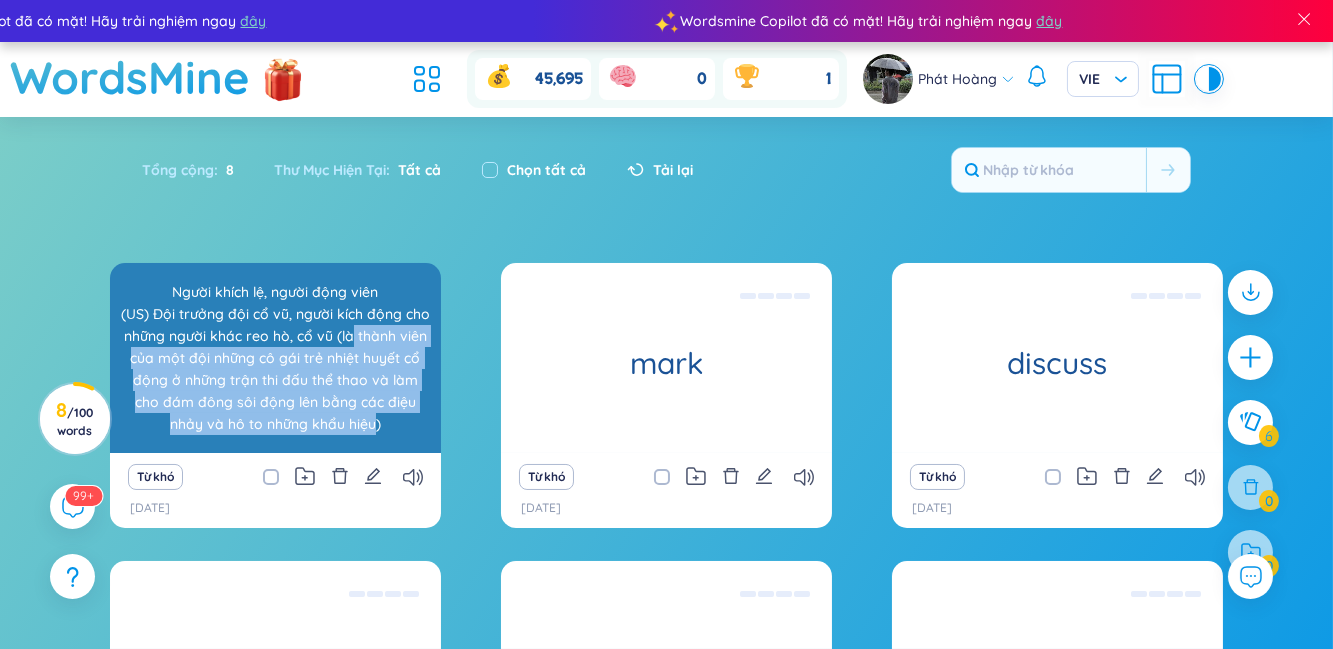 drag, startPoint x: 351, startPoint y: 338, endPoint x: 343, endPoint y: 417, distance: 79.40403 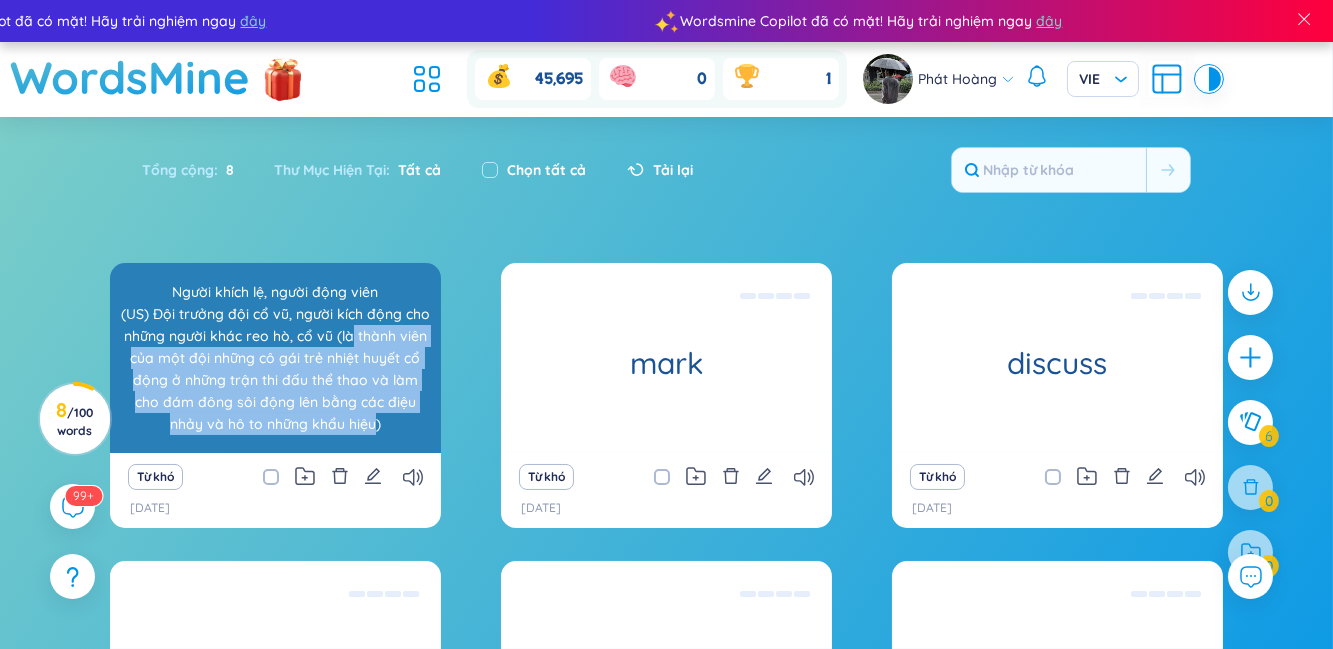 click on "Người khích lệ, người động viên
(US) Đội trưởng đội cổ vũ, người kích động cho những người khác reo hò, cổ vũ (là thành viên của một đội những cô gái trẻ nhiệt huyết cổ động ở những trận thi đấu thể thao và làm cho đám đông sôi động lên bằng các điệu nhảy và hô to những khẩu hiệu)" at bounding box center (275, 358) 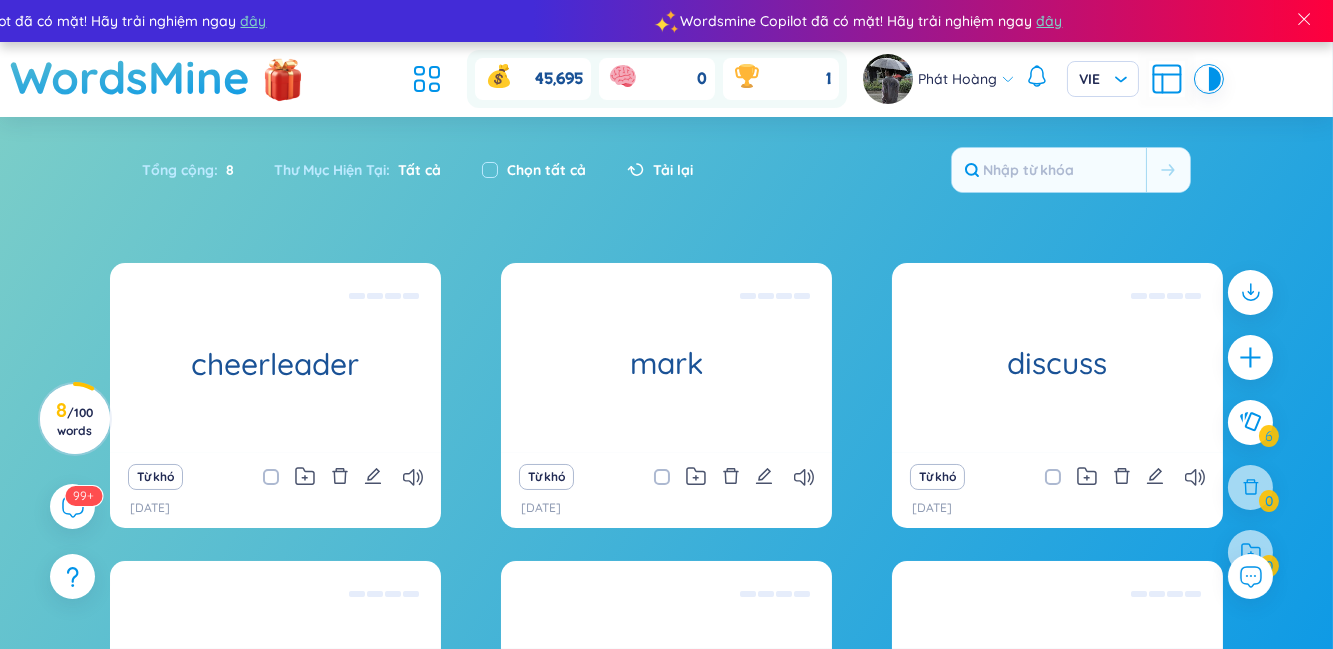 click on "Sắp xếp Chữ cái tăng dần Chữ cái giảm dần Thời gian xa nhất Thời gian gần nhất Thư mục Tất cả Hôm nay Tuần này Từ khó Thư mục Mức độ thuộc từ Chưa học Chưa nhớ Cần ôn tập Gần nhớ Đã thuộc Bố Cục Eco Roomy Cozy Tuỳ chỉnh Lật Phân trang Hiện nguồn Hiện tên thư mục Bạn chưa cài đặt WordsMine extension? Để có thể sử dụng WordsMine, bạn cần phải cài đặt WordsMine extension   Tải xuống miễn phí Tổng cộng :       8 Thư Mục Hiện Tại :     Tất cả Chọn tất cả   Tải lại cheerleader Người khích lệ, người động viên
(US) Đội trưởng đội cổ vũ, người kích động cho những người khác reo hò, cổ vũ (là thành viên của một đội những cô gái trẻ nhiệt huyết cổ động ở những trận thi đấu thể thao và làm cho đám đông sôi động lên bằng các điệu nhảy và hô to những khẩu hiệu) mark 1" at bounding box center (666, 535) 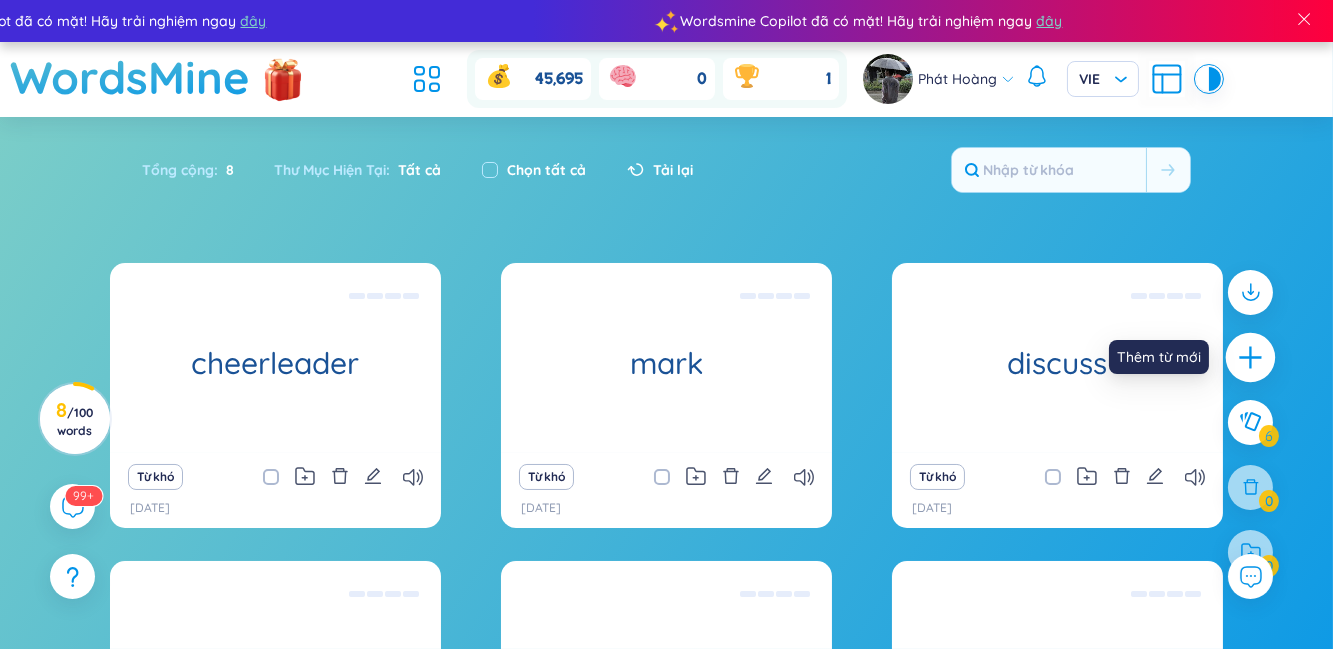 click 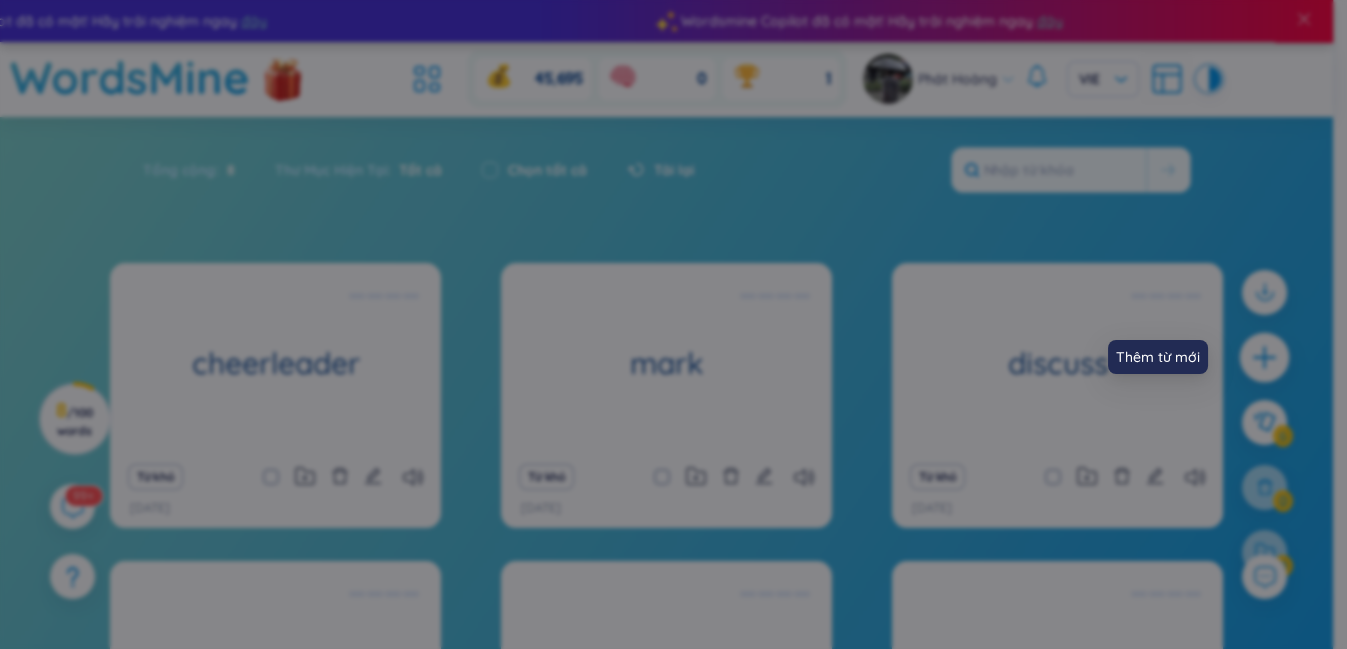 scroll, scrollTop: 0, scrollLeft: 0, axis: both 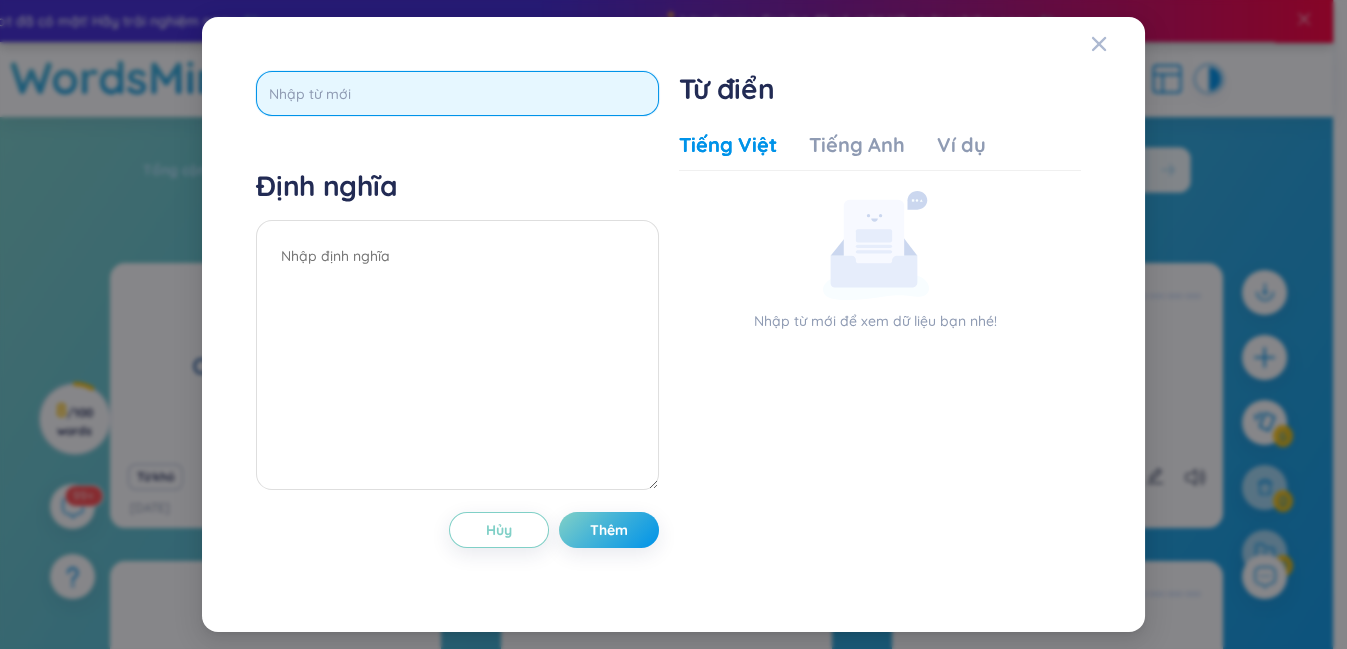 click at bounding box center [457, 93] 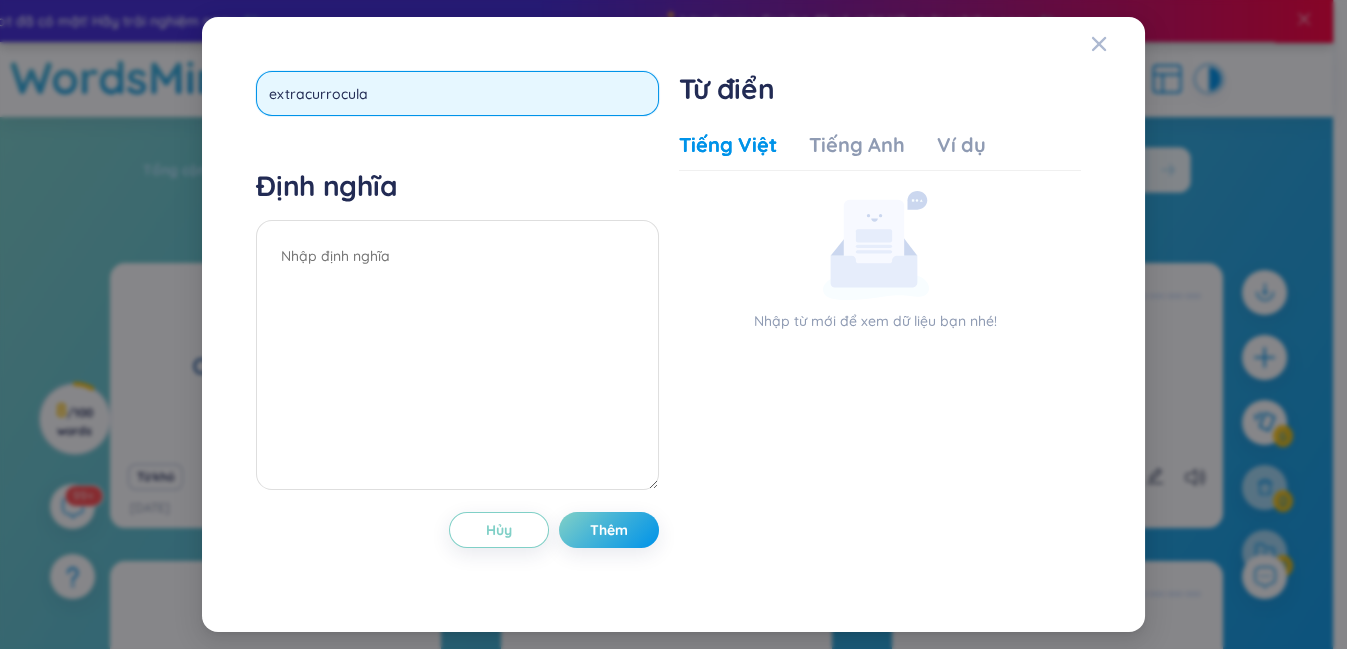 type on "extracurrocular" 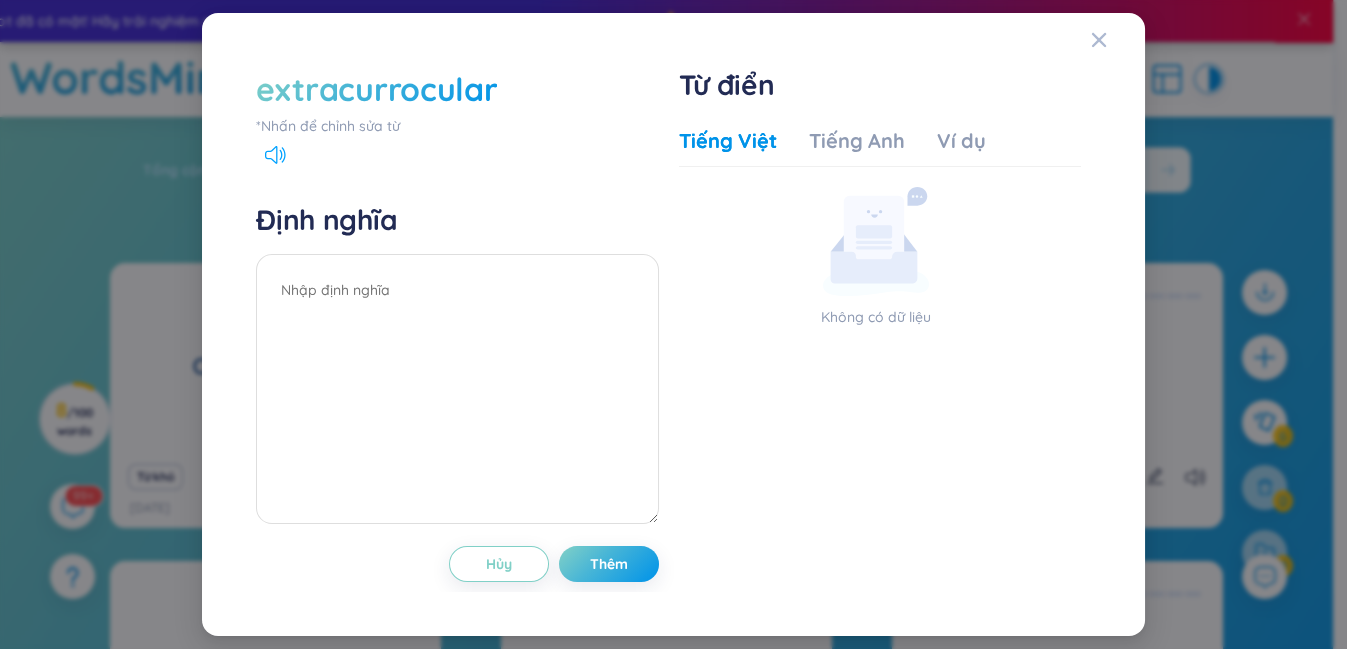 click 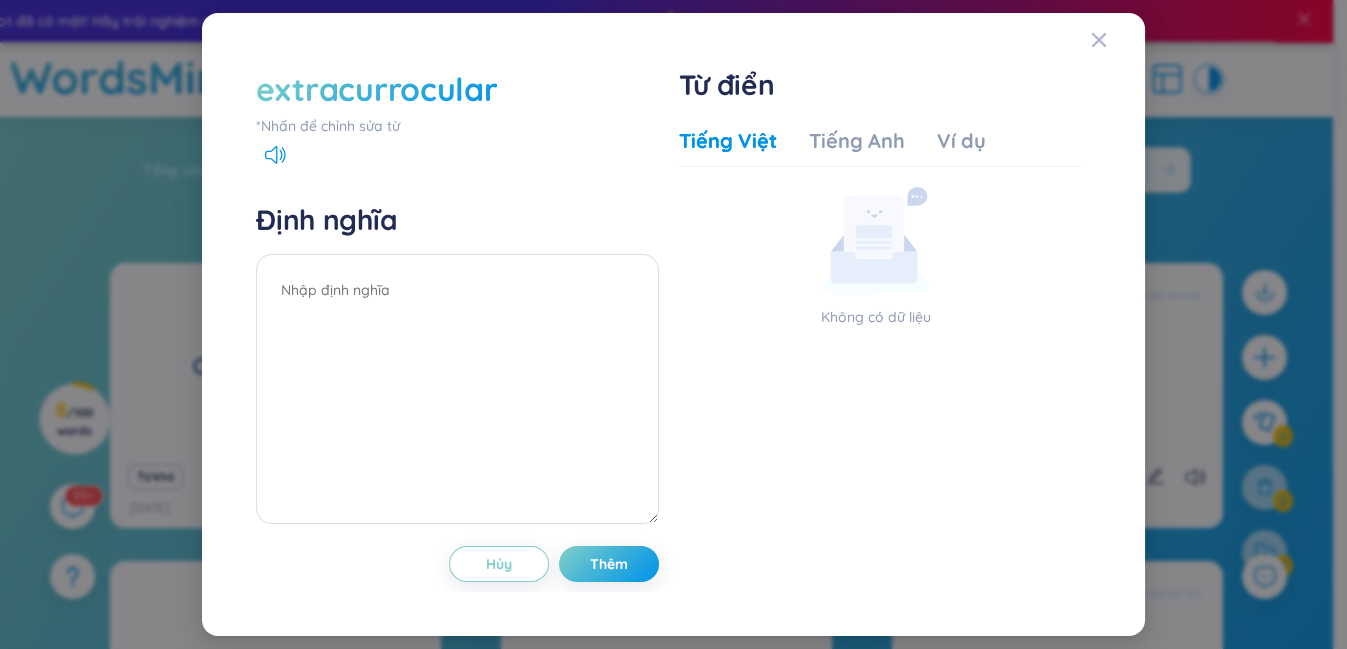 click on "extracurrocular" at bounding box center [376, 89] 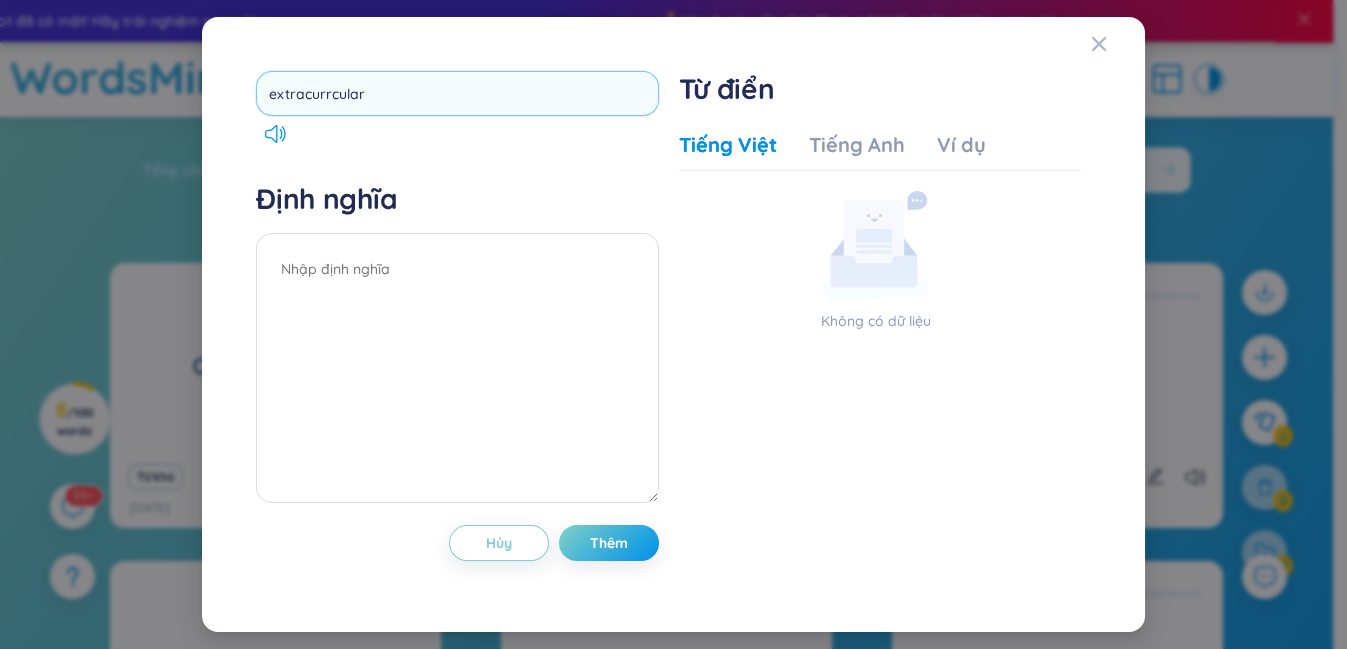 type on "extracurricular" 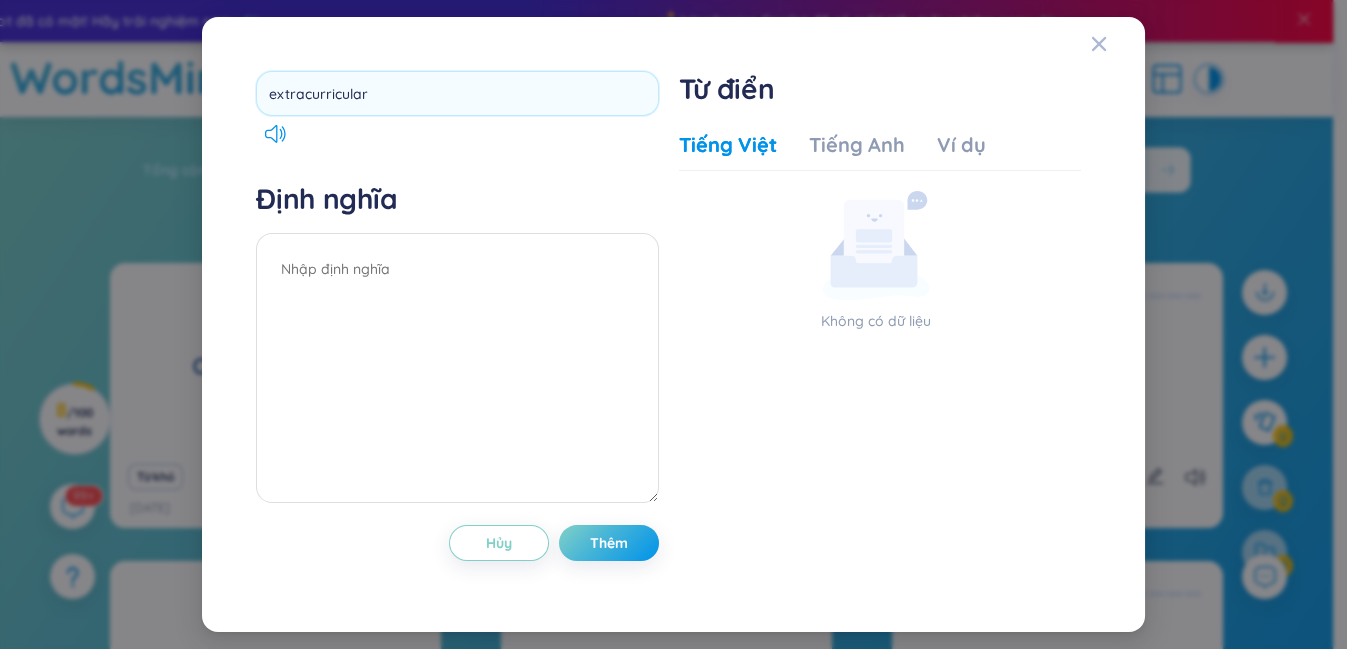 click on "extracurricular Định nghĩa Hủy Thêm" at bounding box center (457, 324) 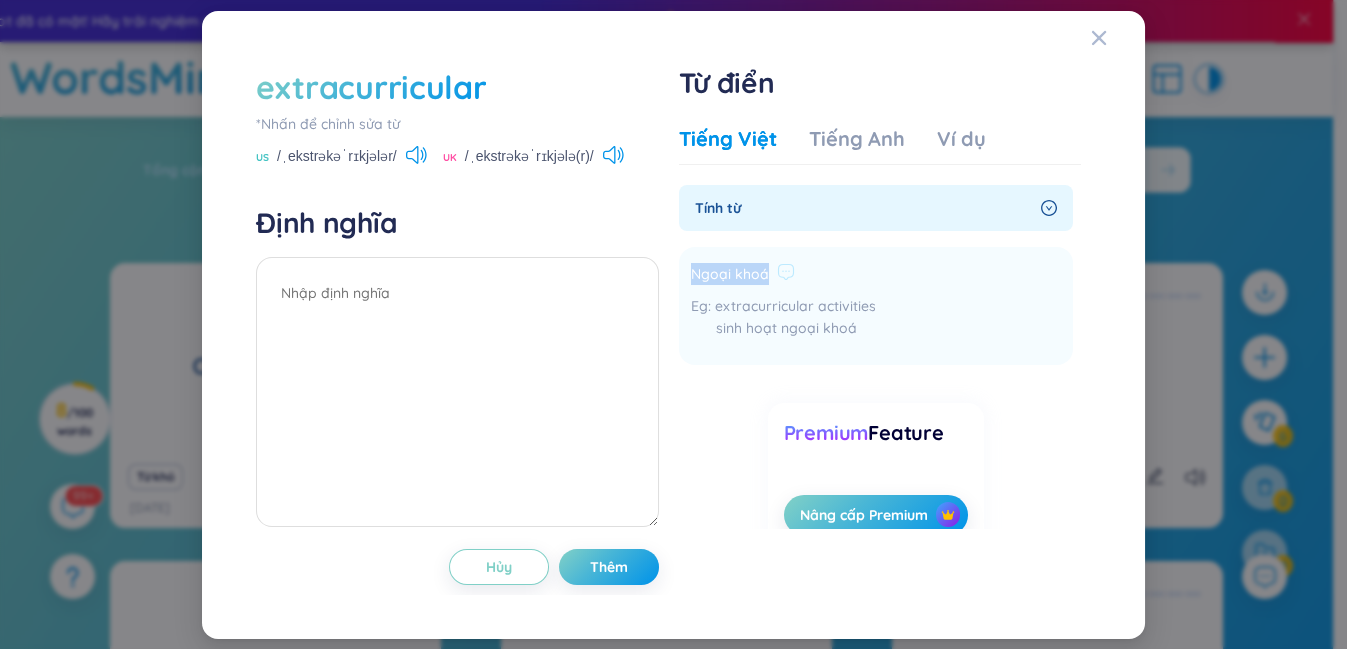 drag, startPoint x: 738, startPoint y: 268, endPoint x: 690, endPoint y: 270, distance: 48.04165 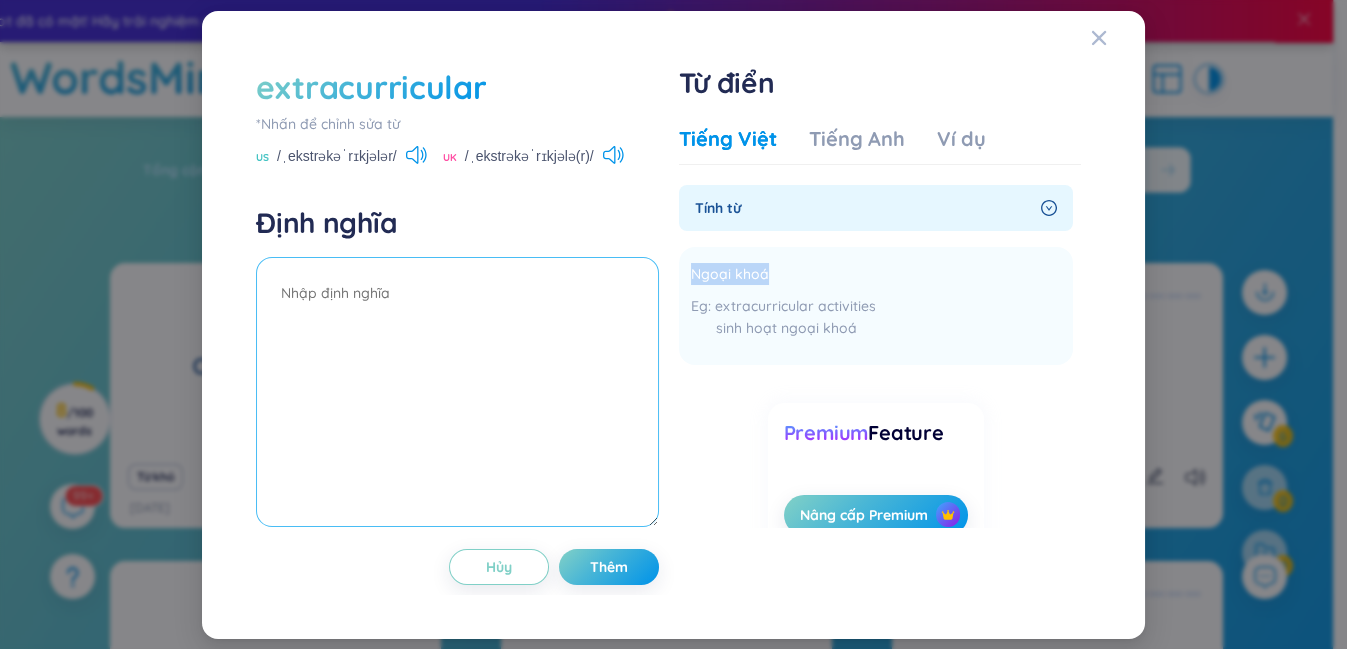 click at bounding box center [457, 392] 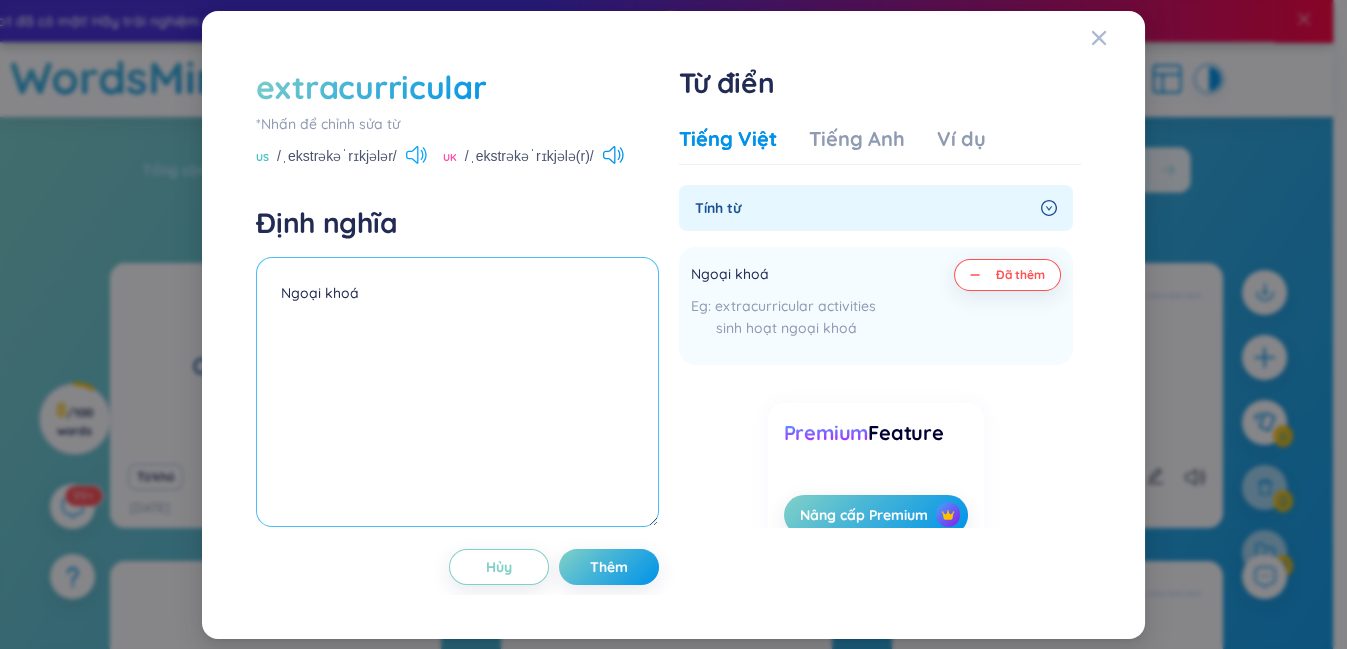 type on "Ngoại khoá" 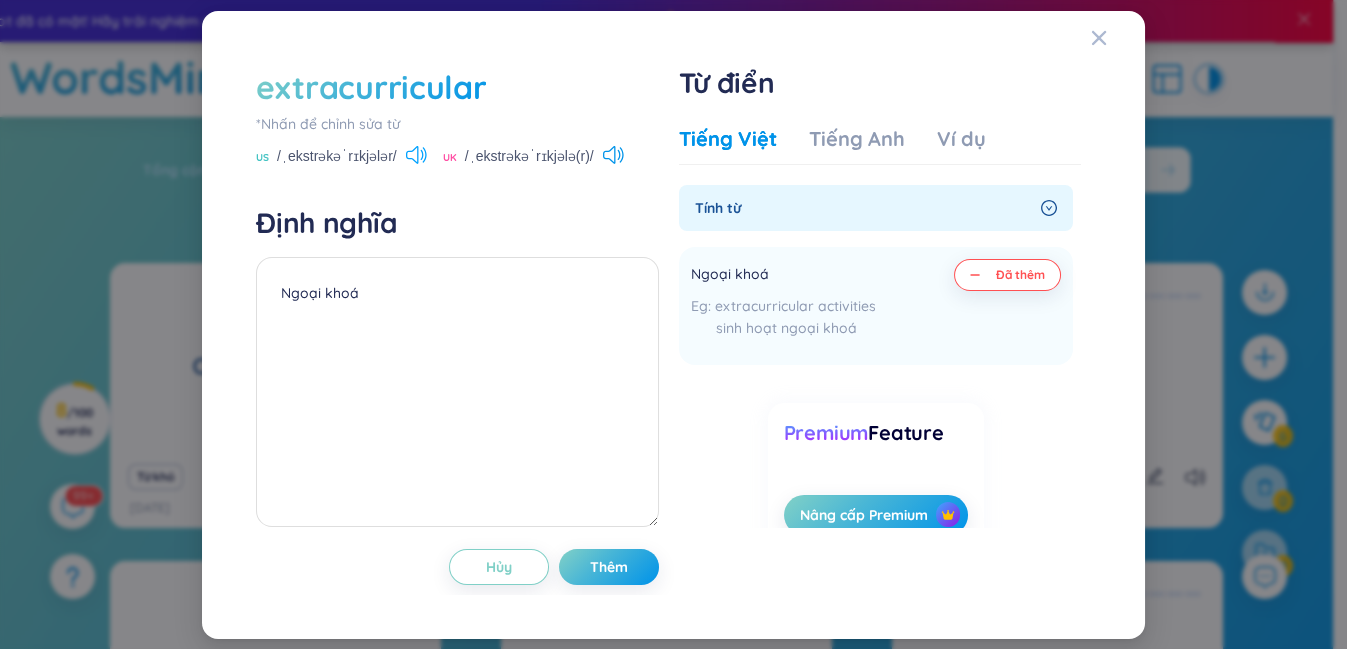 click 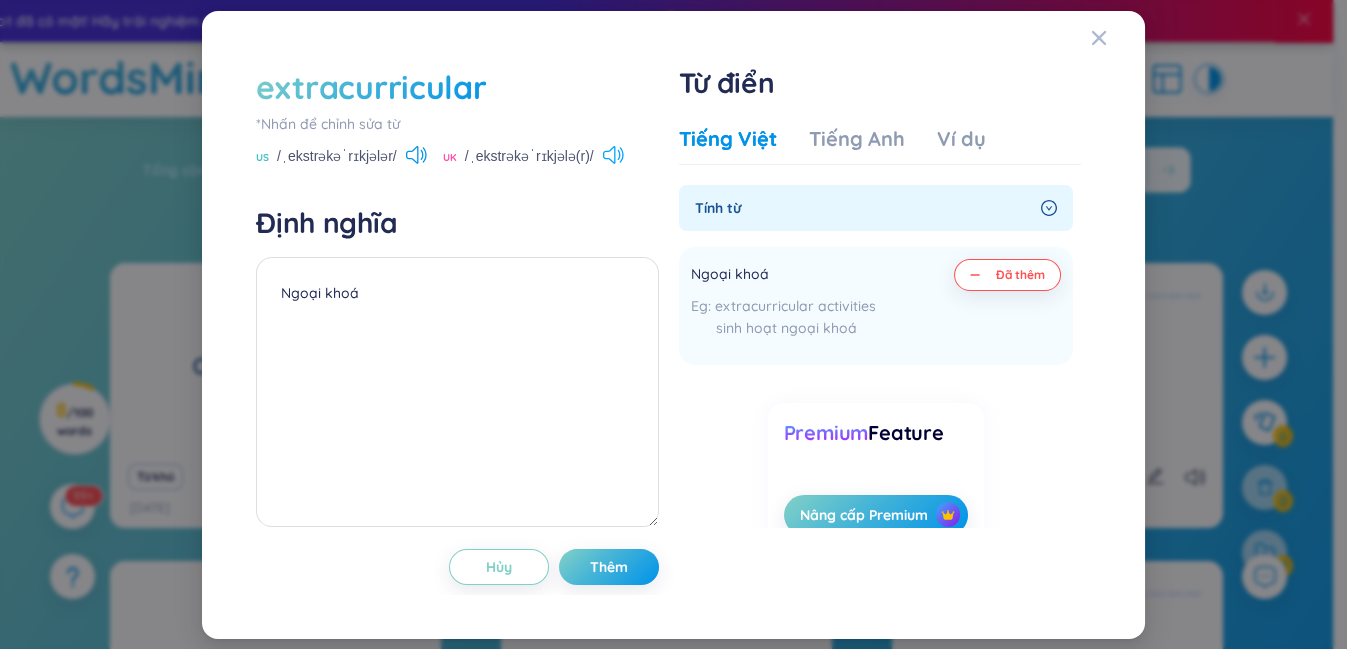 click 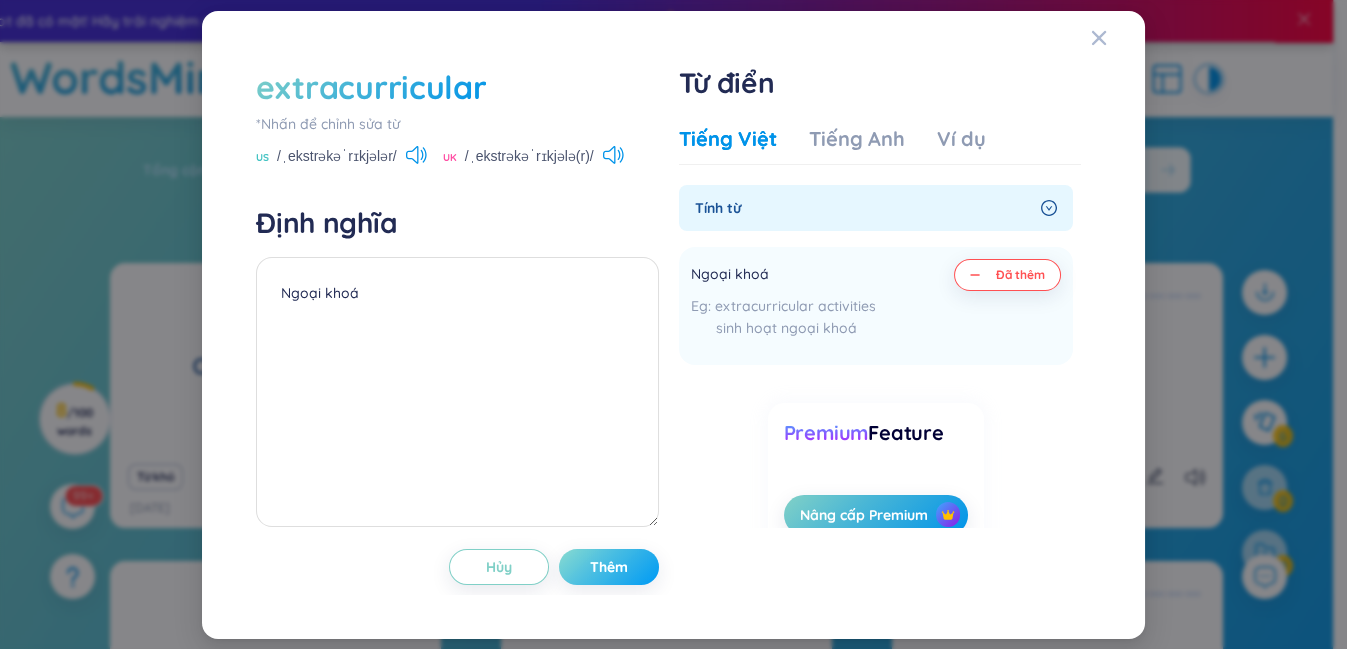 click on "Thêm" at bounding box center (609, 567) 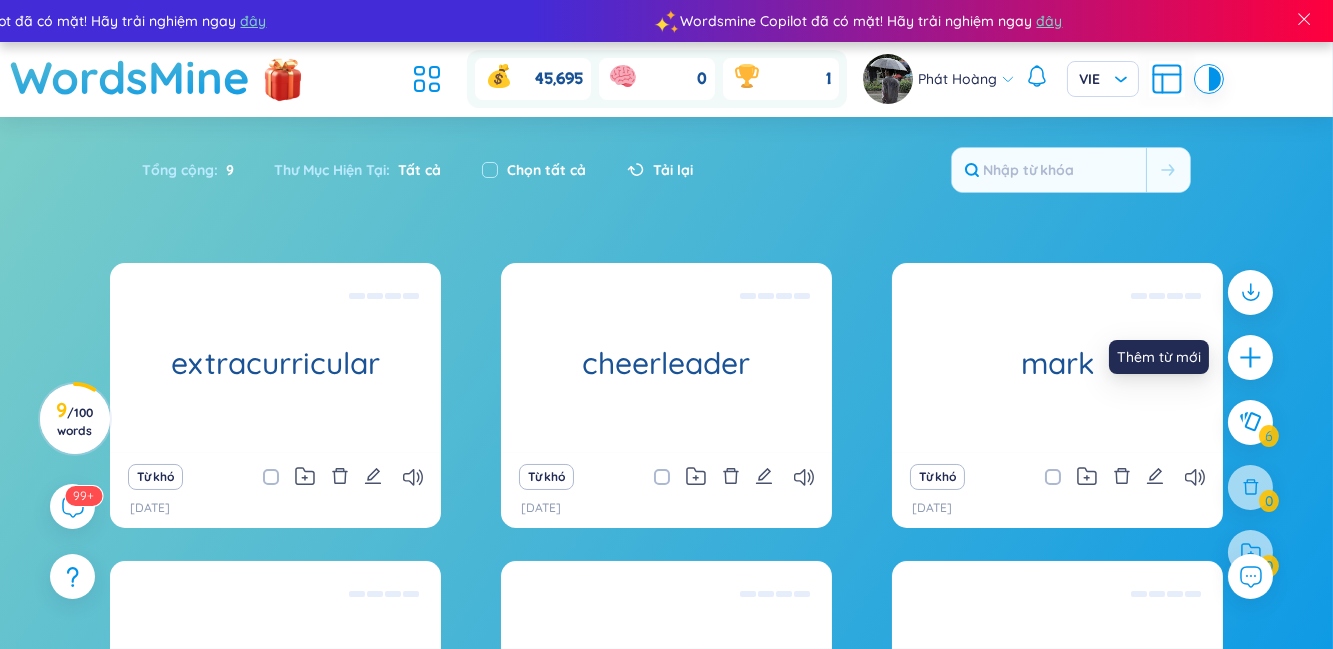 click 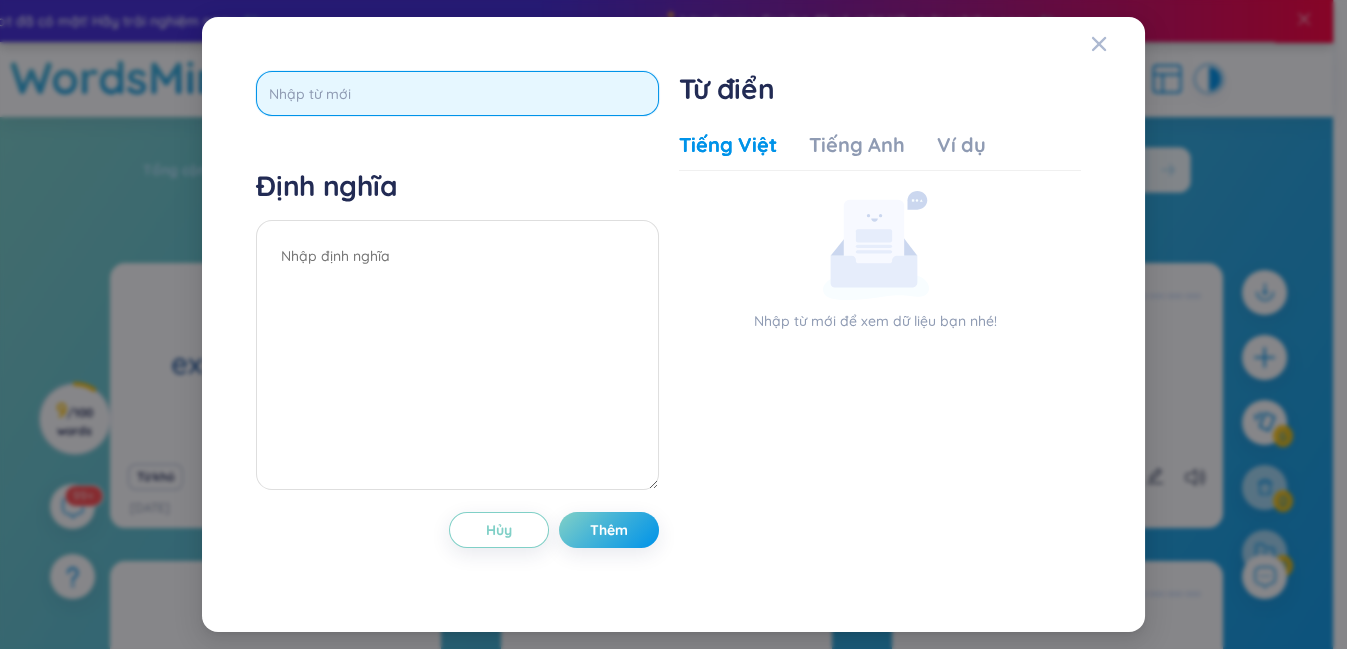 click at bounding box center [457, 93] 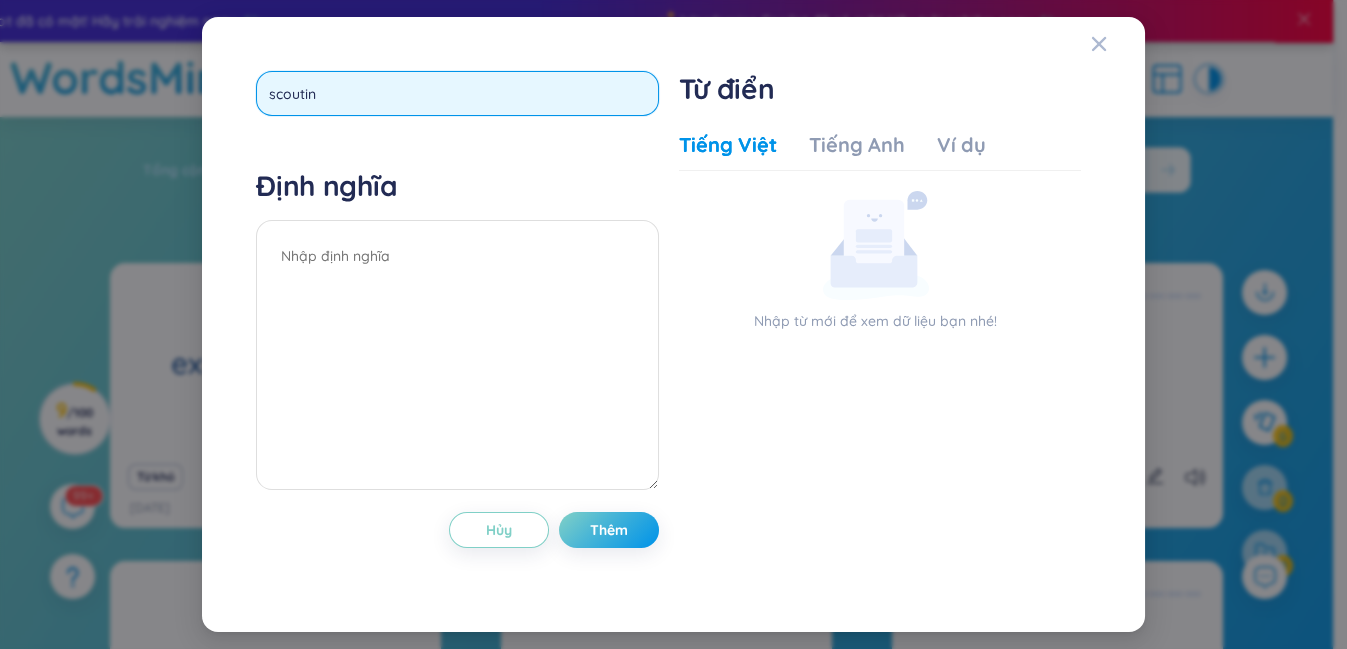 type on "scouting" 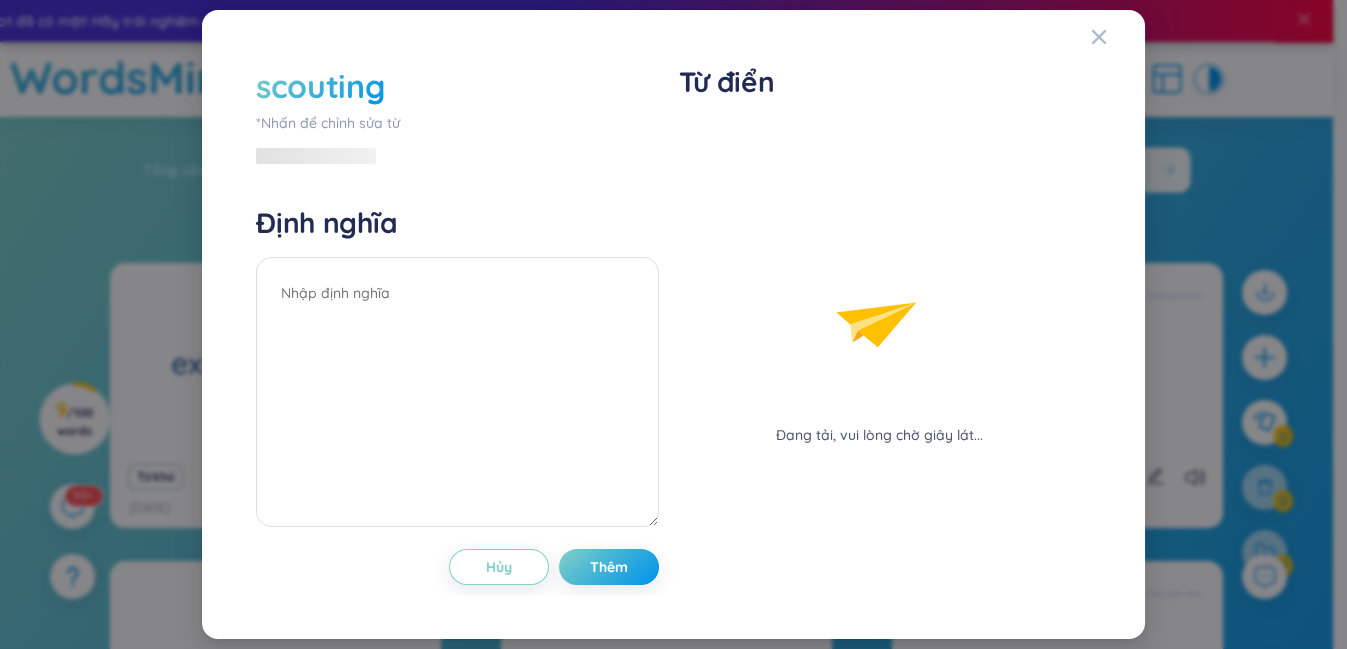 click on "scouting *Nhấn để chỉnh sửa từ Định nghĩa Hủy Thêm" at bounding box center [457, 324] 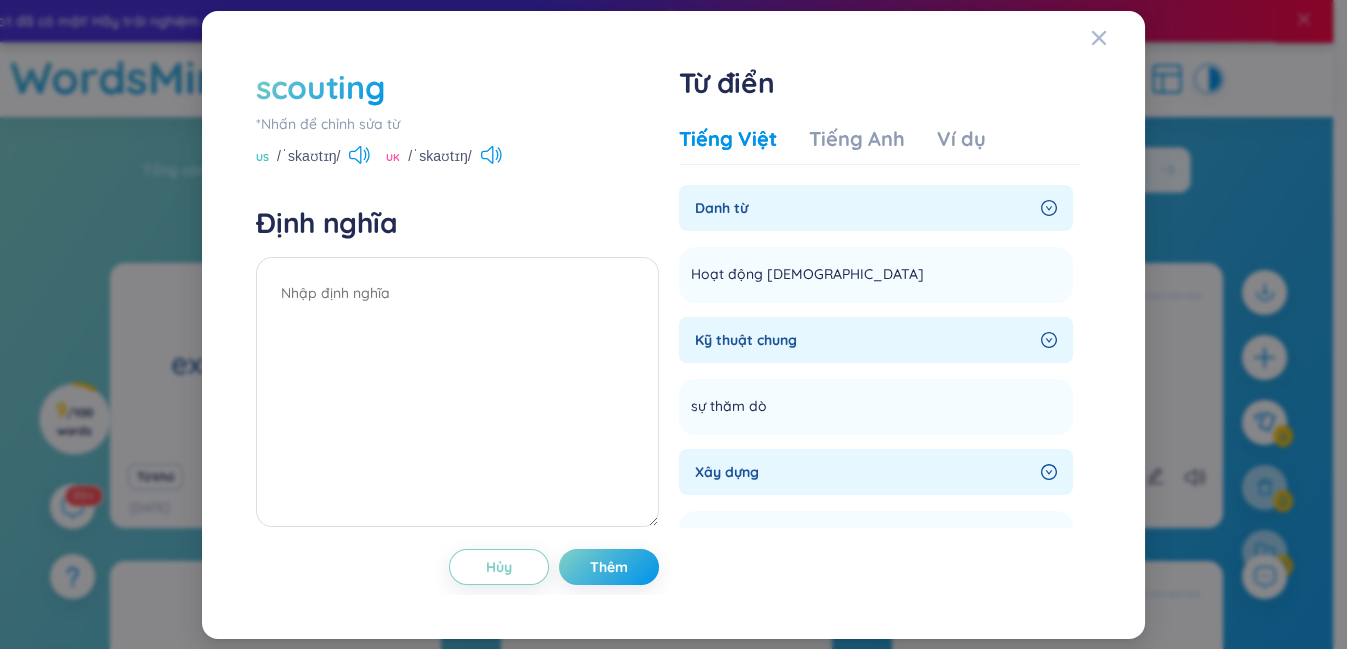 scroll, scrollTop: 245, scrollLeft: 0, axis: vertical 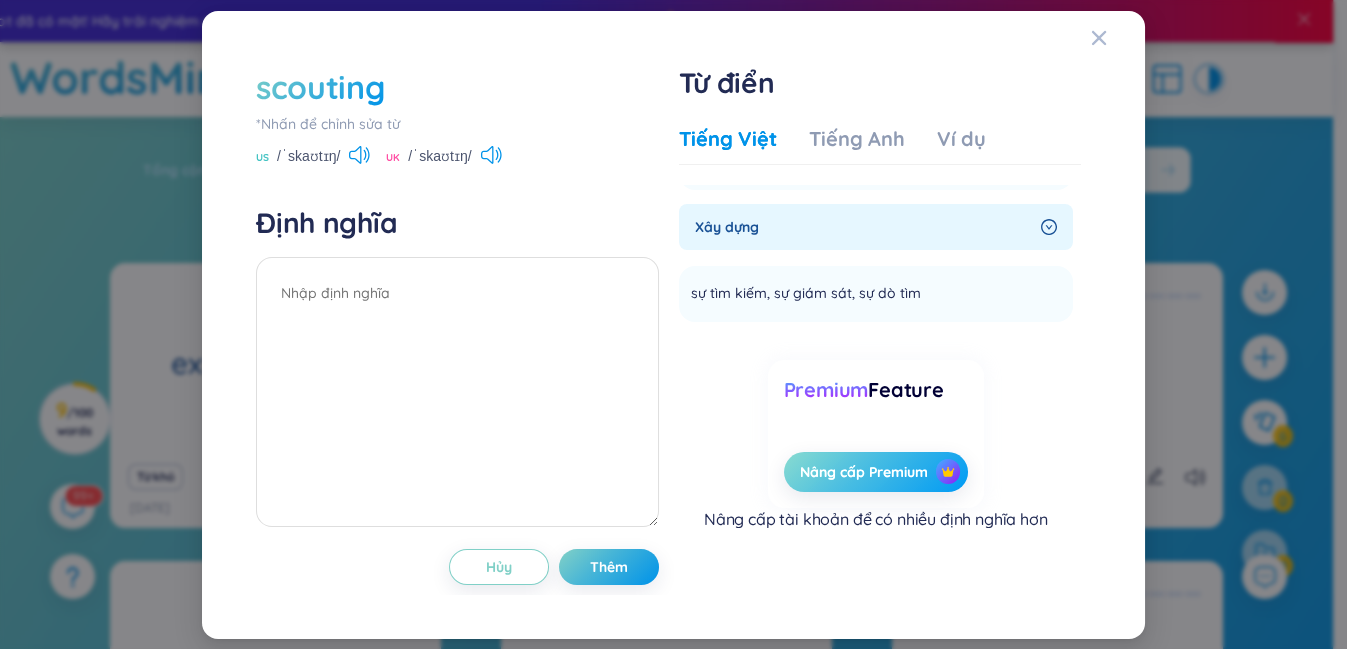 click on "Nâng cấp Premium" at bounding box center (864, 472) 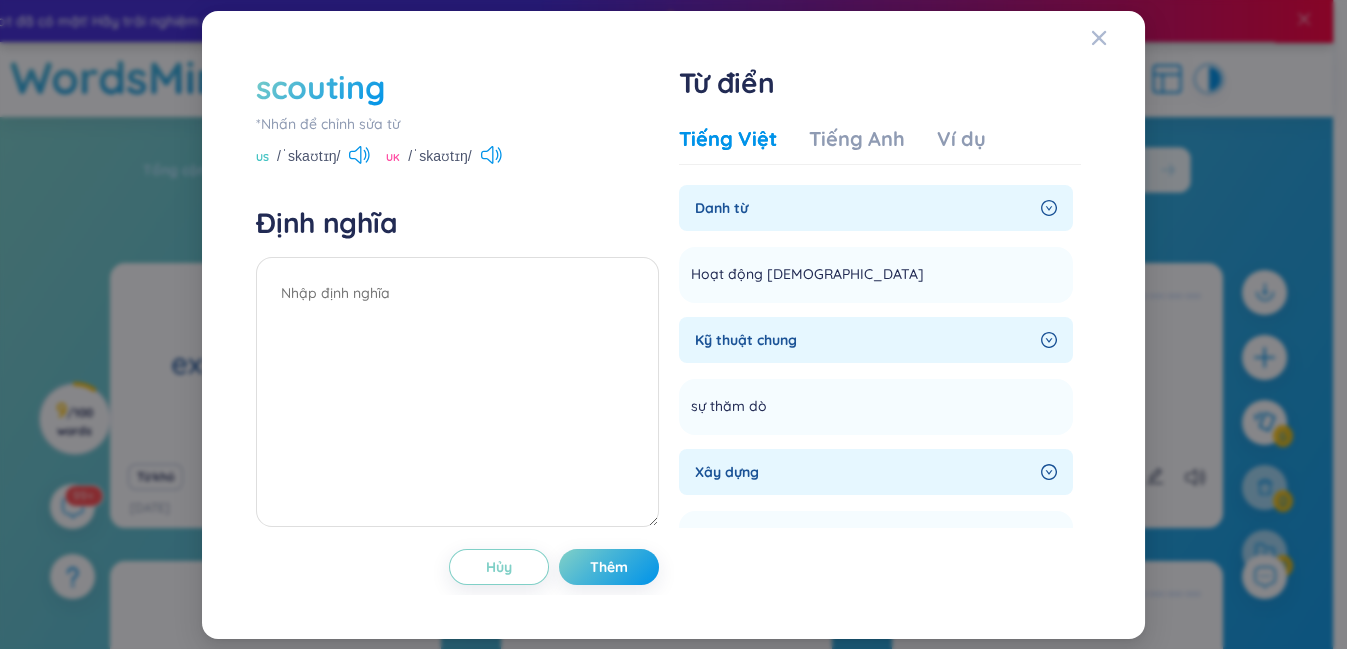 scroll, scrollTop: 245, scrollLeft: 0, axis: vertical 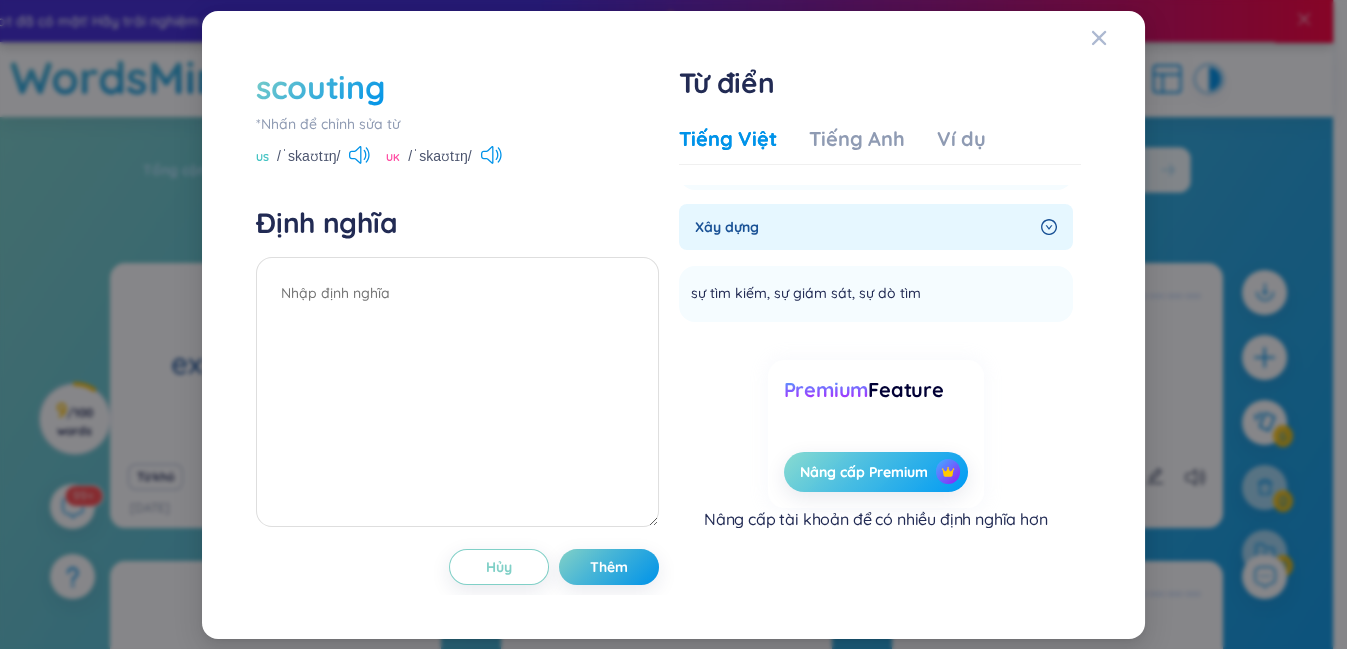 click on "Nâng cấp Premium" at bounding box center (864, 472) 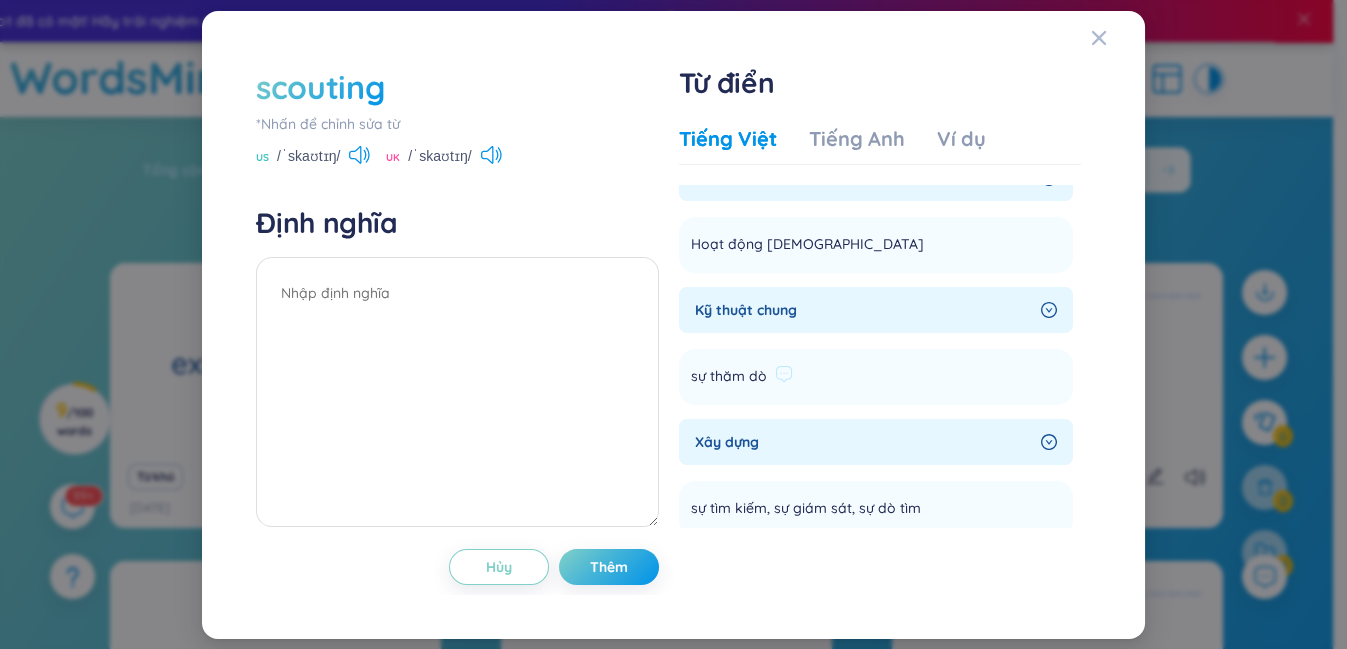 scroll, scrollTop: 0, scrollLeft: 0, axis: both 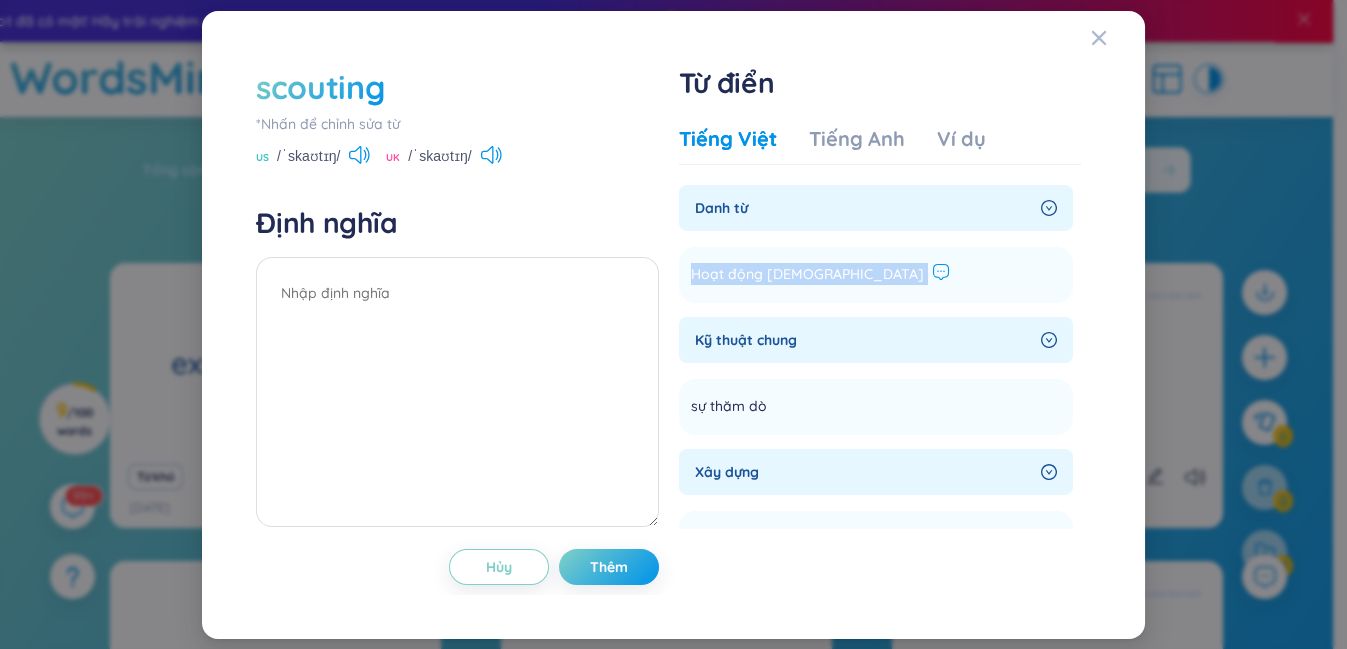 drag, startPoint x: 690, startPoint y: 274, endPoint x: 850, endPoint y: 273, distance: 160.00313 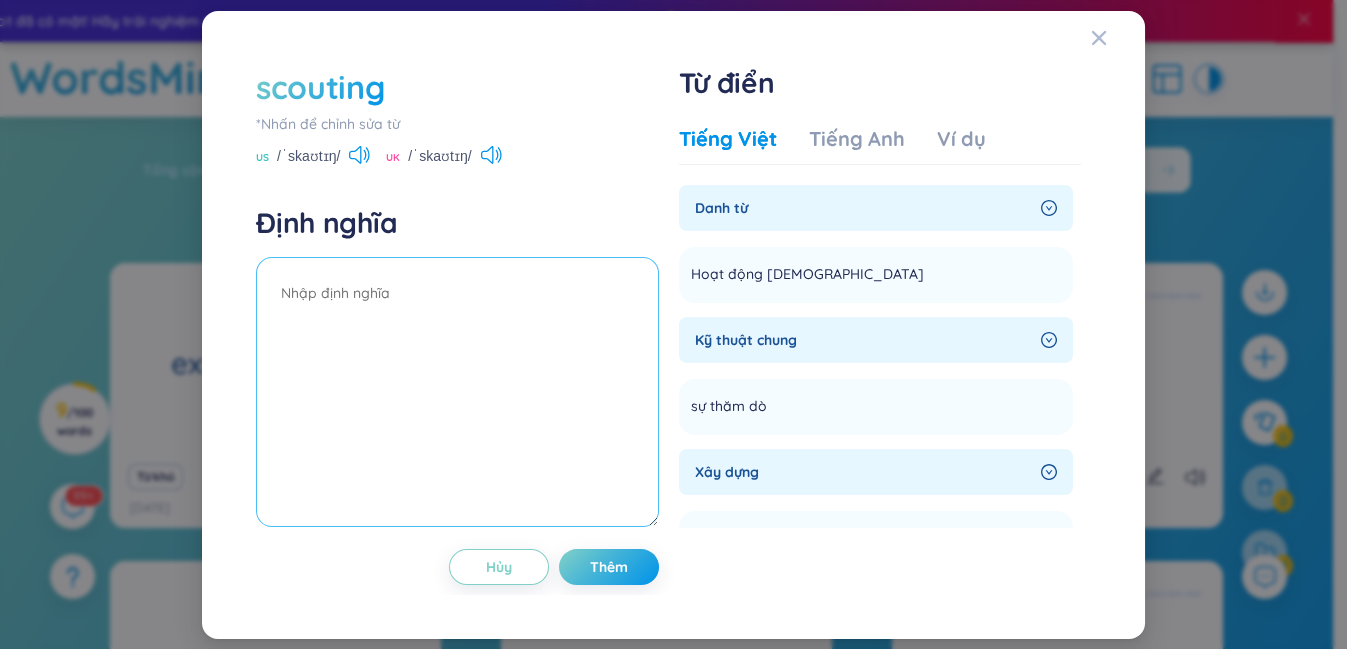 click at bounding box center [457, 392] 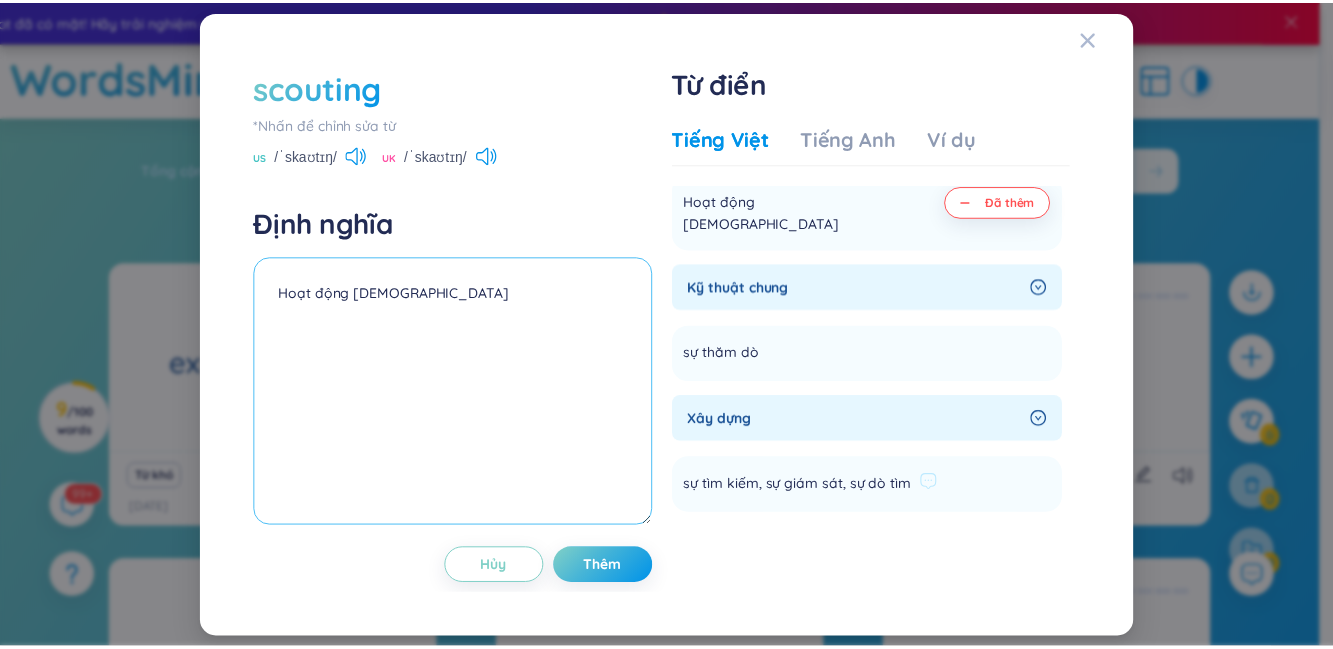 scroll, scrollTop: 90, scrollLeft: 0, axis: vertical 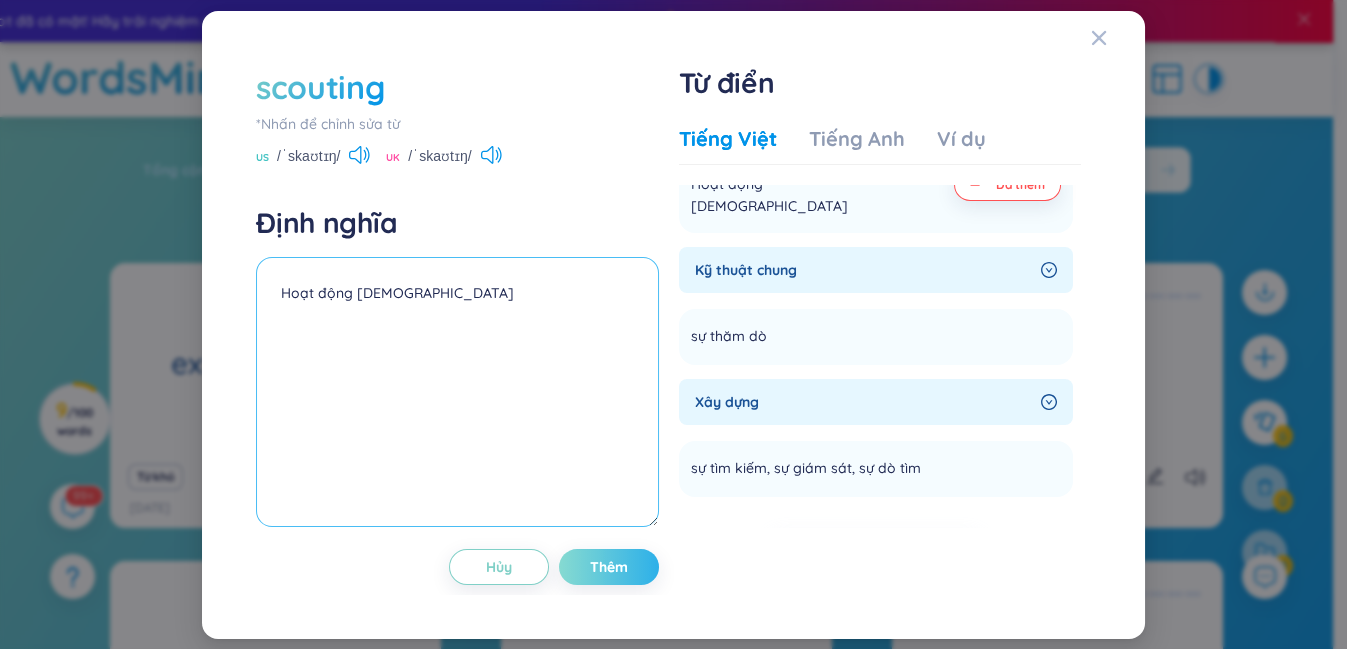 type on "Hoạt động [DEMOGRAPHIC_DATA]" 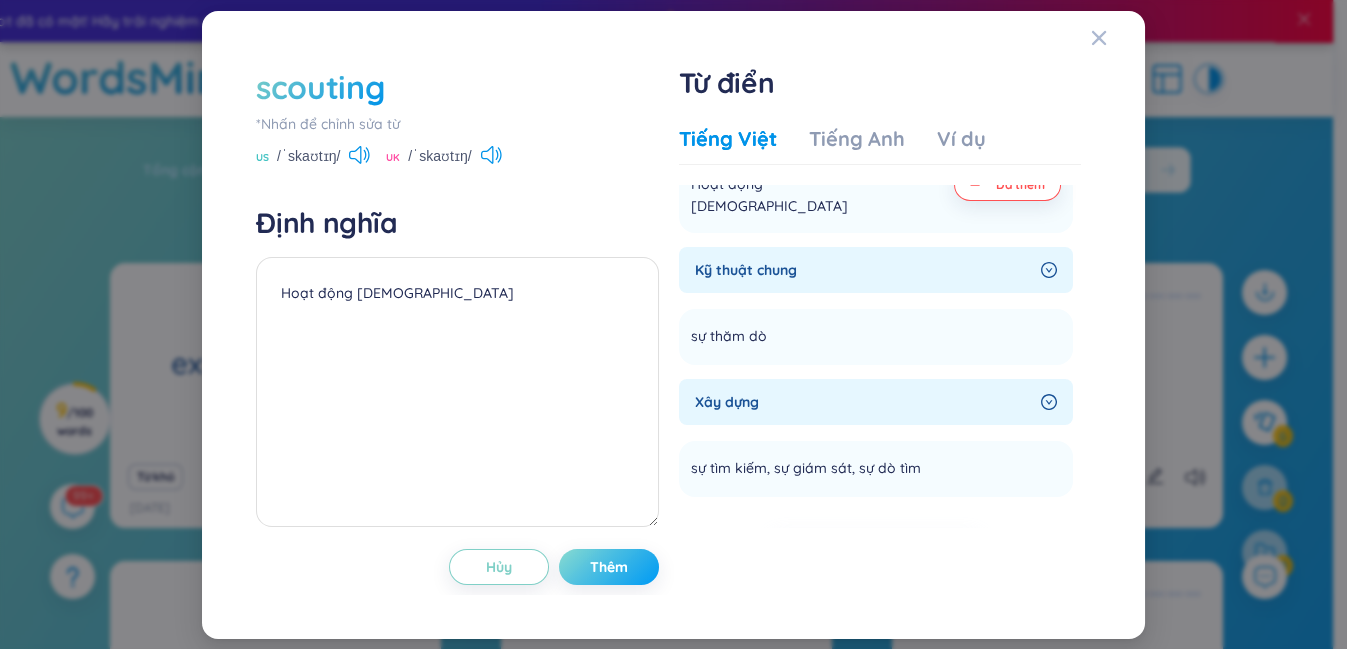 click on "Thêm" at bounding box center (609, 567) 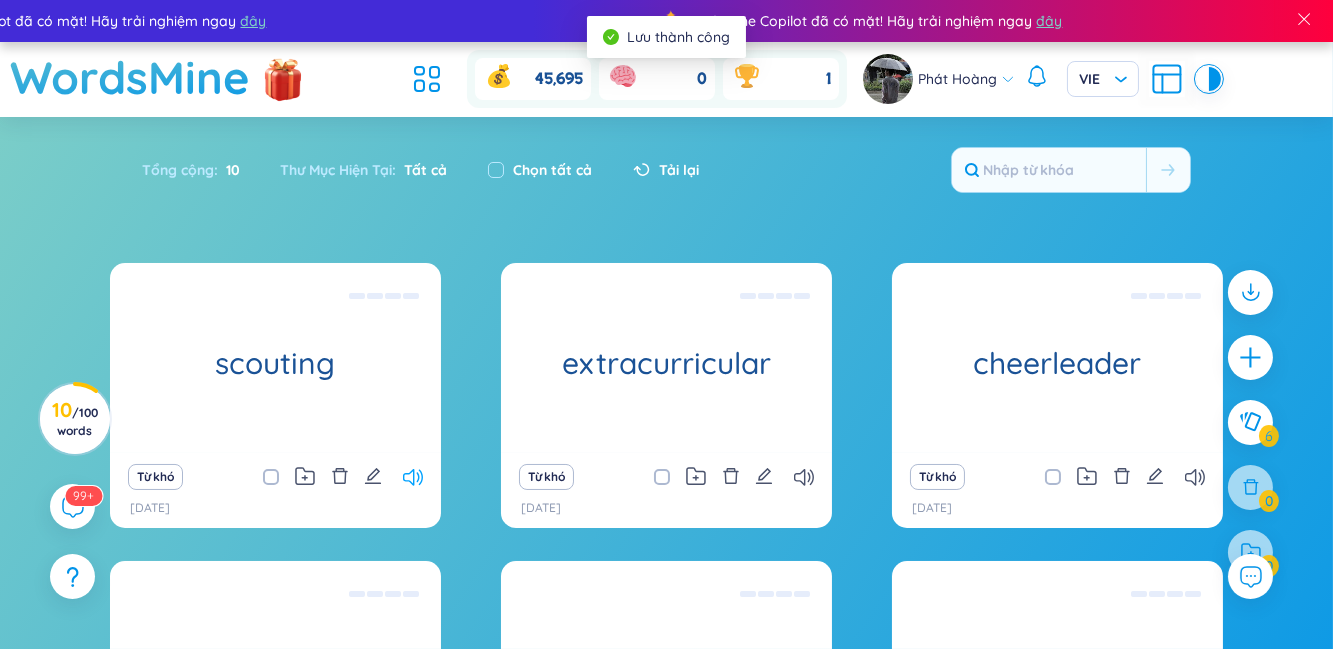 click 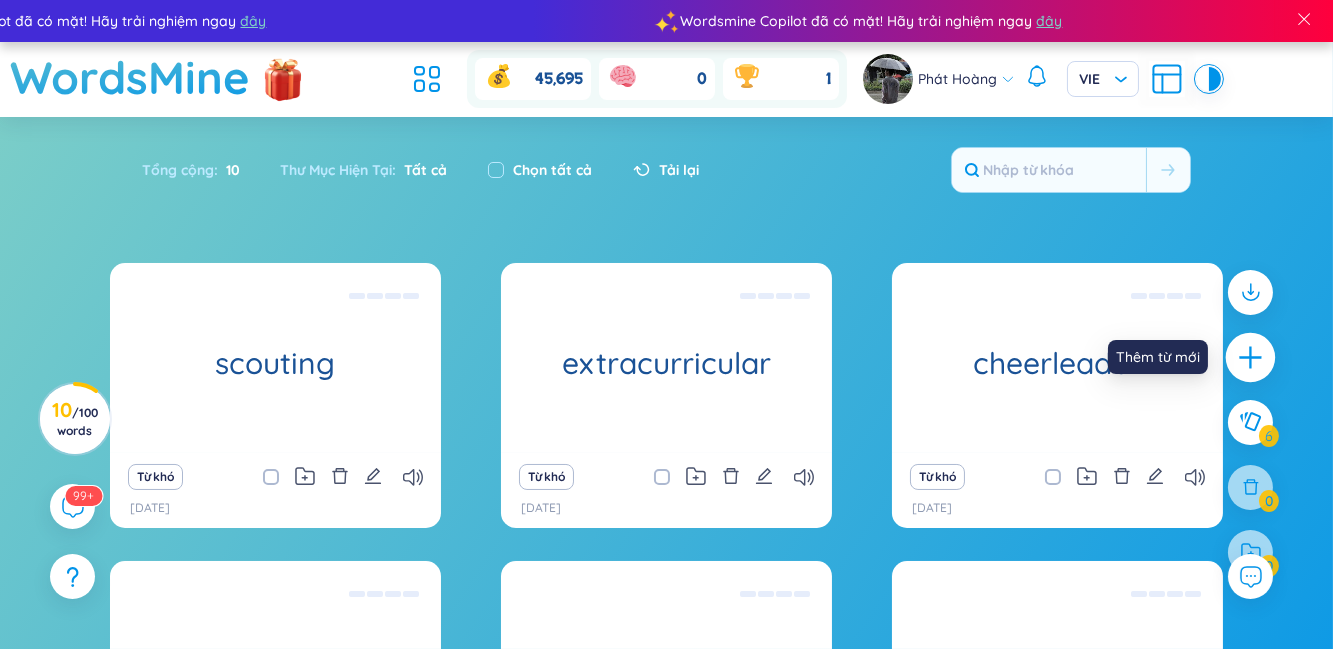 click 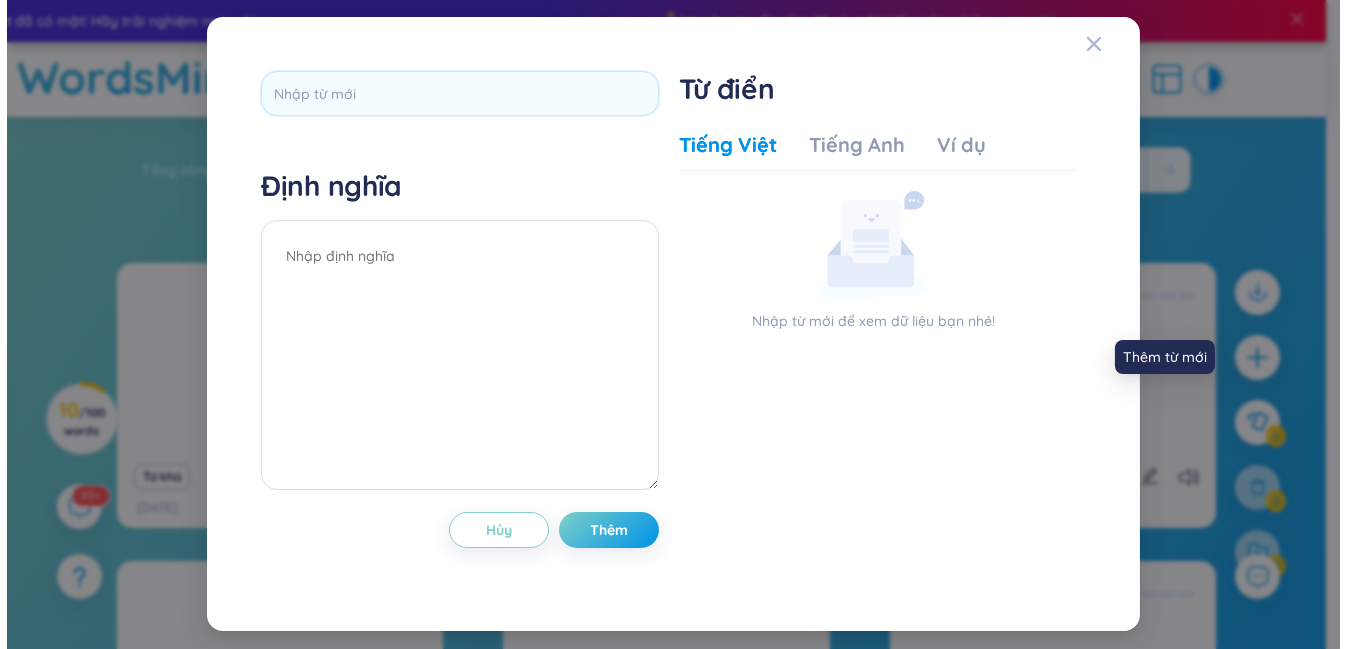 scroll, scrollTop: 0, scrollLeft: 0, axis: both 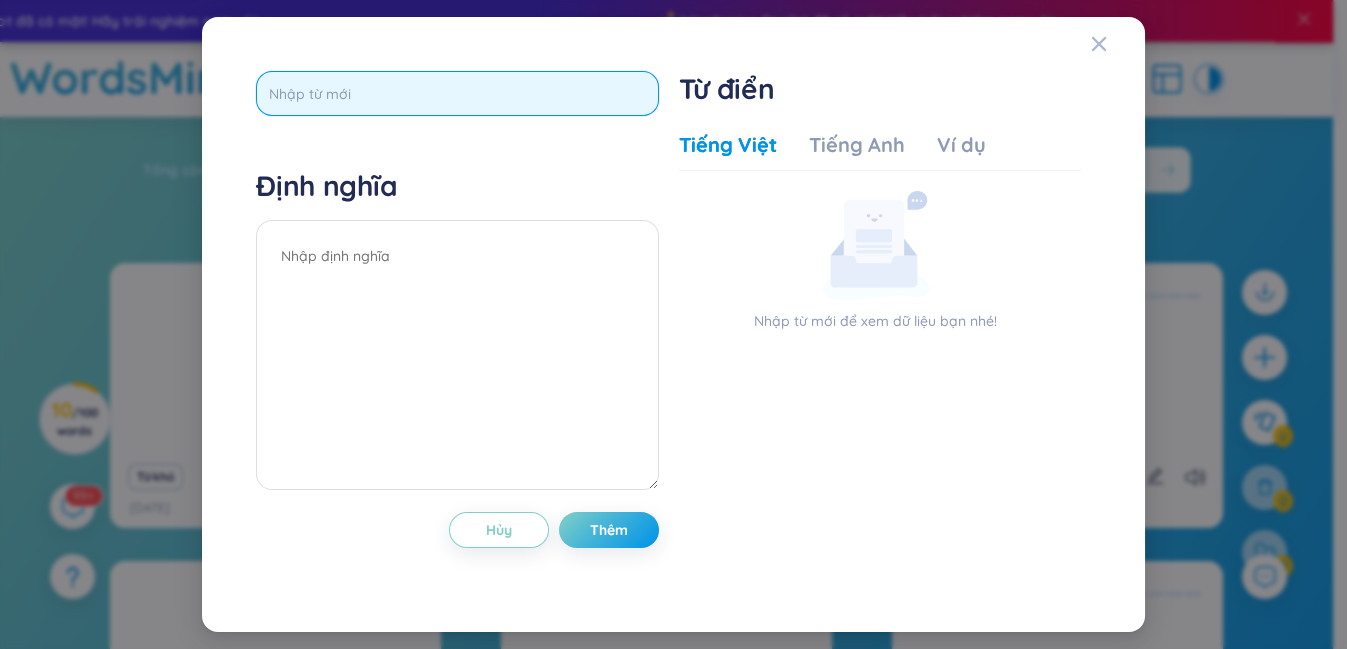 click at bounding box center [457, 93] 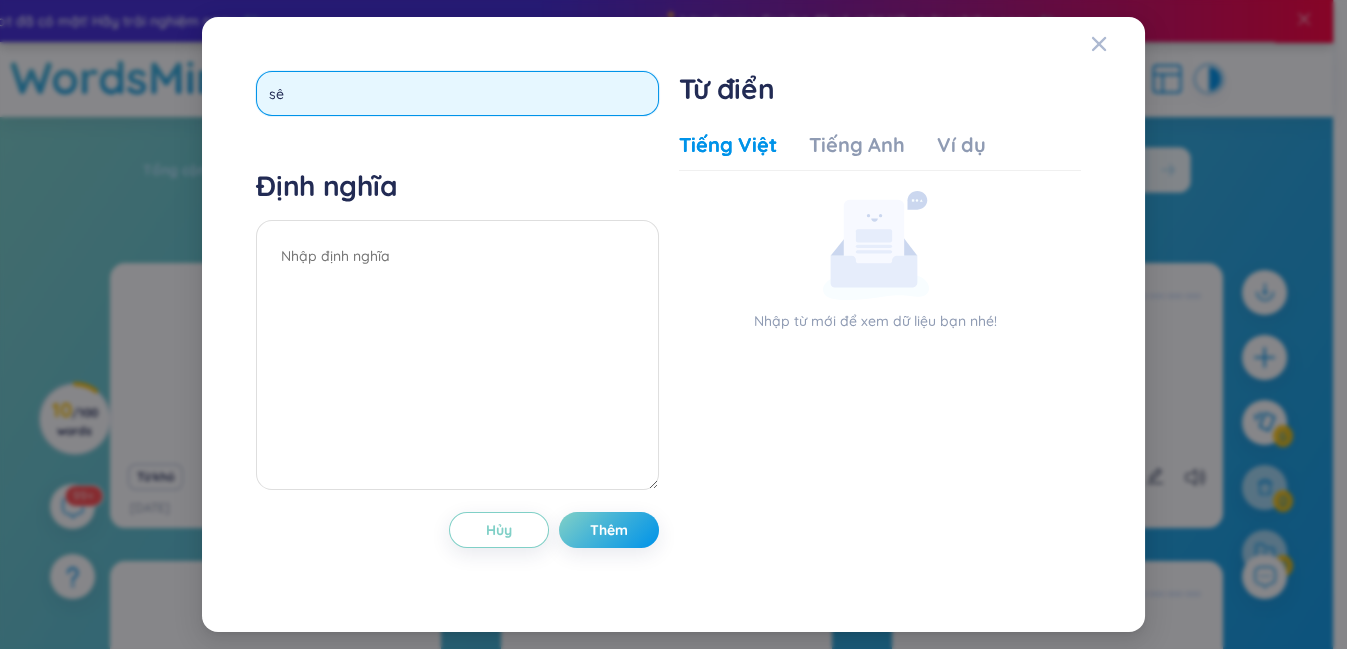 type on "s" 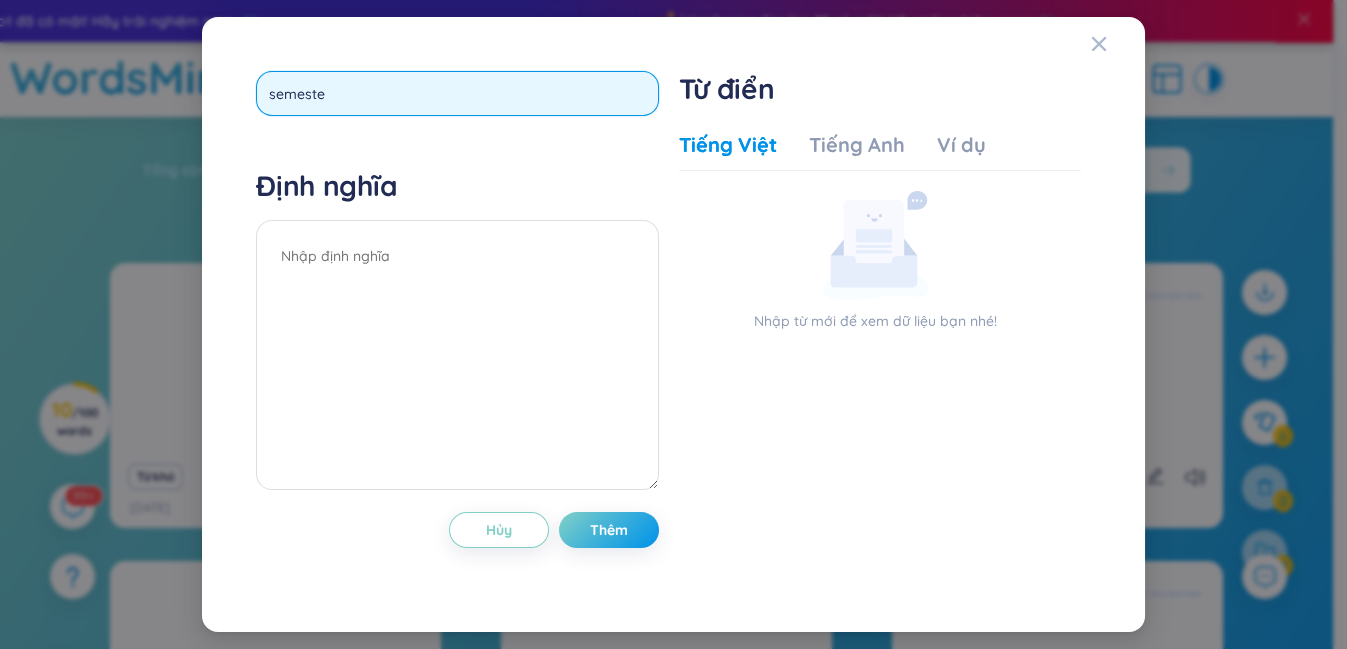 type on "semester" 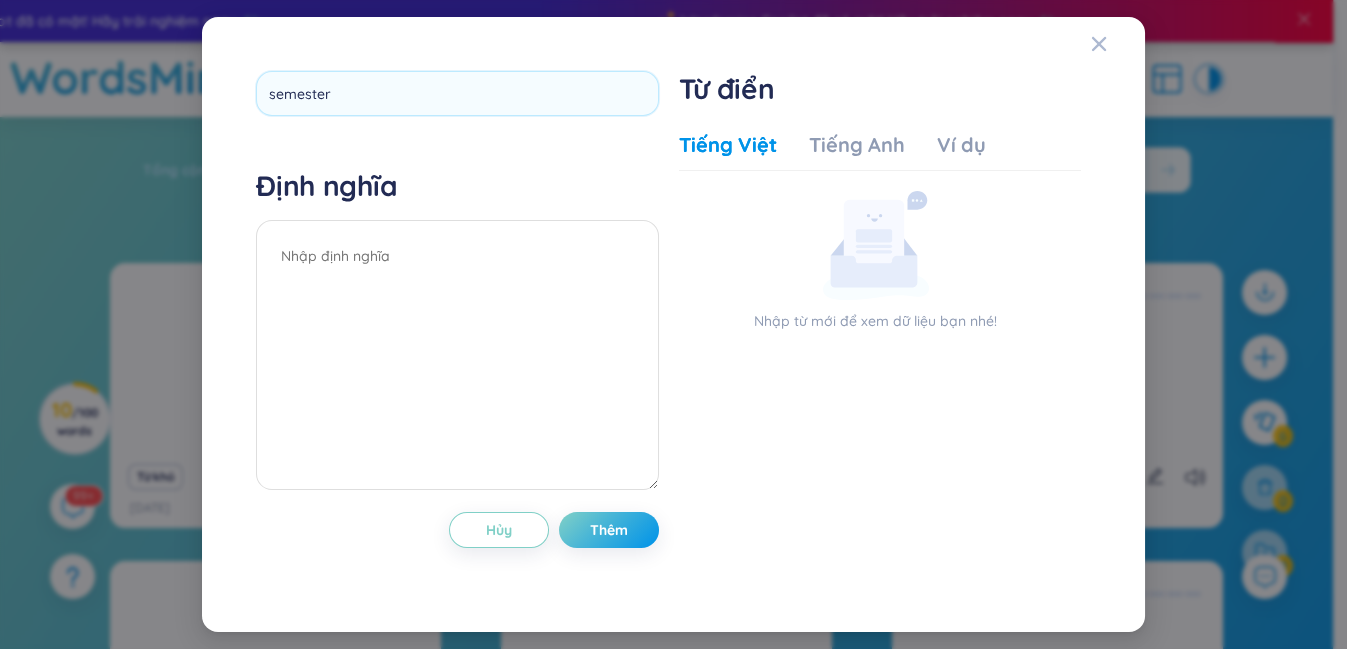click on "semester Định nghĩa Hủy Thêm" at bounding box center [457, 324] 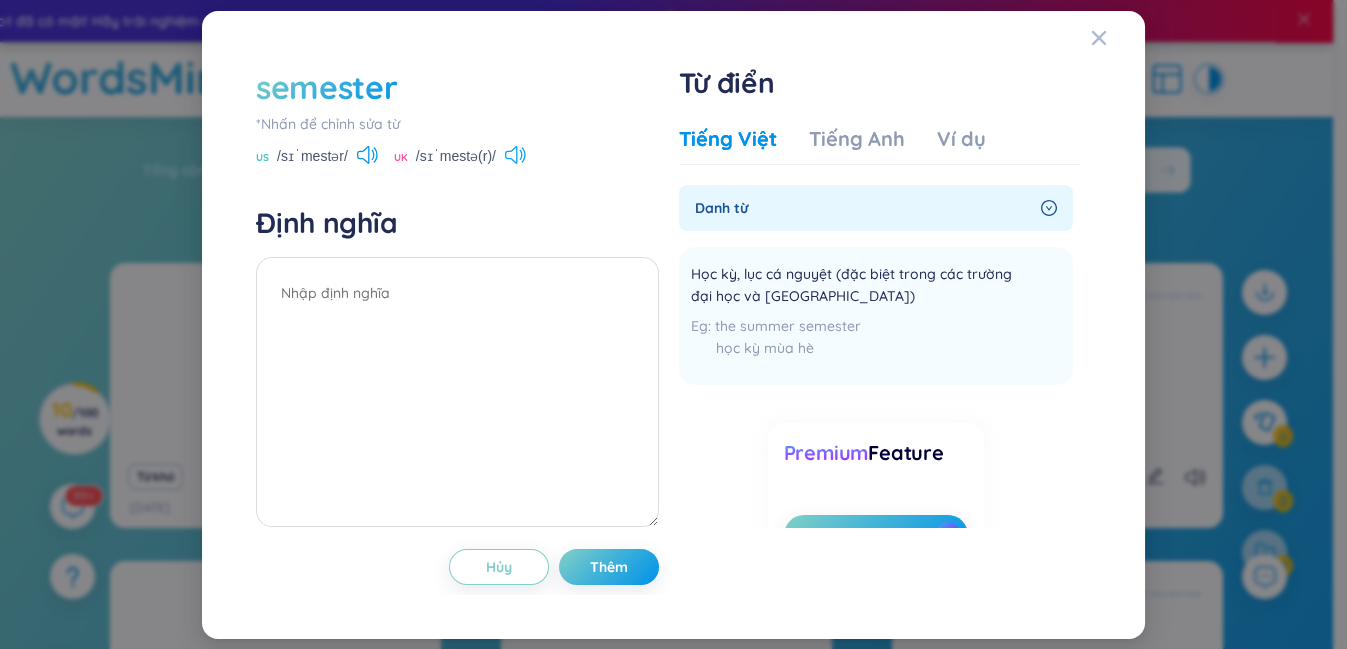 click 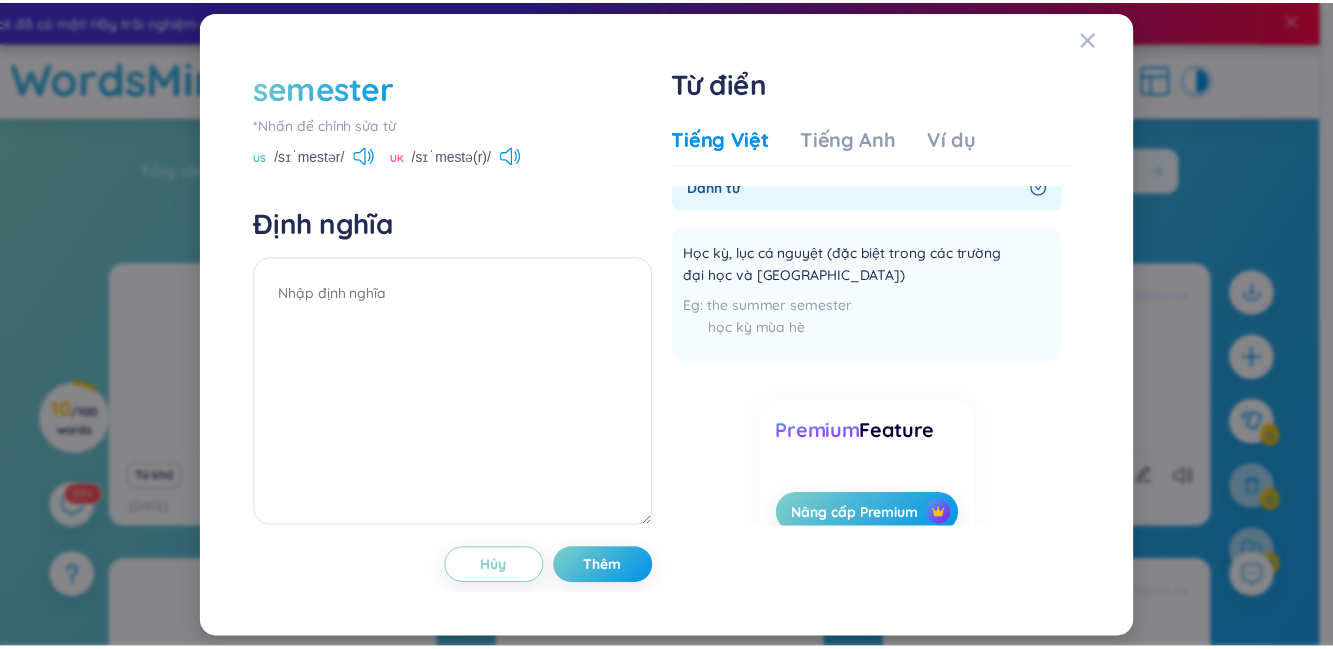 scroll, scrollTop: 0, scrollLeft: 0, axis: both 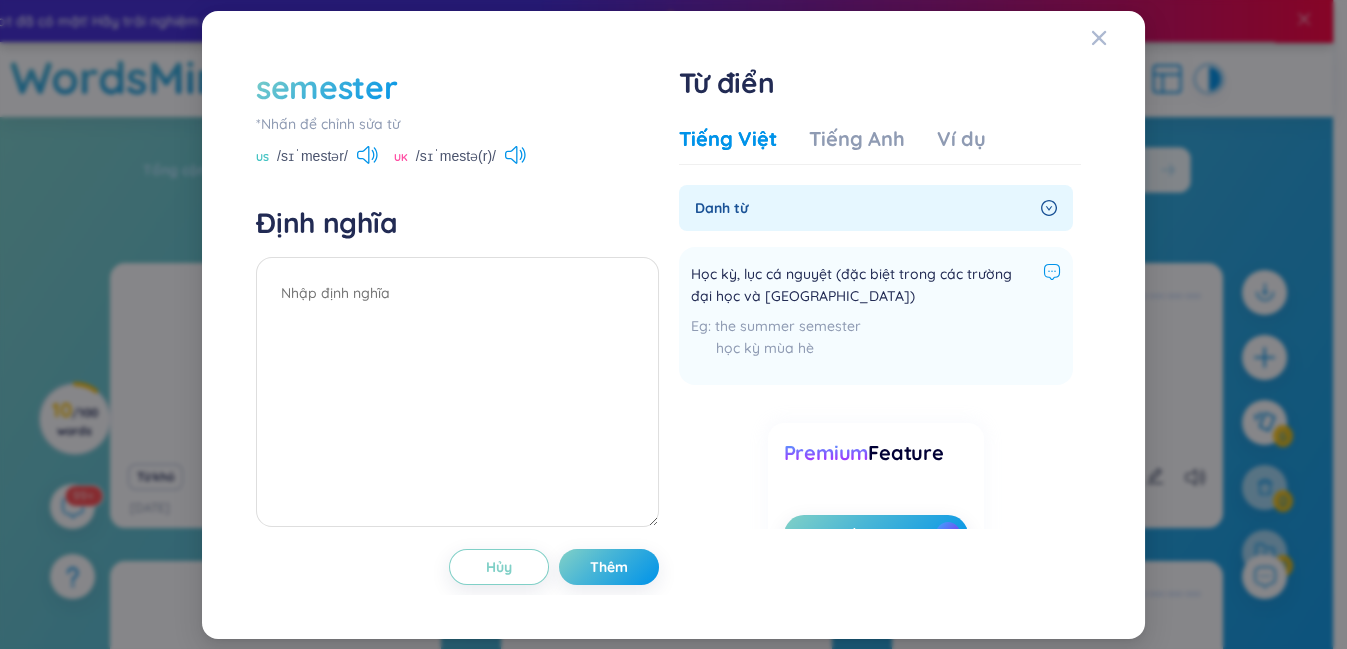 click 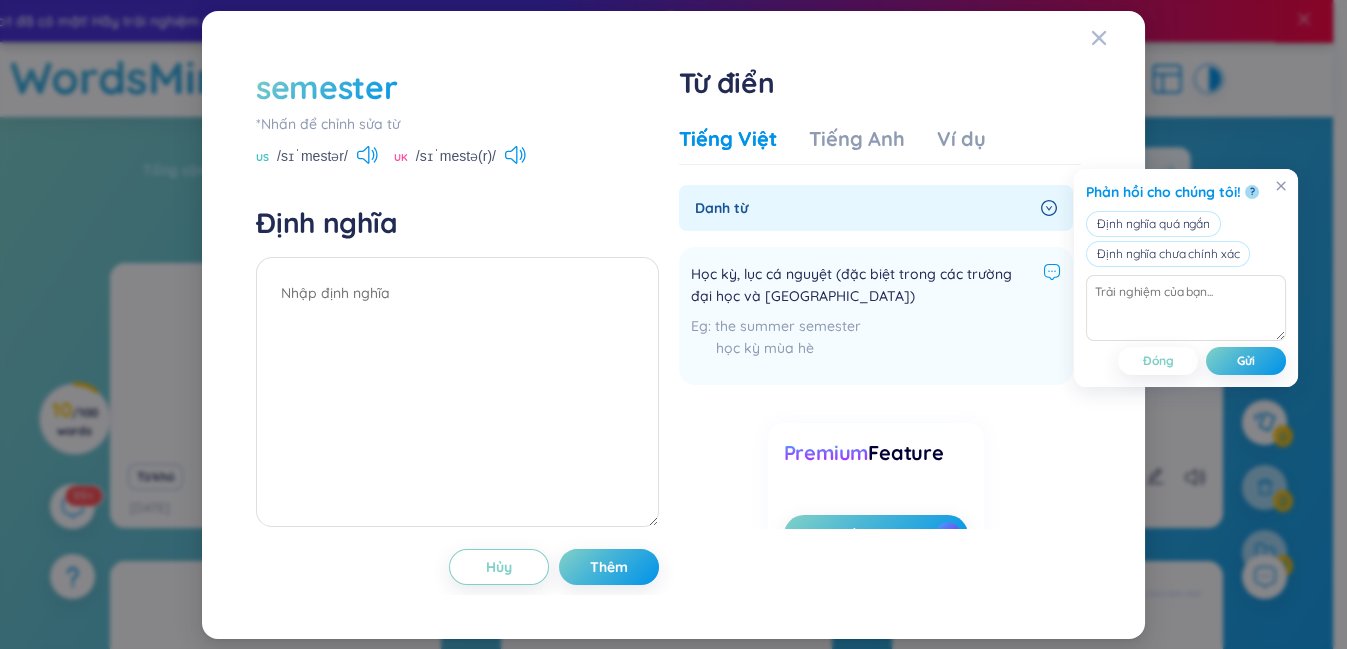 click on "Học kỳ, lục cá nguyệt (đặc biệt trong các trường đại học và [GEOGRAPHIC_DATA])" at bounding box center [863, 285] 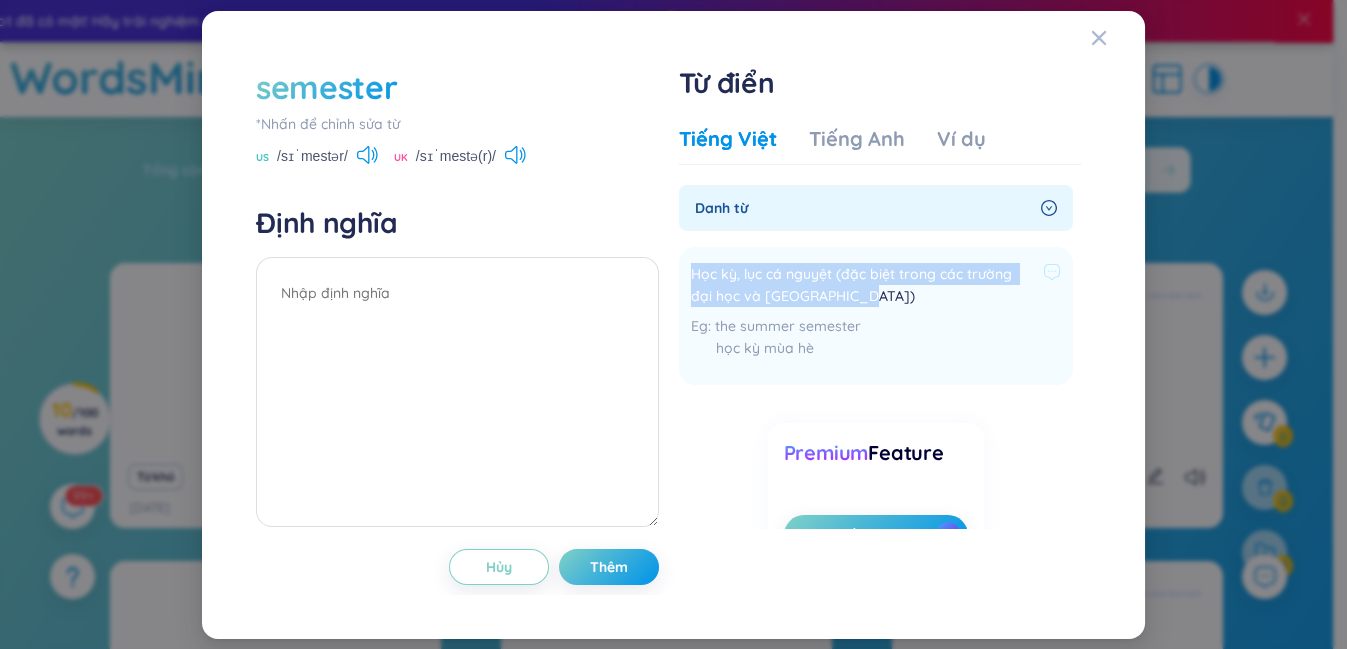 drag, startPoint x: 866, startPoint y: 299, endPoint x: 685, endPoint y: 279, distance: 182.10162 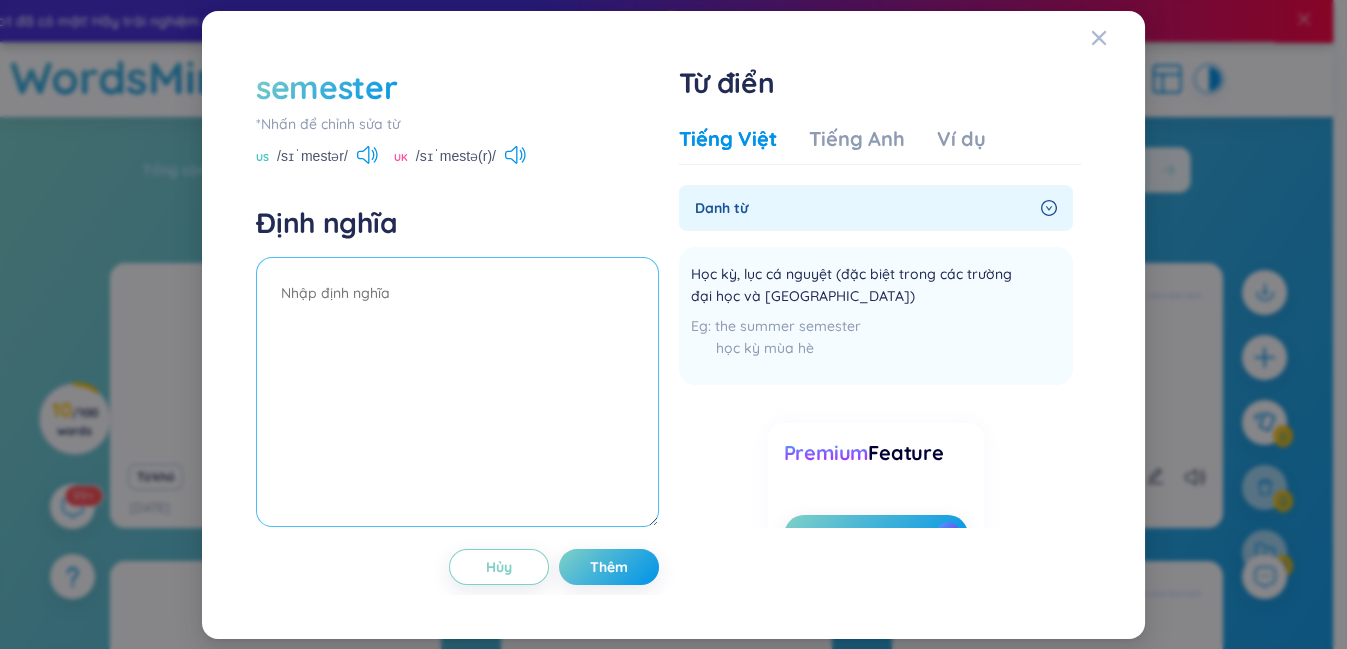 click at bounding box center [457, 392] 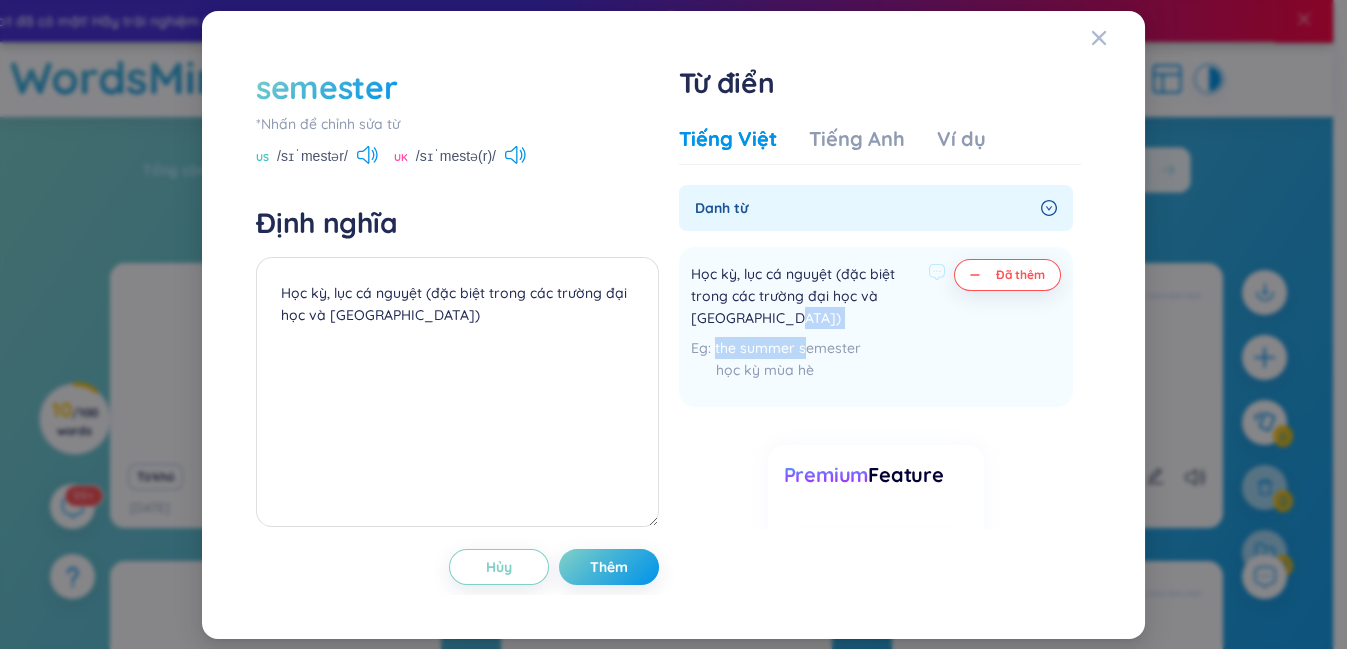 drag, startPoint x: 846, startPoint y: 323, endPoint x: 816, endPoint y: 328, distance: 30.413813 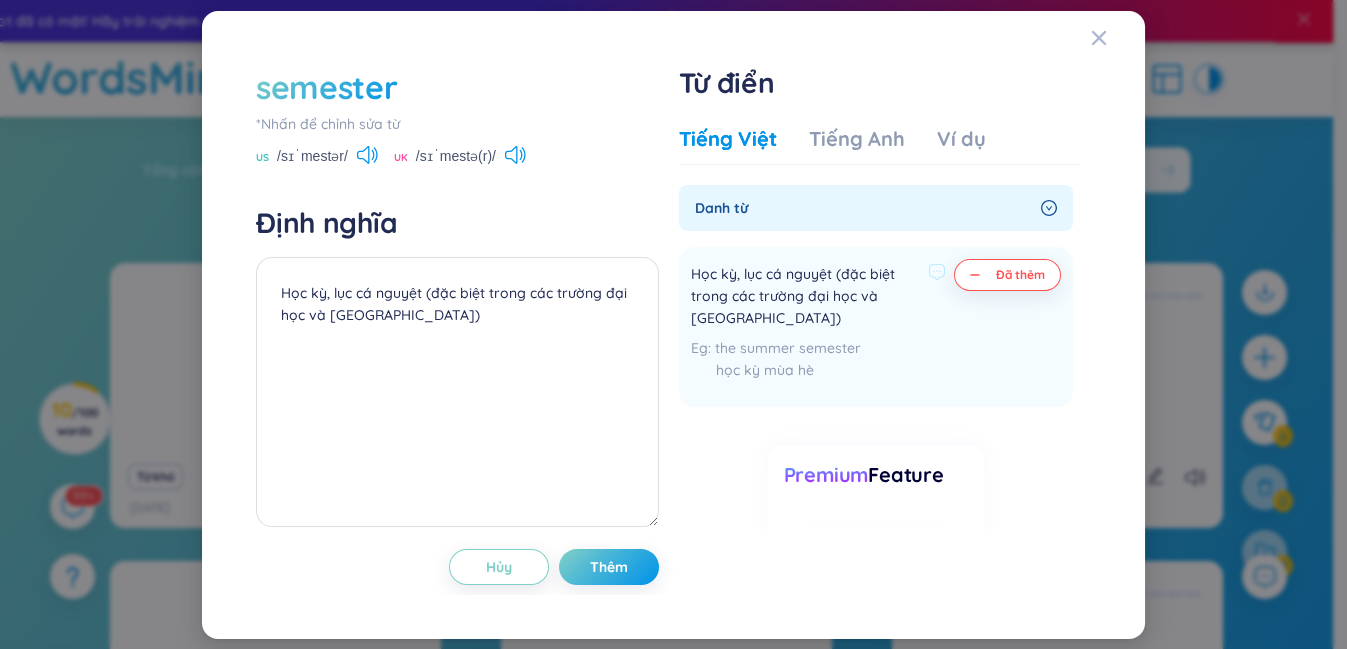 click on "the summer semester" at bounding box center [788, 348] 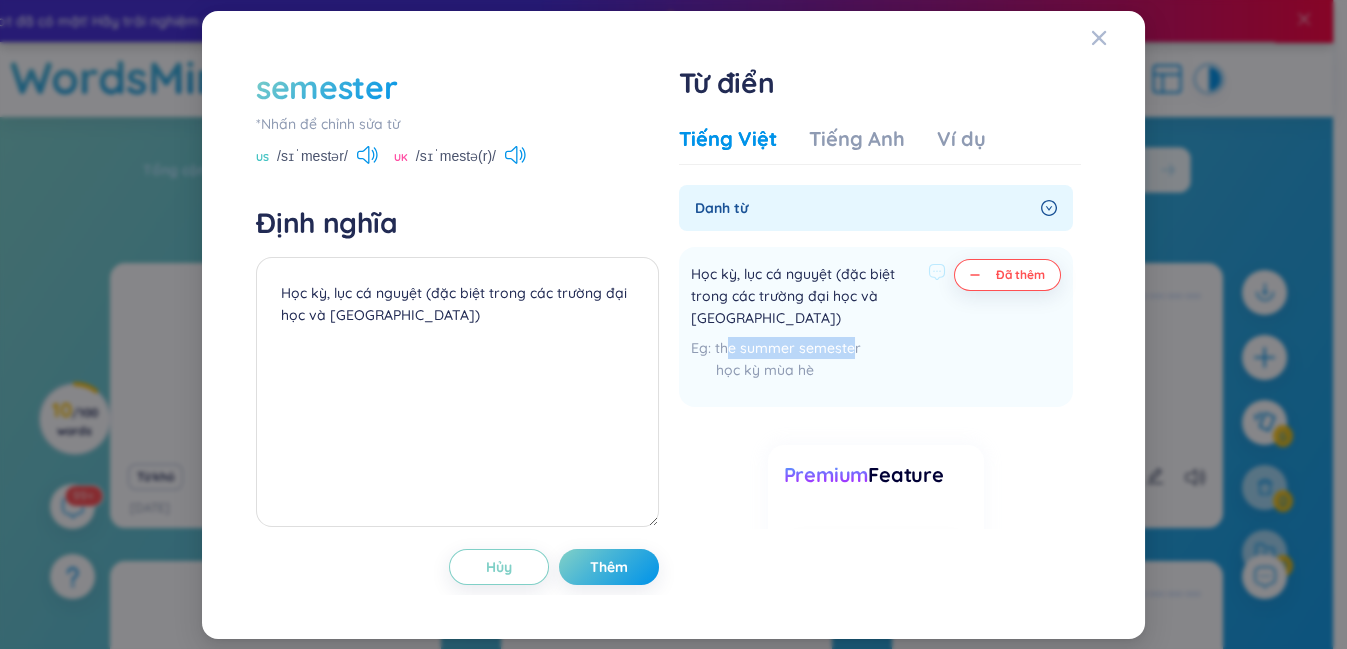 drag, startPoint x: 809, startPoint y: 342, endPoint x: 858, endPoint y: 346, distance: 49.162994 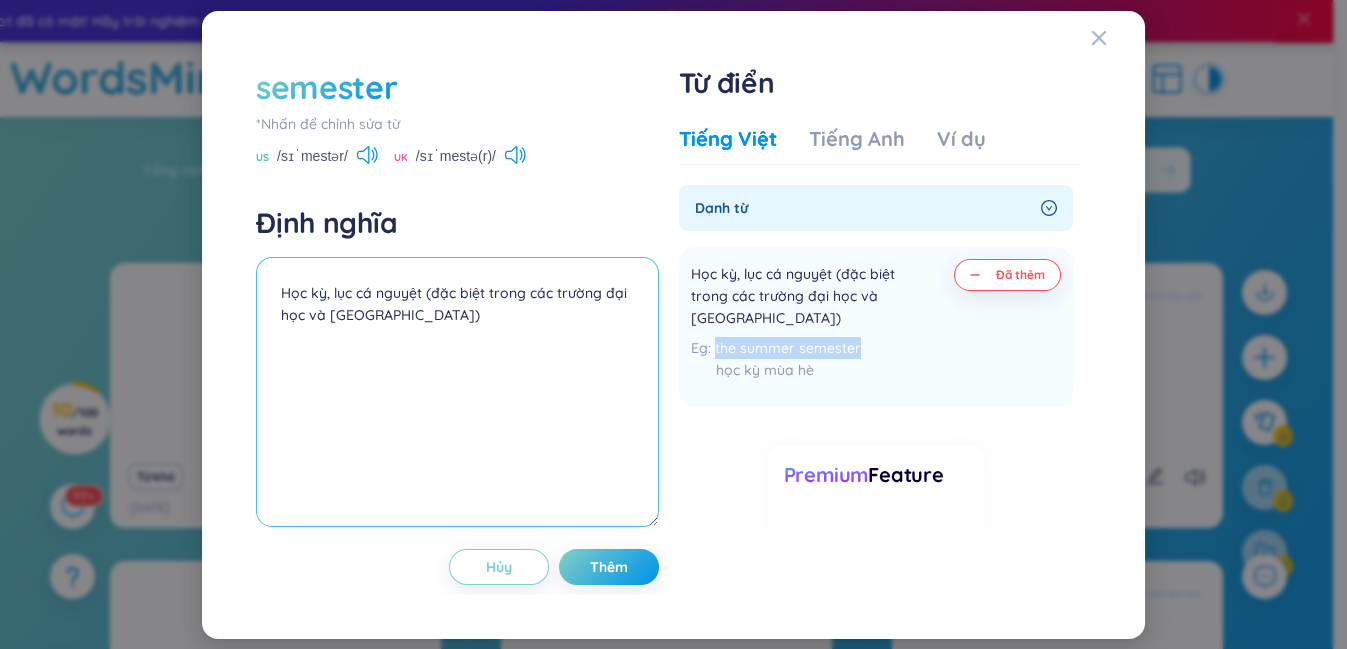 drag, startPoint x: 858, startPoint y: 344, endPoint x: 557, endPoint y: 346, distance: 301.00665 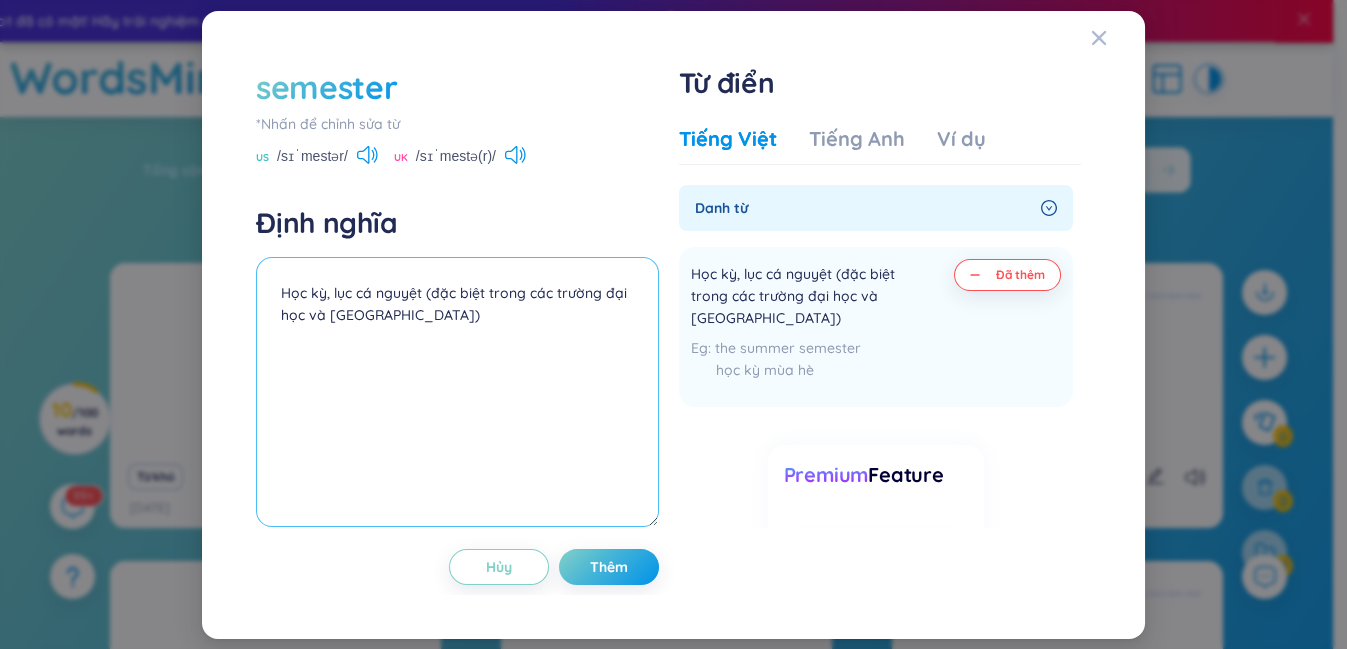 click on "Học kỳ, lục cá nguyệt (đặc biệt trong các trường đại học và [GEOGRAPHIC_DATA])" at bounding box center [457, 392] 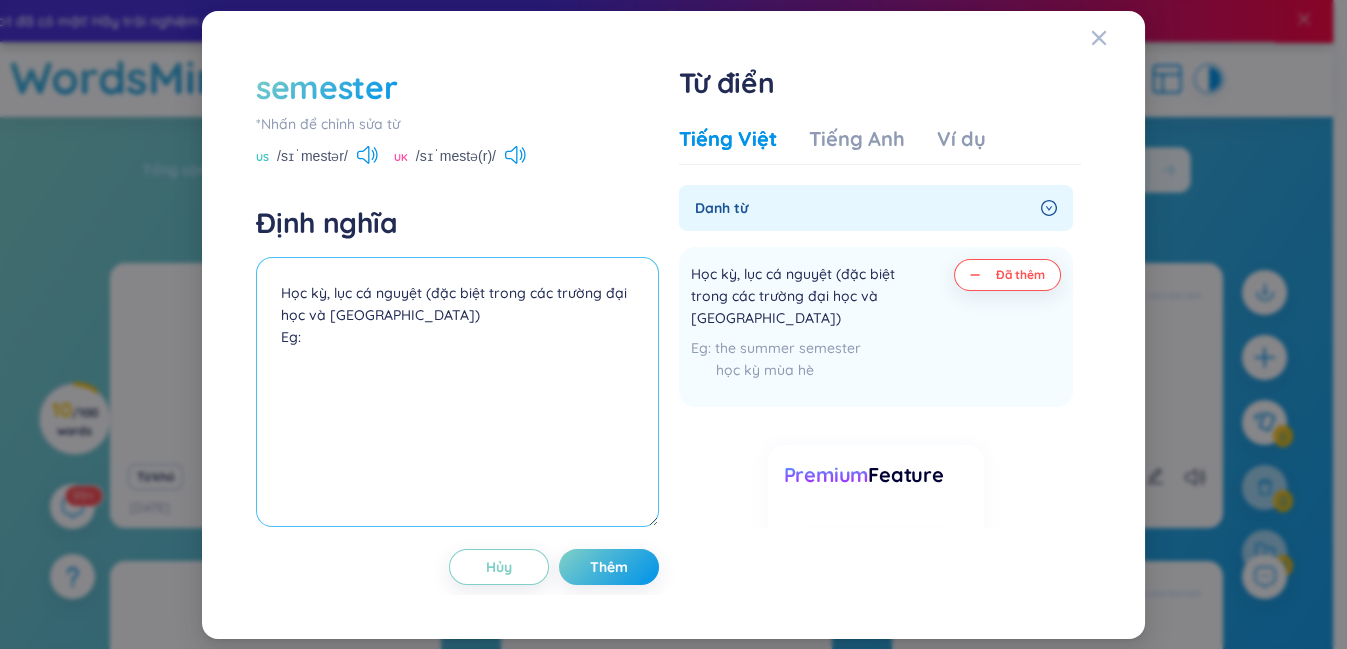 paste on "the summer semester" 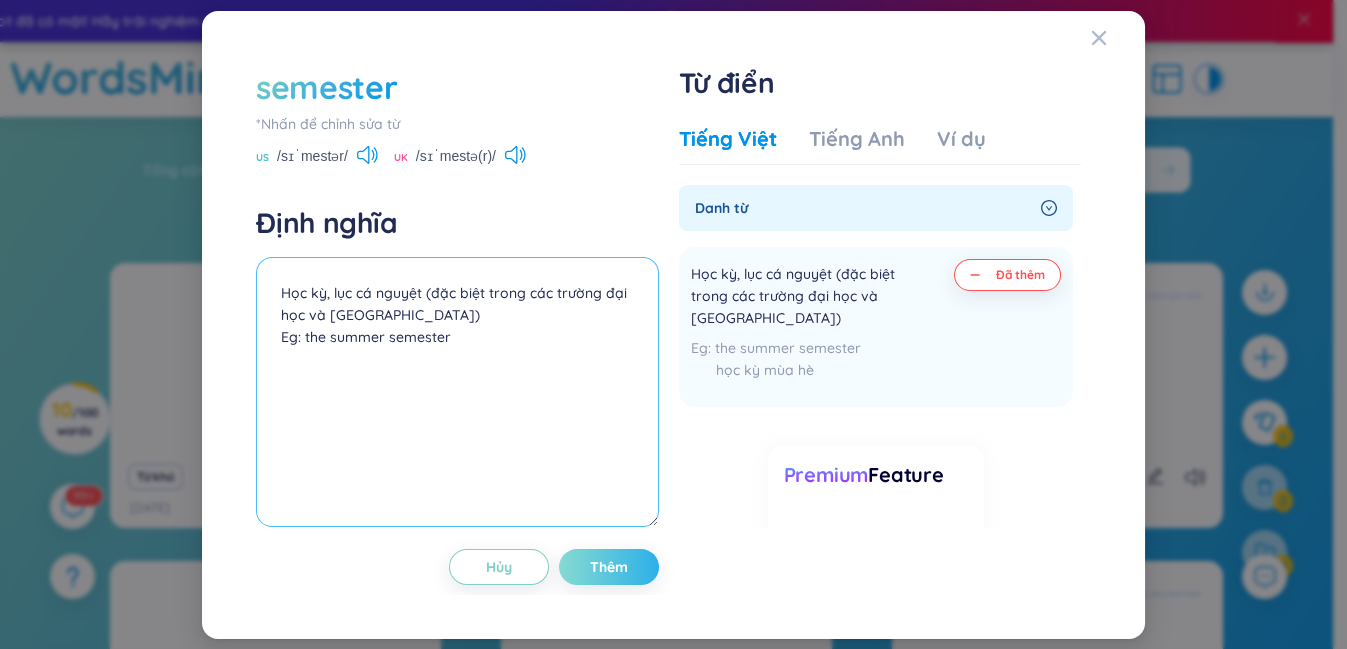 type on "Học kỳ, lục cá nguyệt (đặc biệt trong các trường đại học và [GEOGRAPHIC_DATA])
Eg: the summer semester" 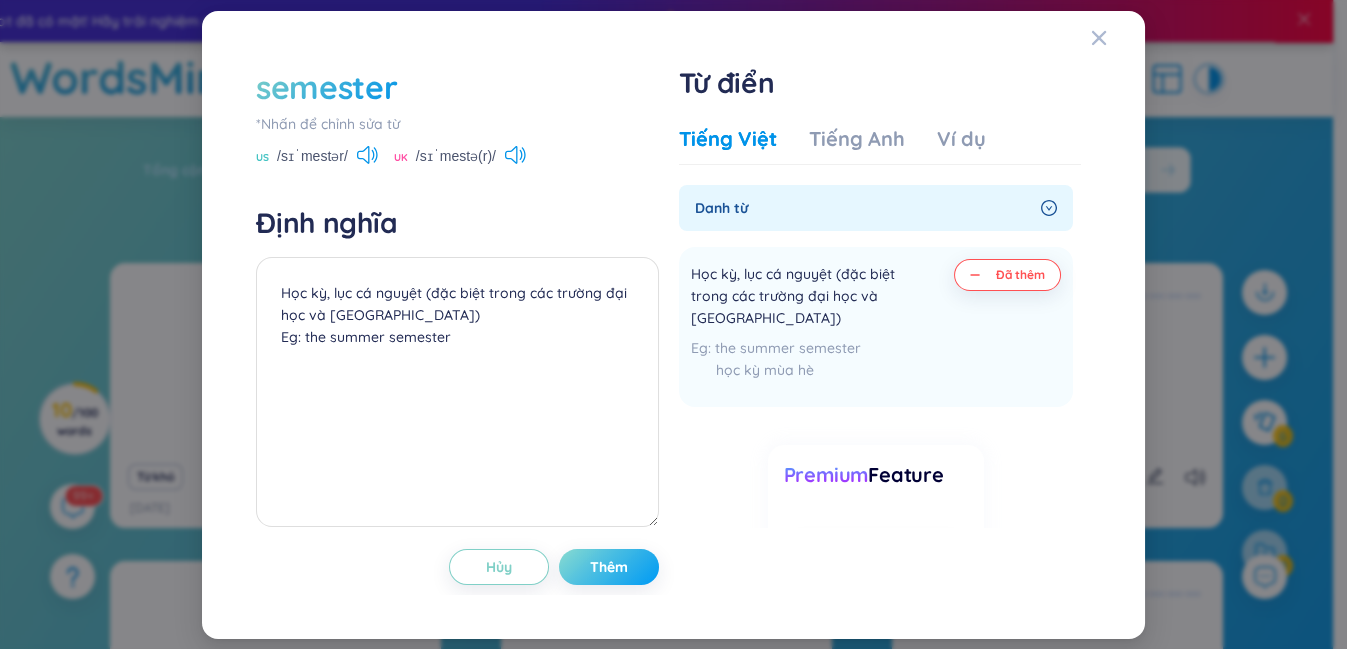 click on "Thêm" at bounding box center [609, 567] 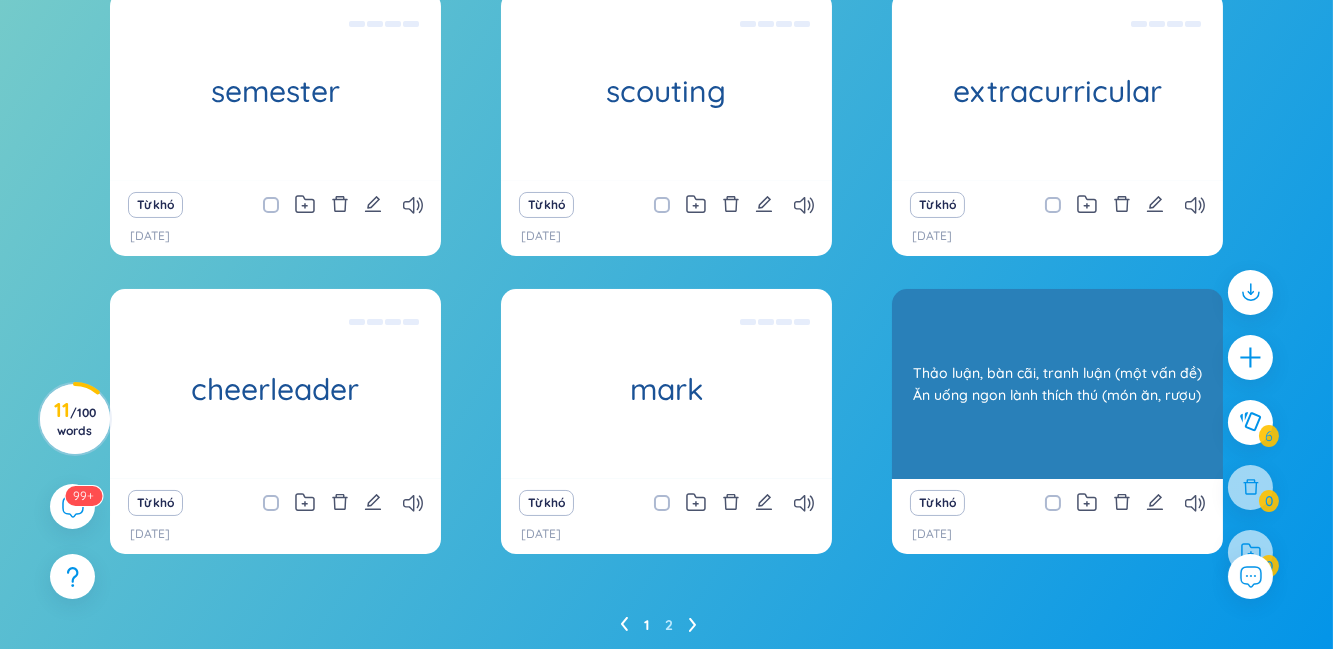 scroll, scrollTop: 272, scrollLeft: 0, axis: vertical 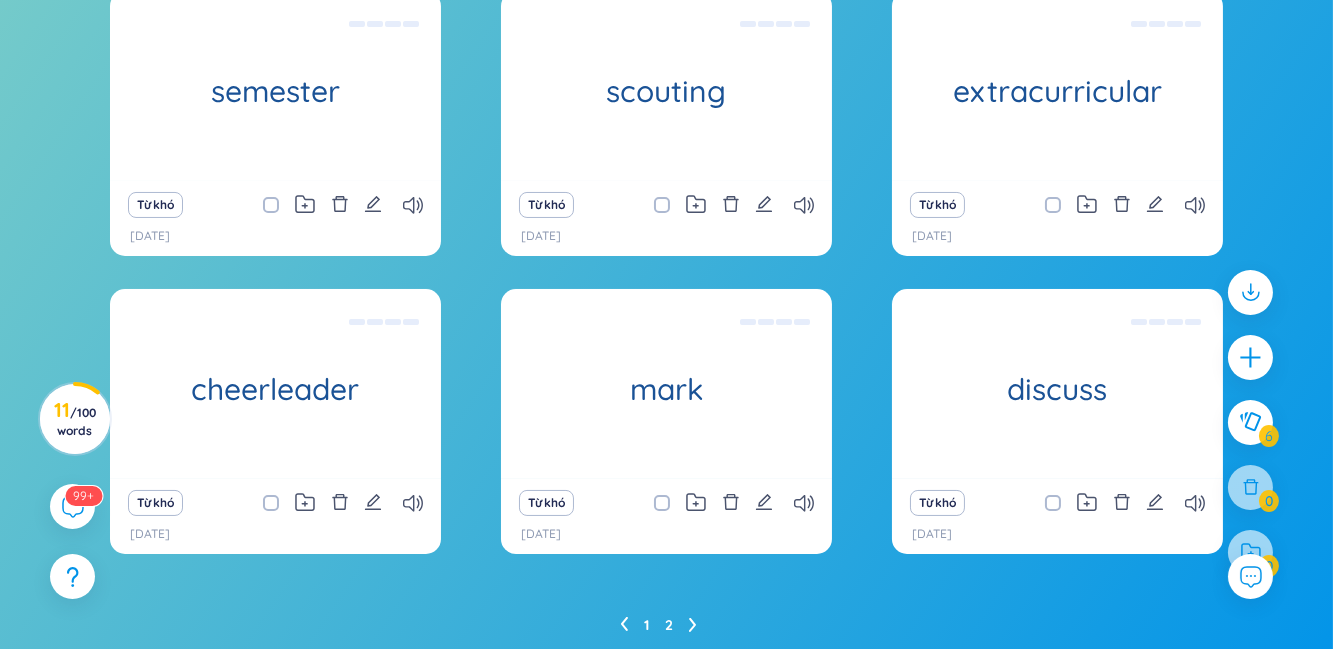 click on "2" at bounding box center (669, 625) 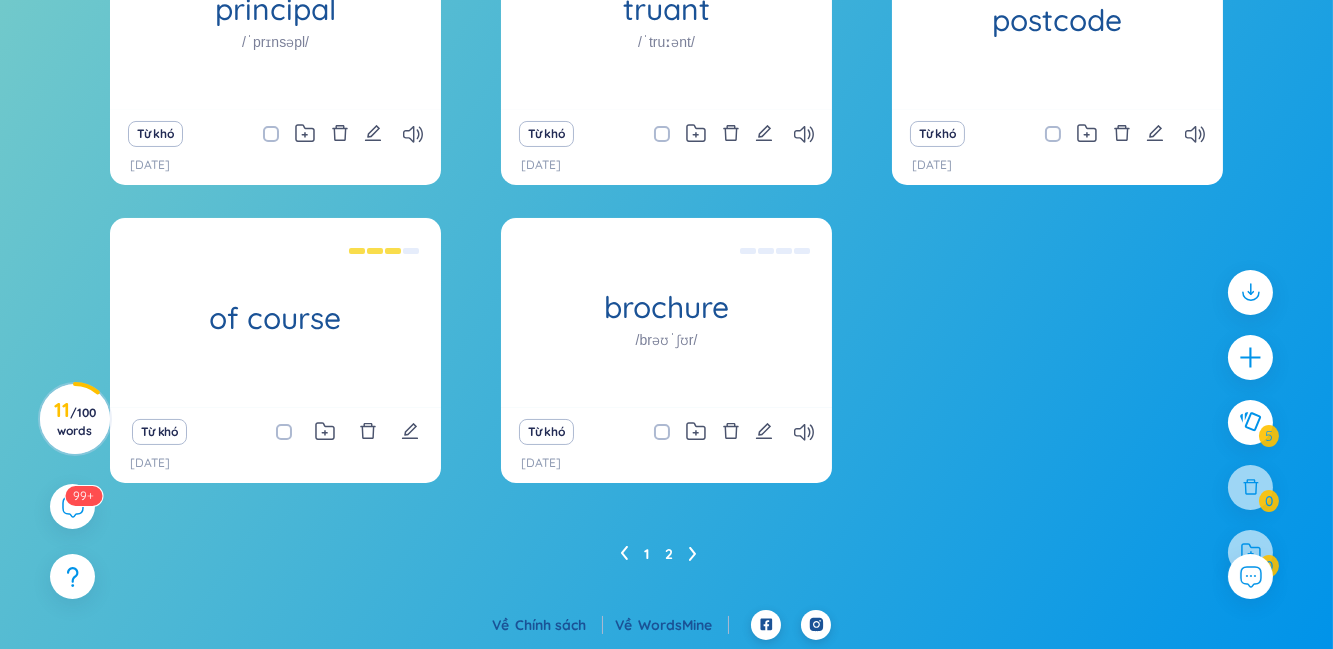 click on "1" at bounding box center [646, 554] 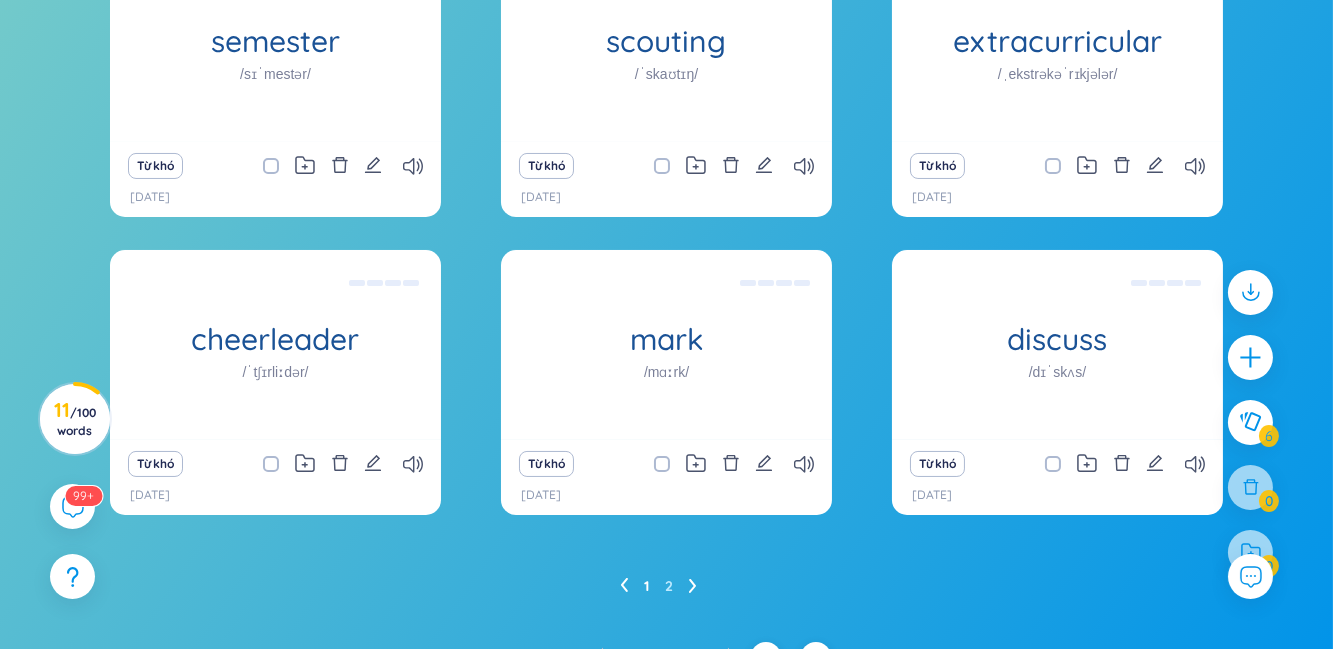 scroll, scrollTop: 343, scrollLeft: 0, axis: vertical 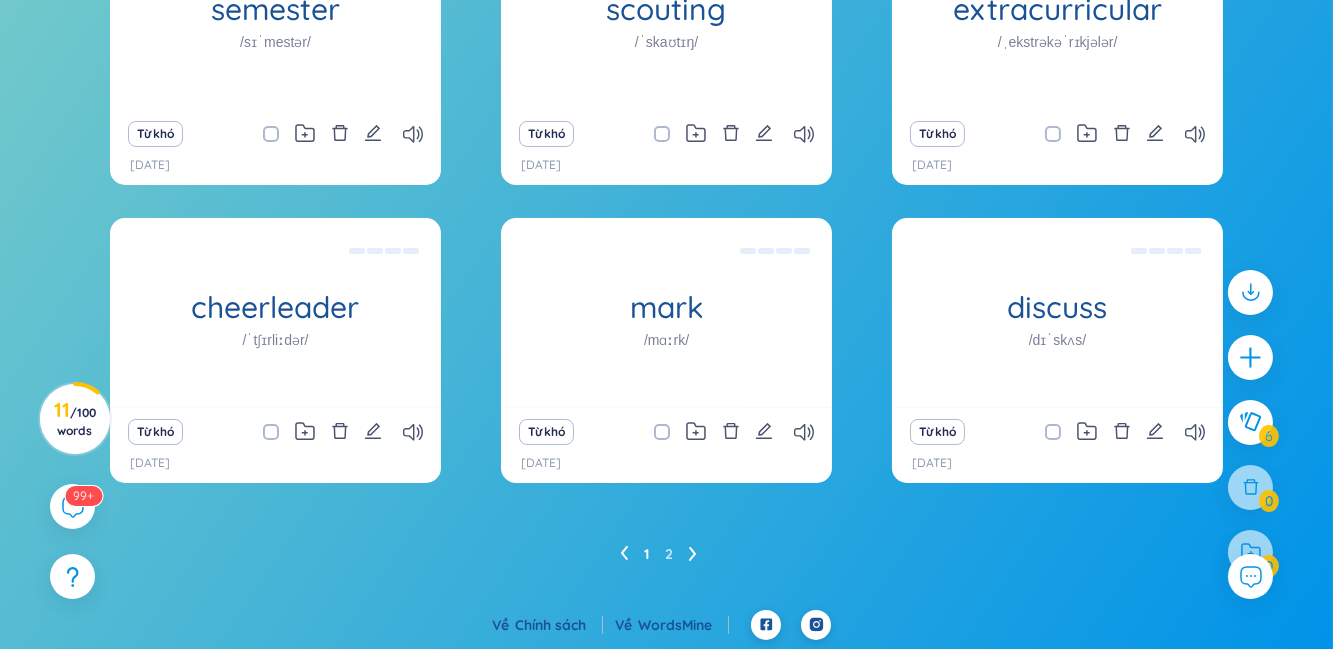 click 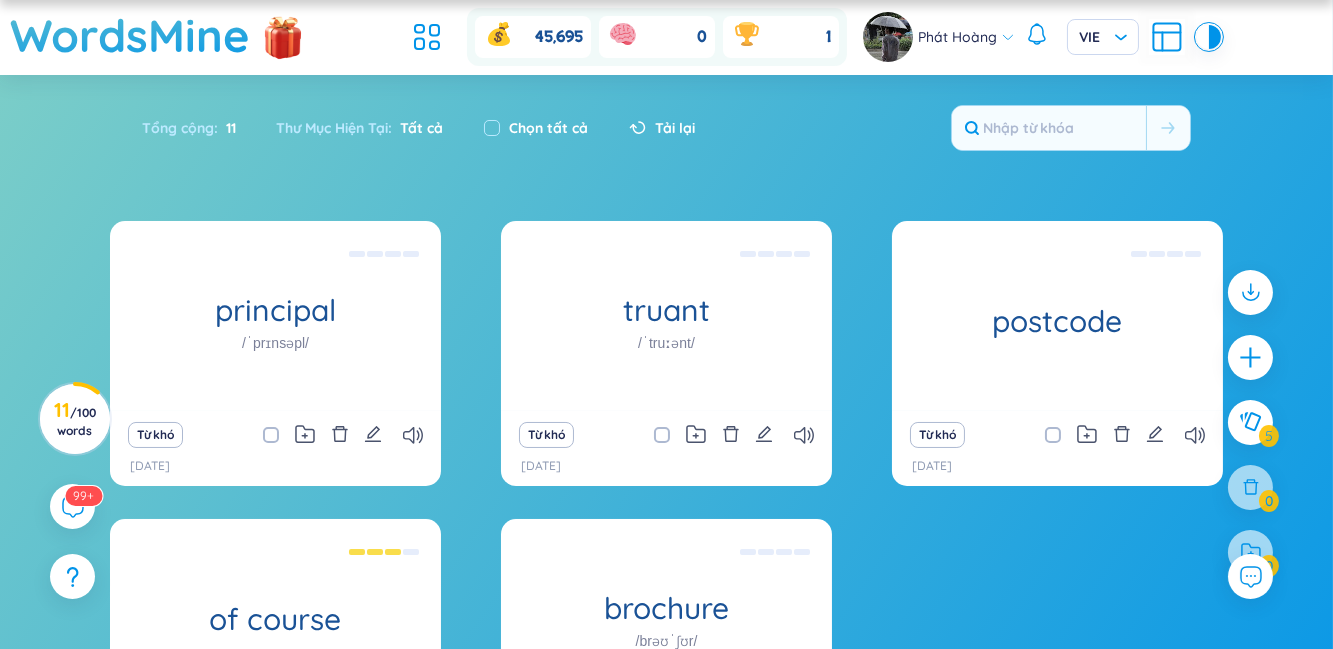 scroll, scrollTop: 343, scrollLeft: 0, axis: vertical 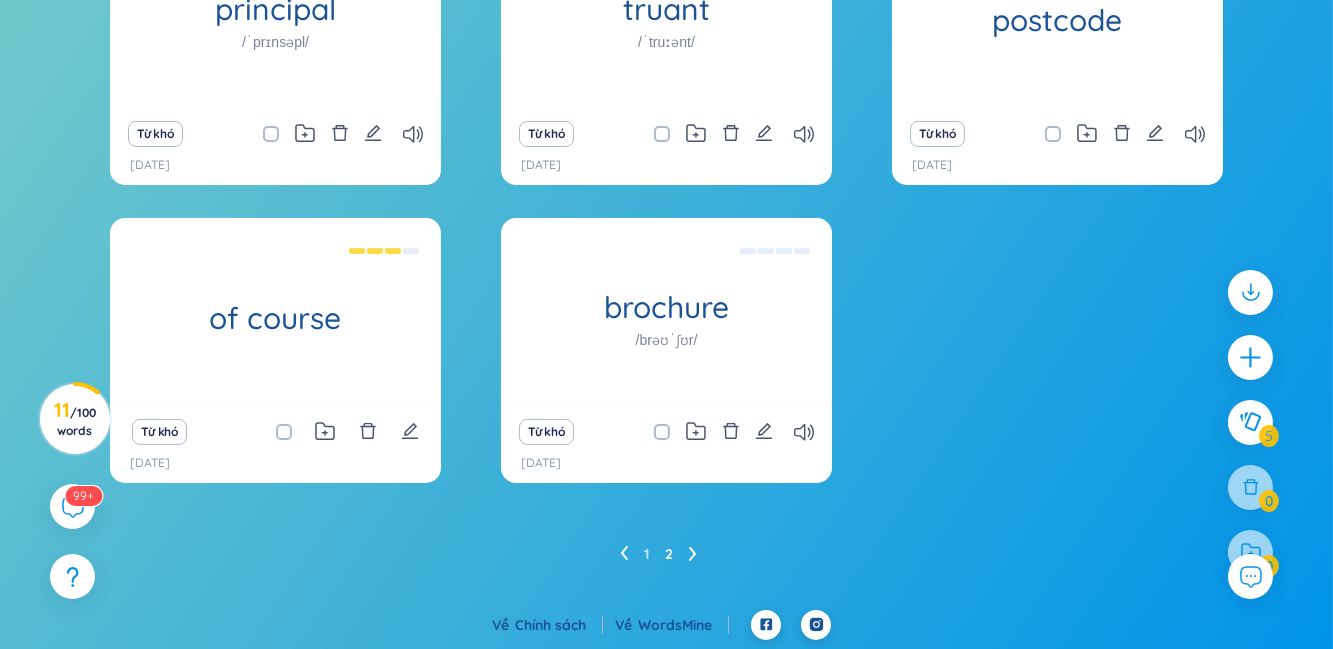 drag, startPoint x: 619, startPoint y: 552, endPoint x: 634, endPoint y: 550, distance: 15.132746 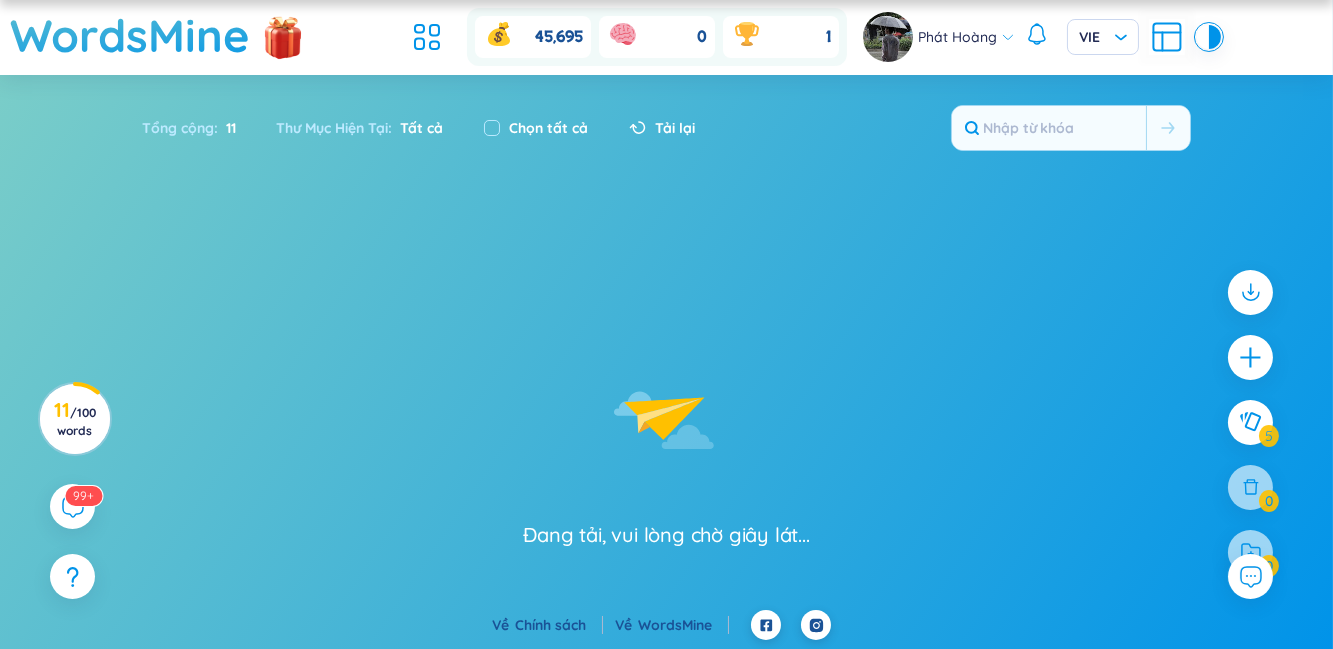 scroll, scrollTop: 343, scrollLeft: 0, axis: vertical 